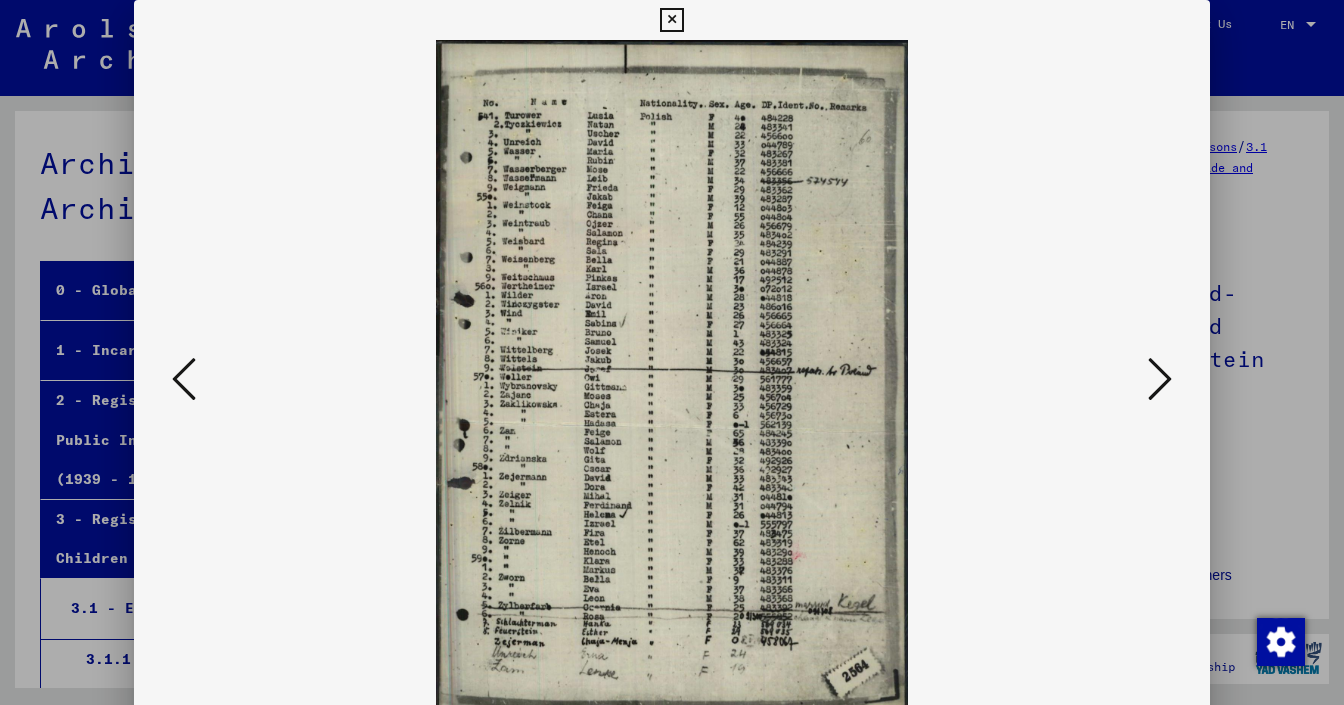 scroll, scrollTop: 0, scrollLeft: 0, axis: both 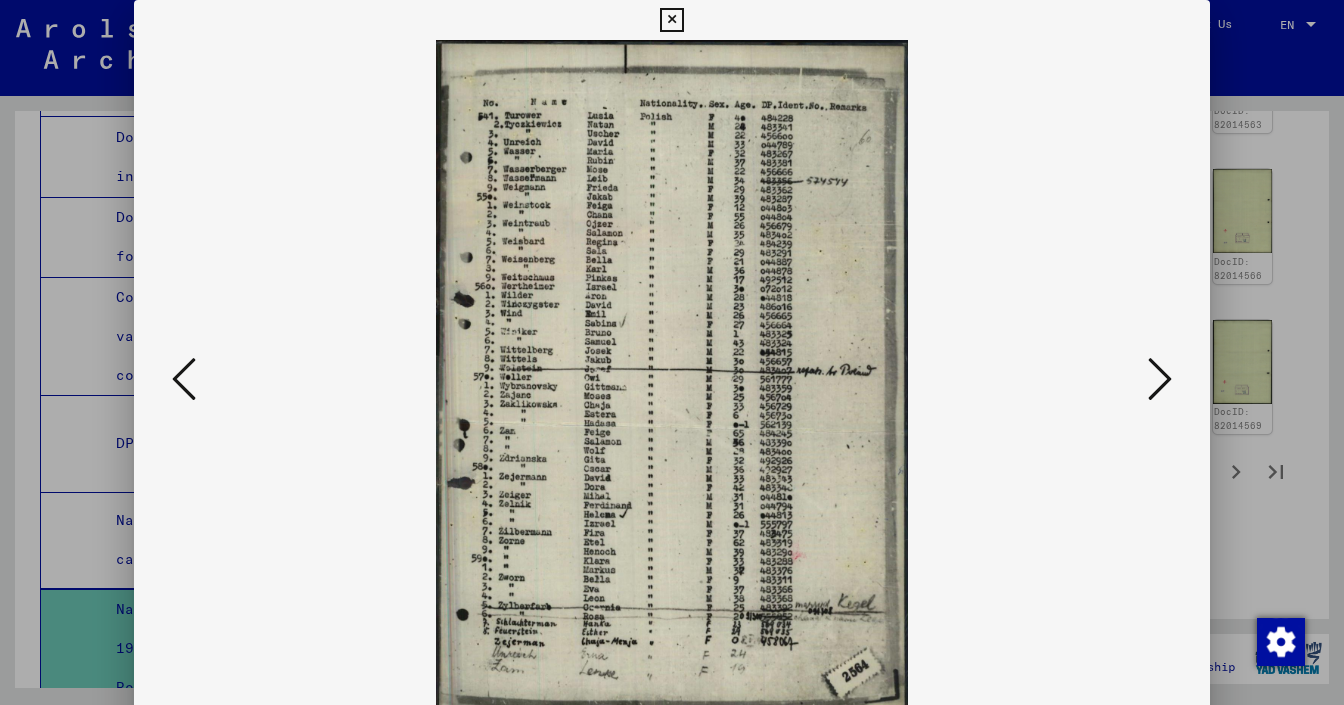 click at bounding box center (1160, 379) 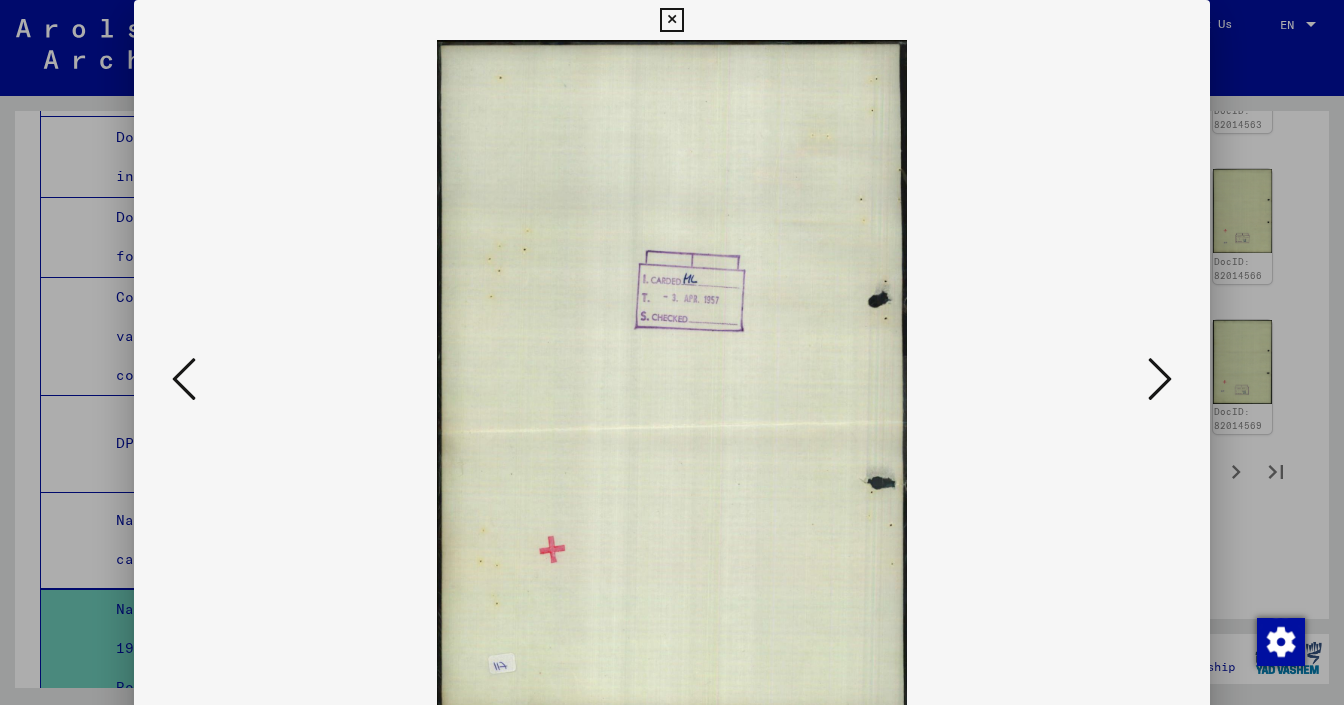 click at bounding box center [1160, 379] 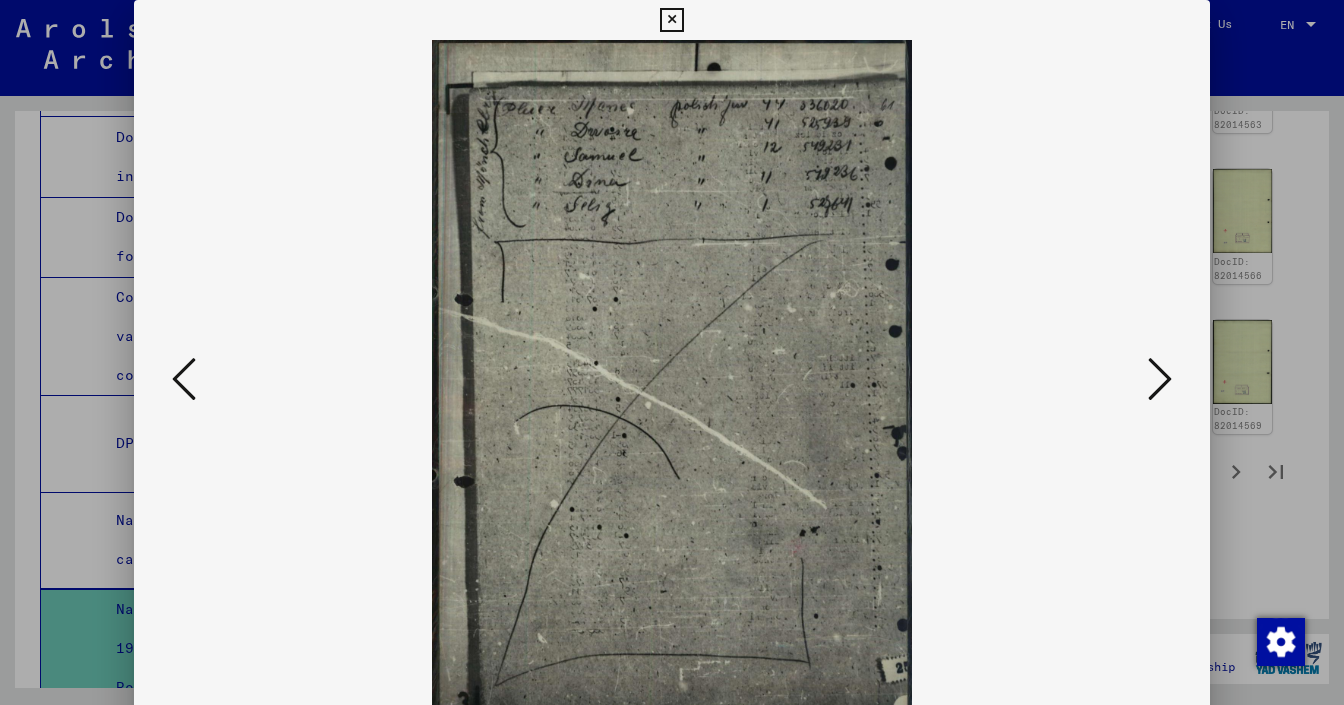 click at bounding box center [184, 379] 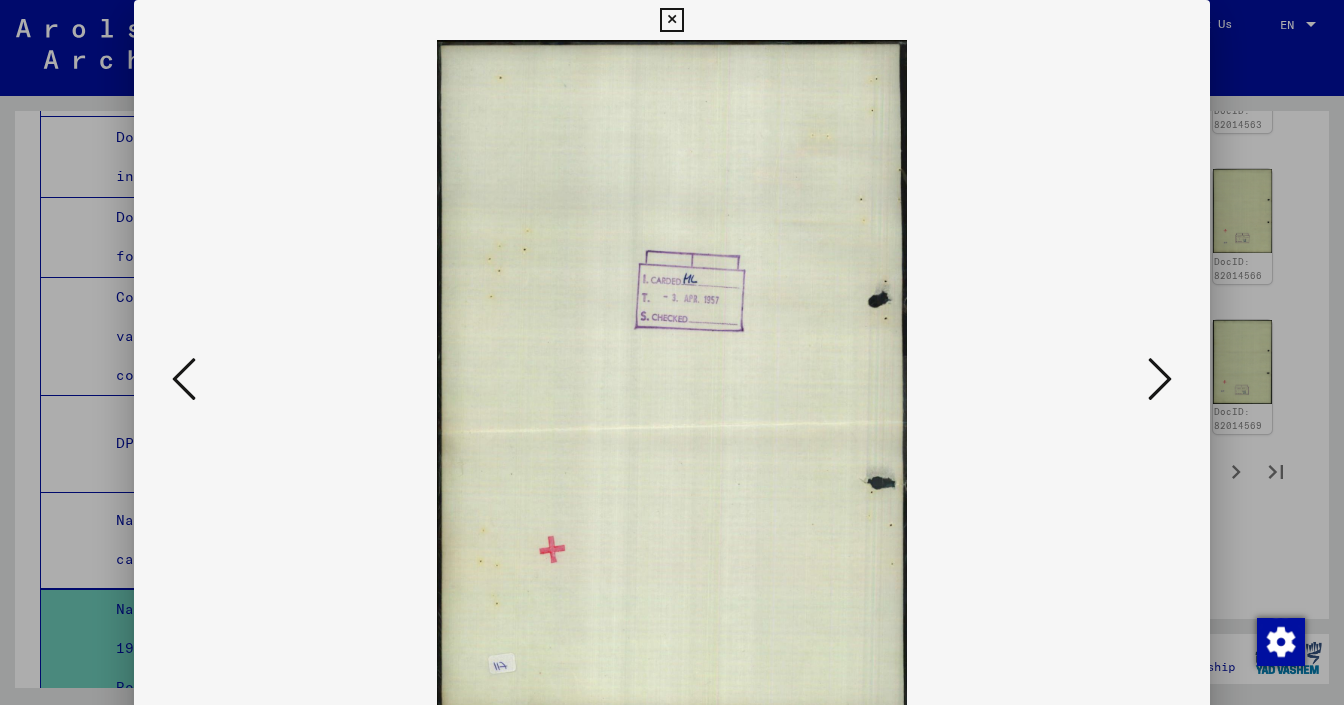 click at bounding box center [184, 379] 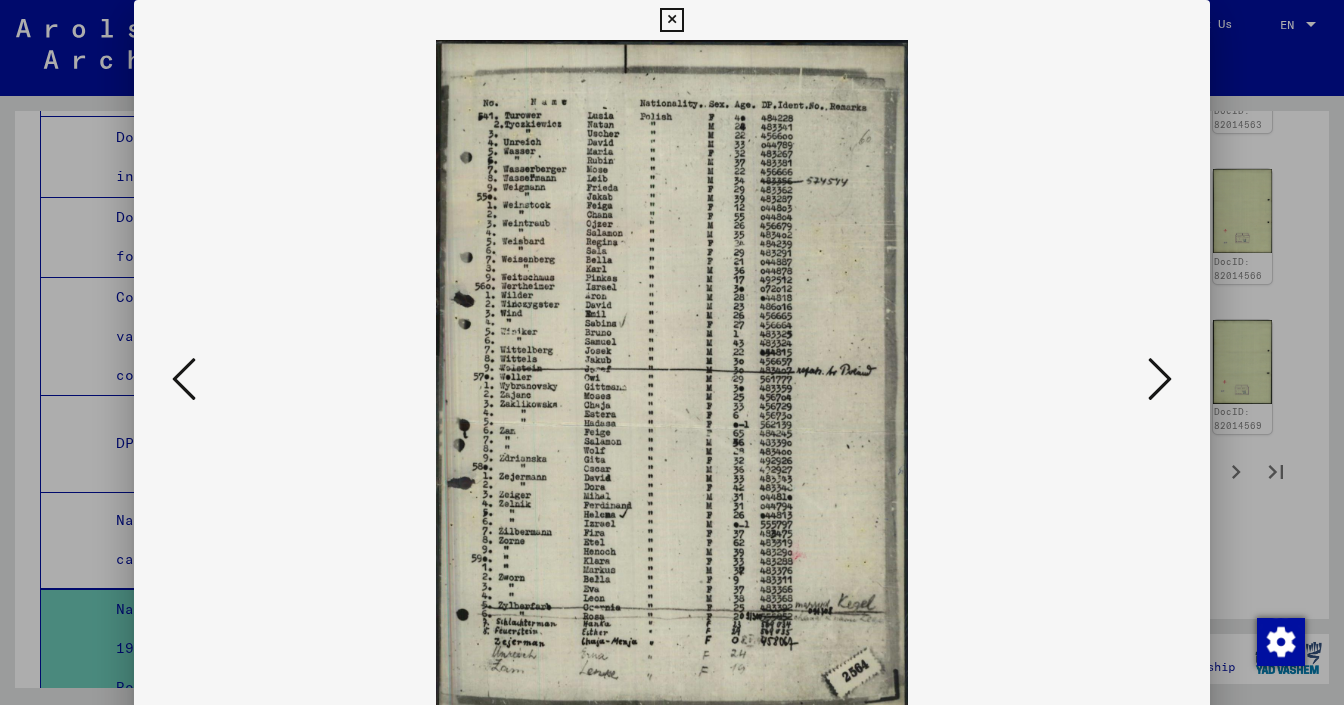 click at bounding box center (184, 379) 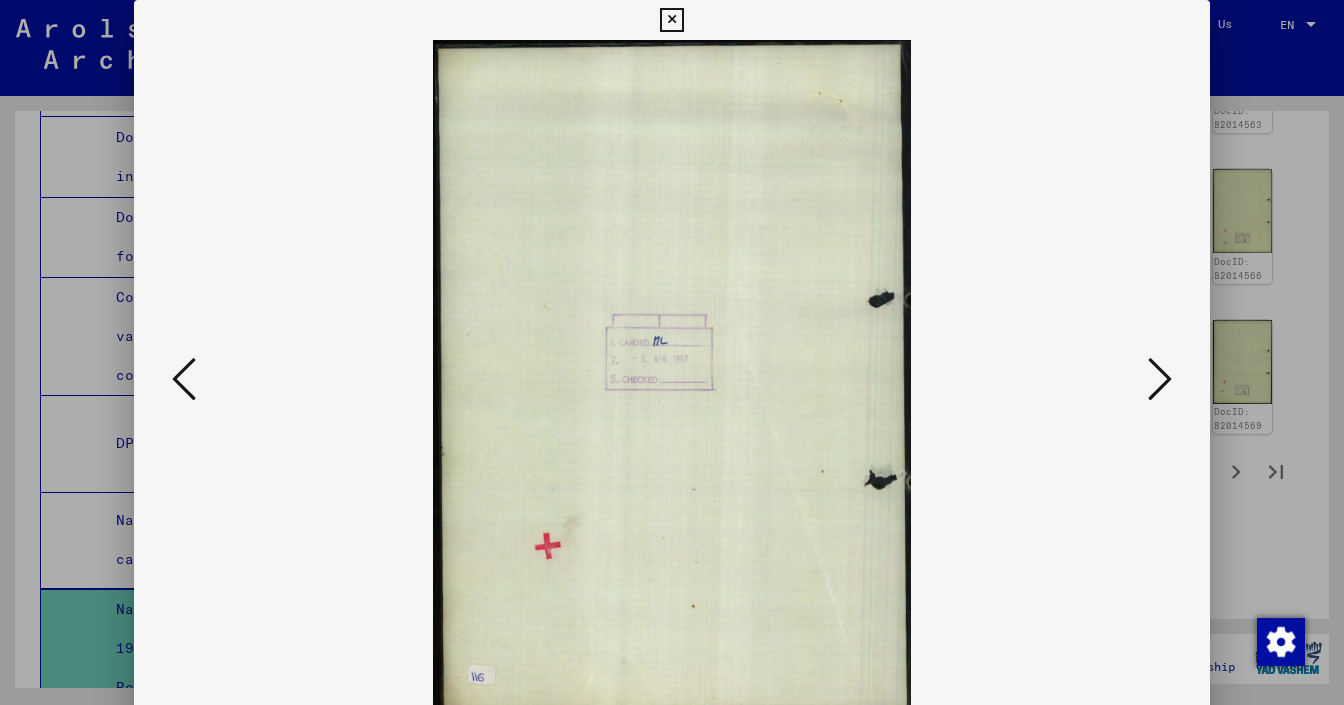click at bounding box center (184, 379) 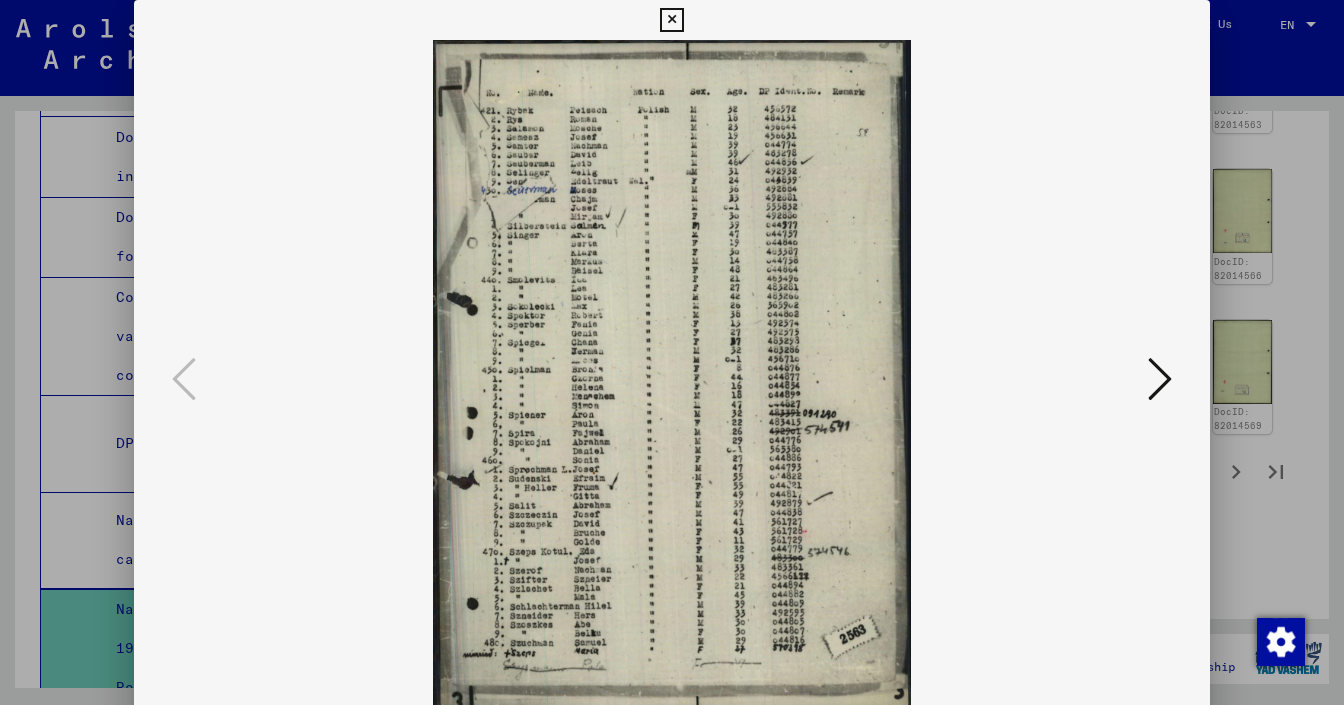 click at bounding box center [672, 352] 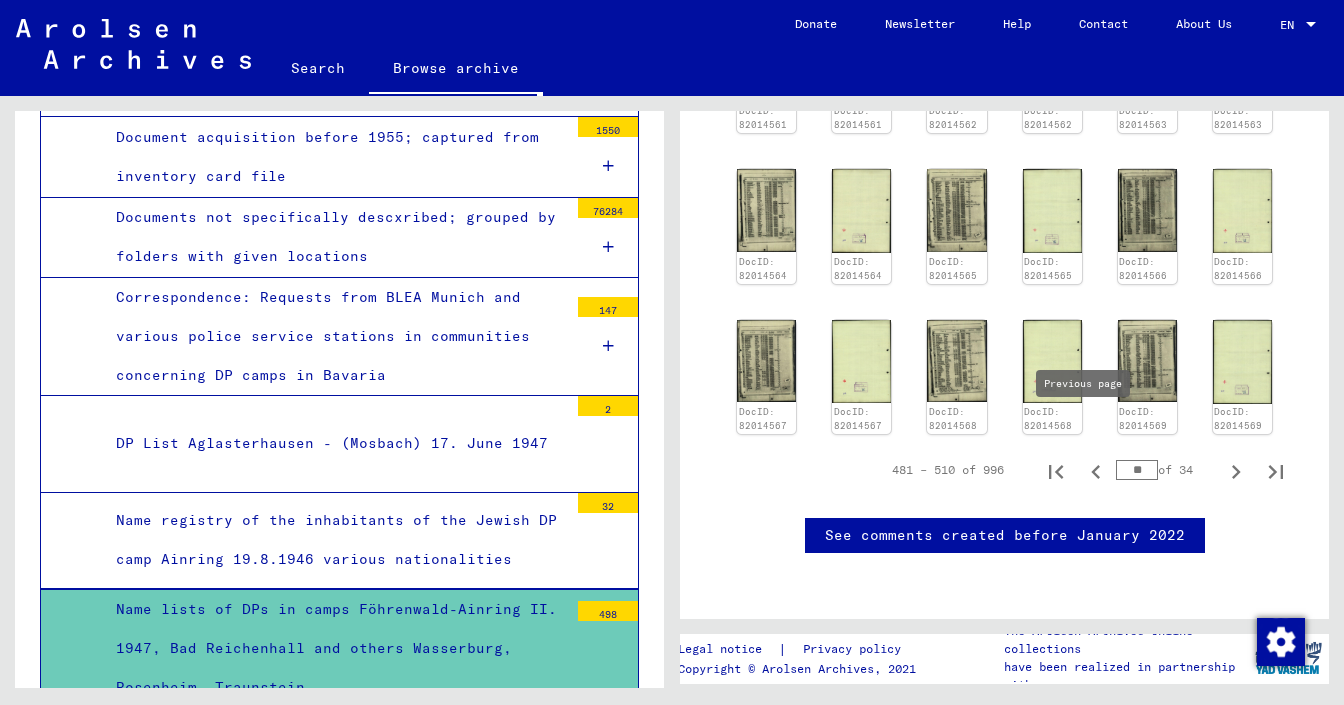 click 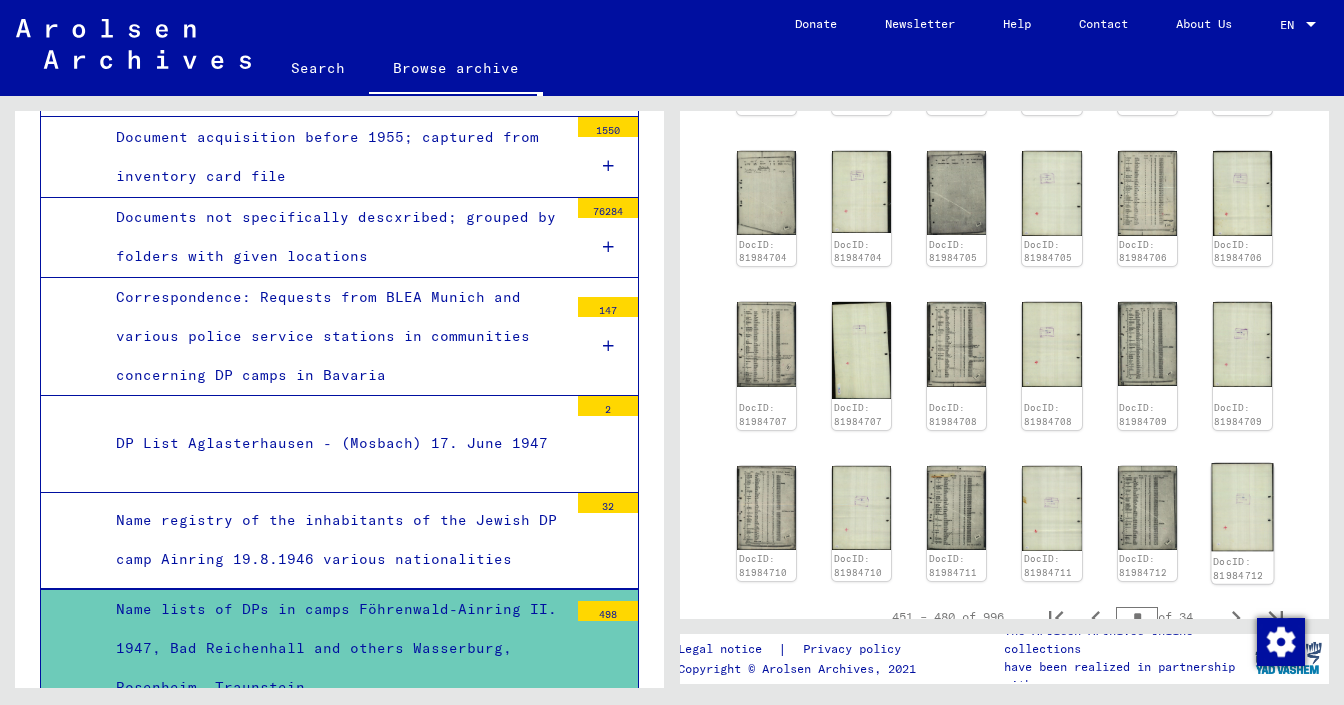 click 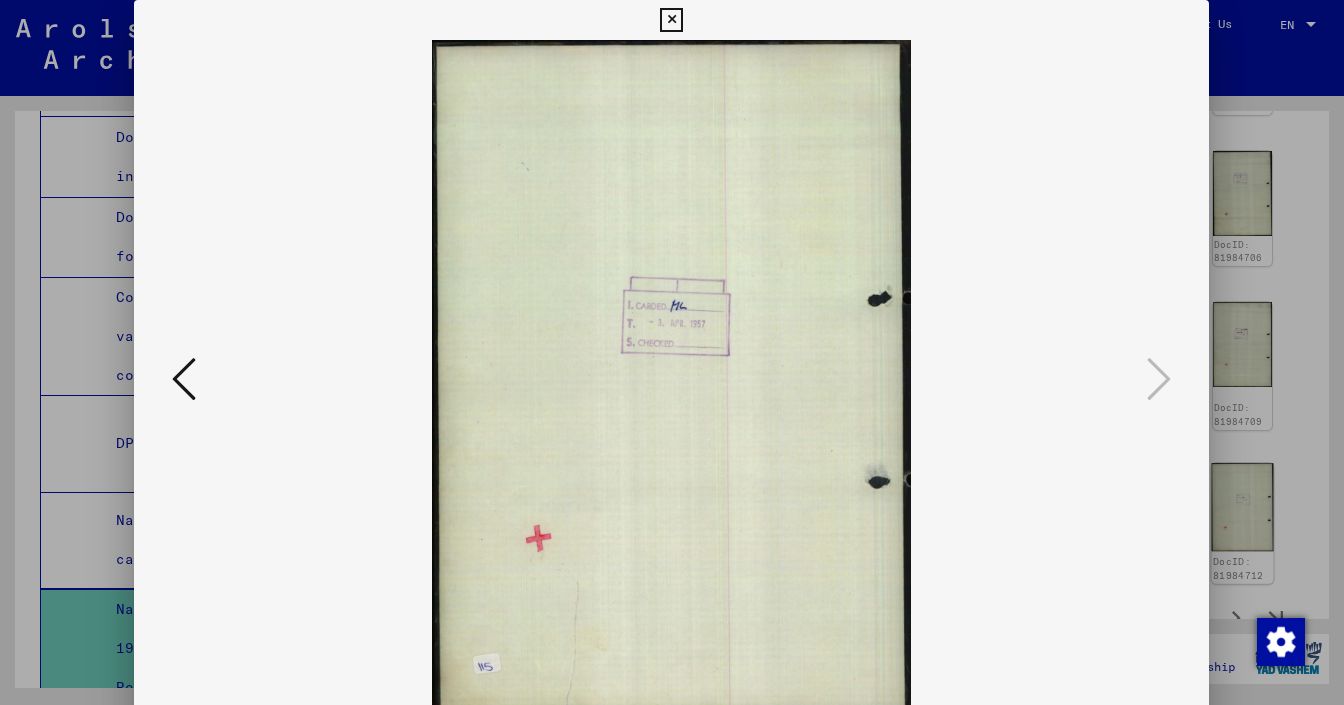 scroll, scrollTop: 1061, scrollLeft: 0, axis: vertical 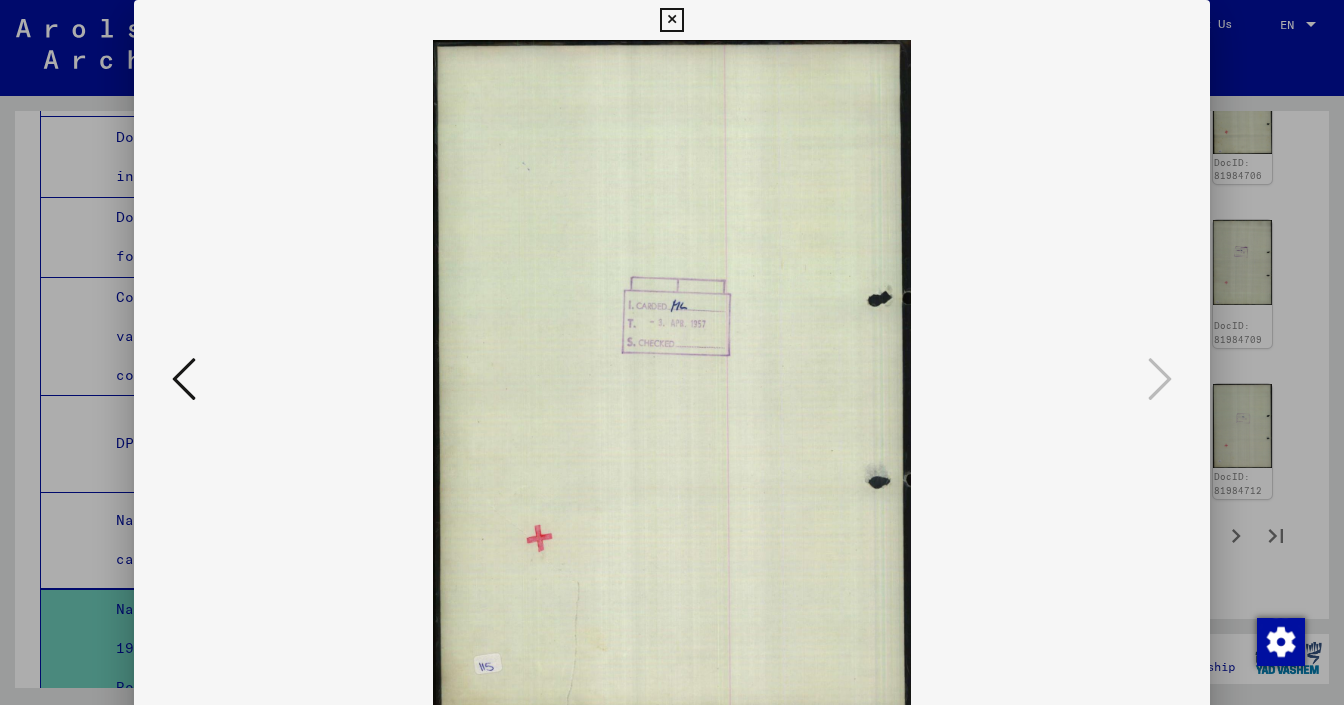 click at bounding box center (184, 379) 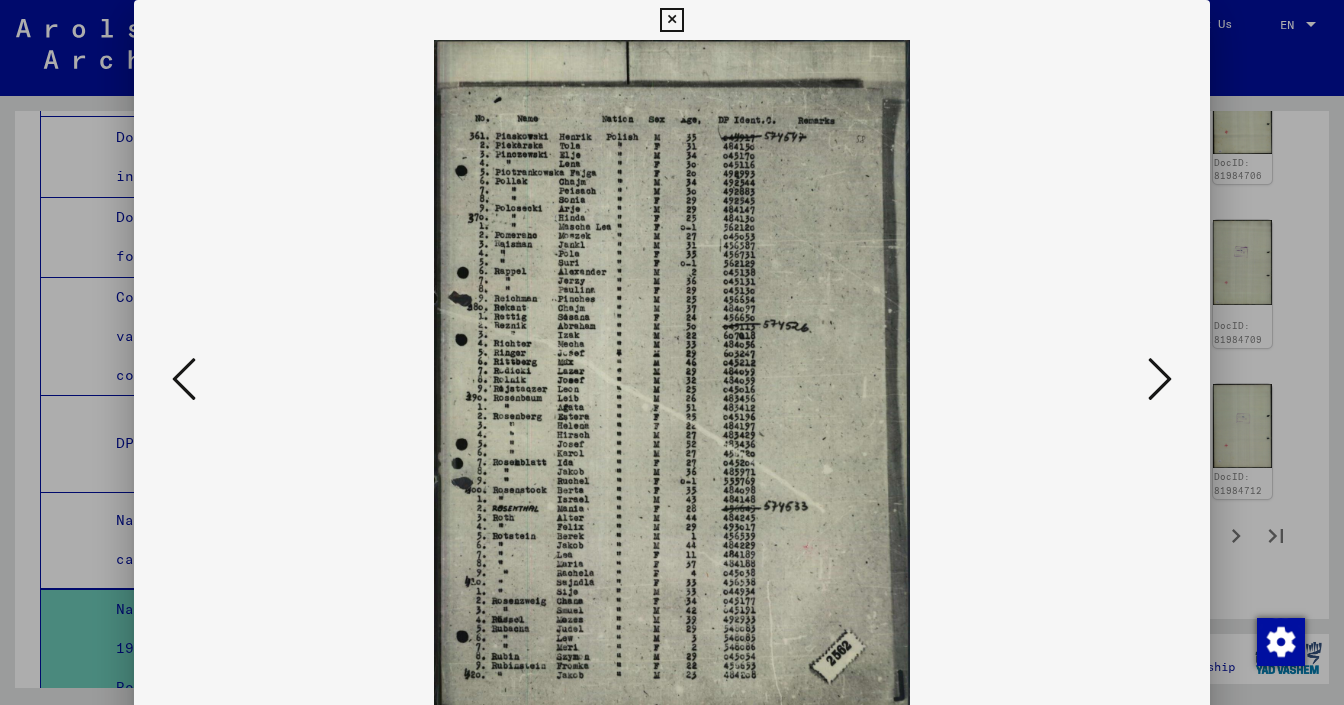 click at bounding box center [184, 379] 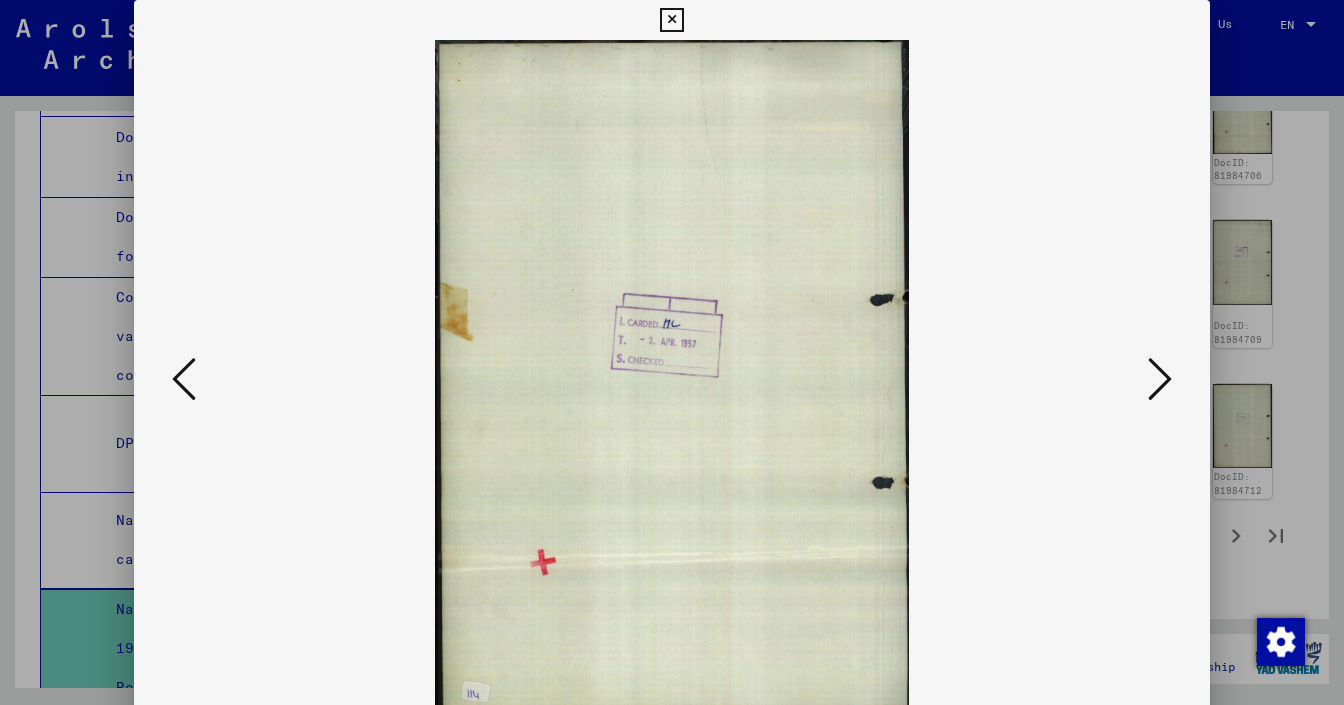 click at bounding box center (184, 379) 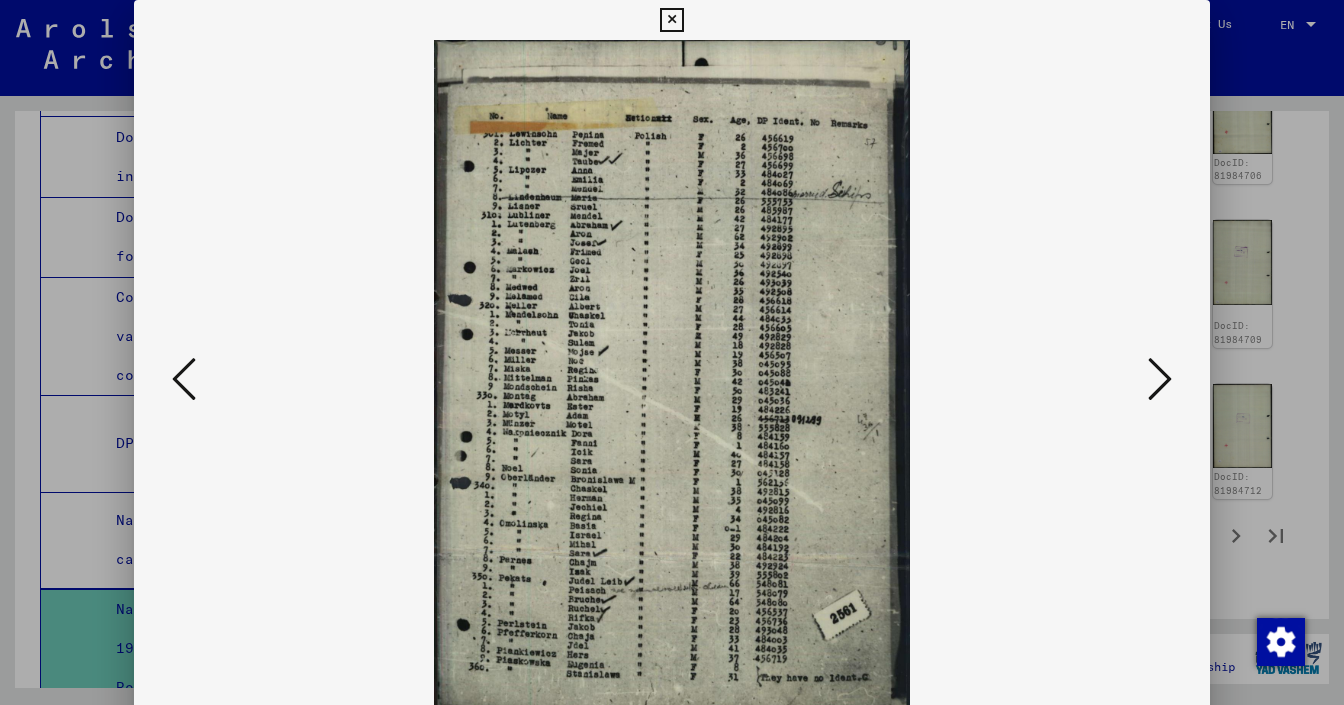 click at bounding box center [184, 379] 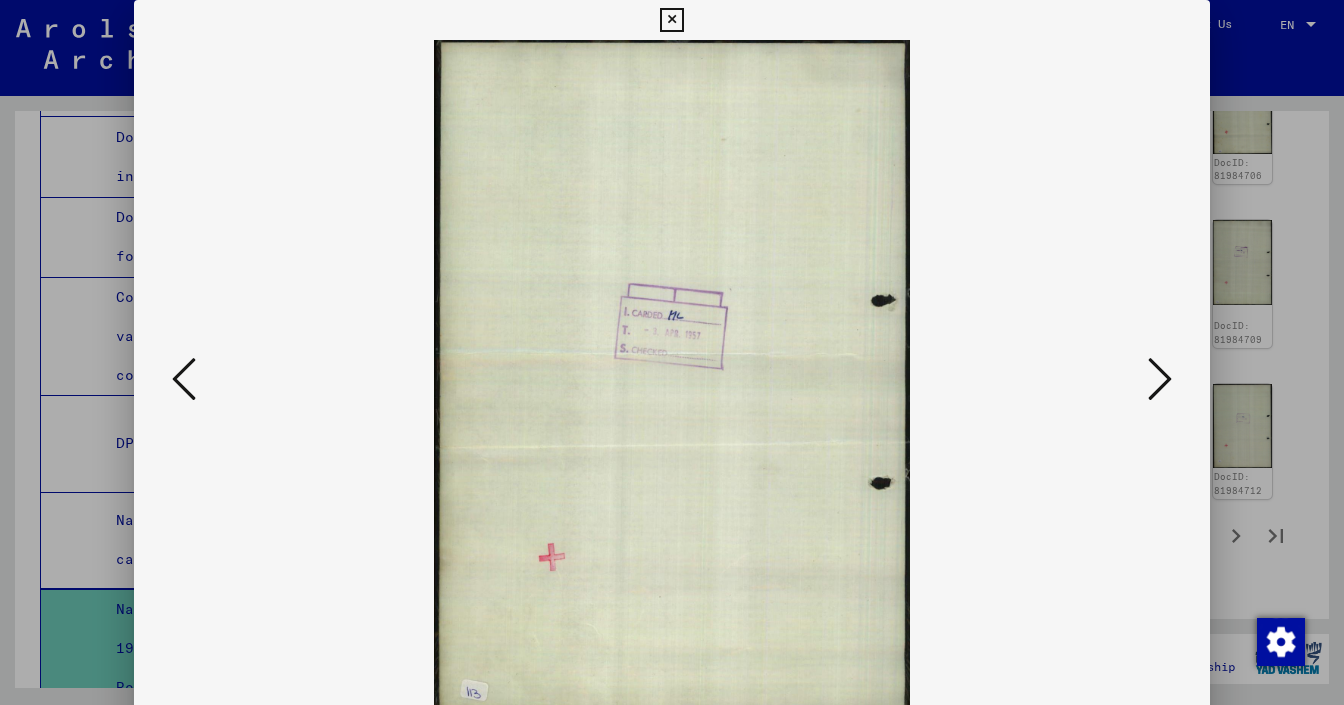 click at bounding box center [184, 379] 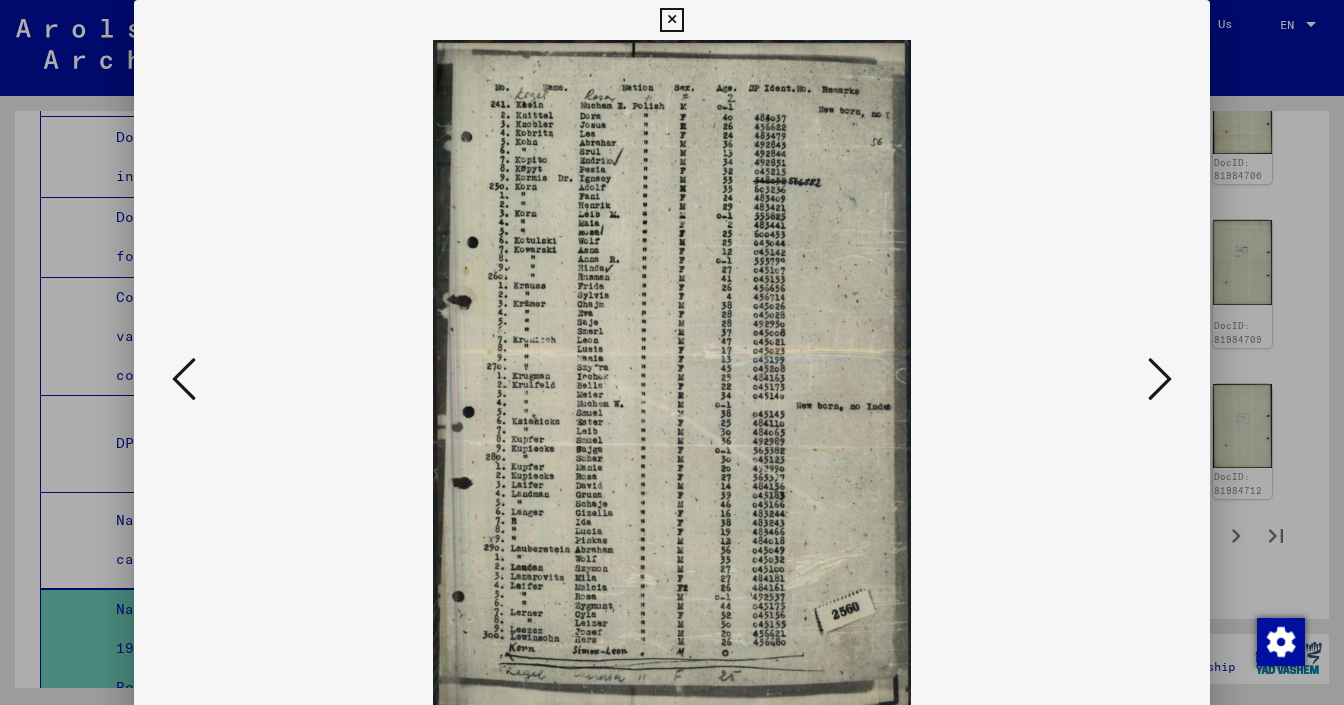 click at bounding box center [671, 380] 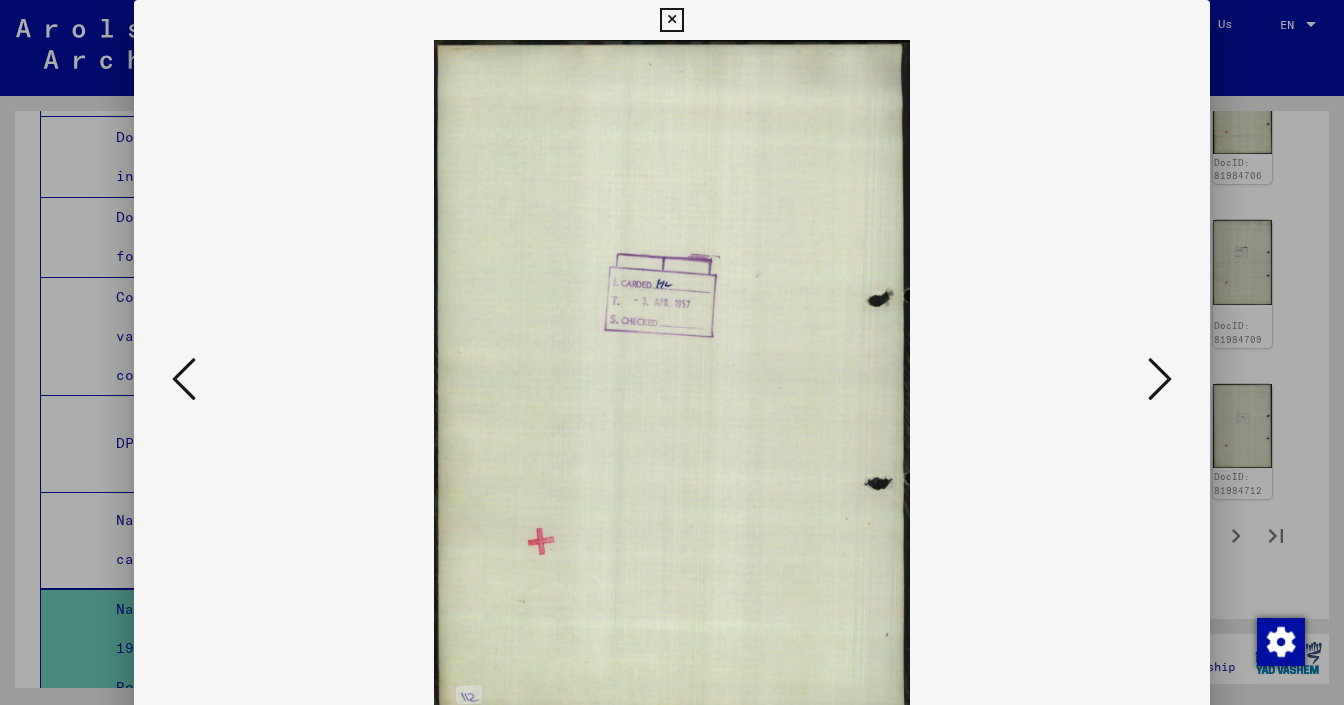 click at bounding box center (184, 379) 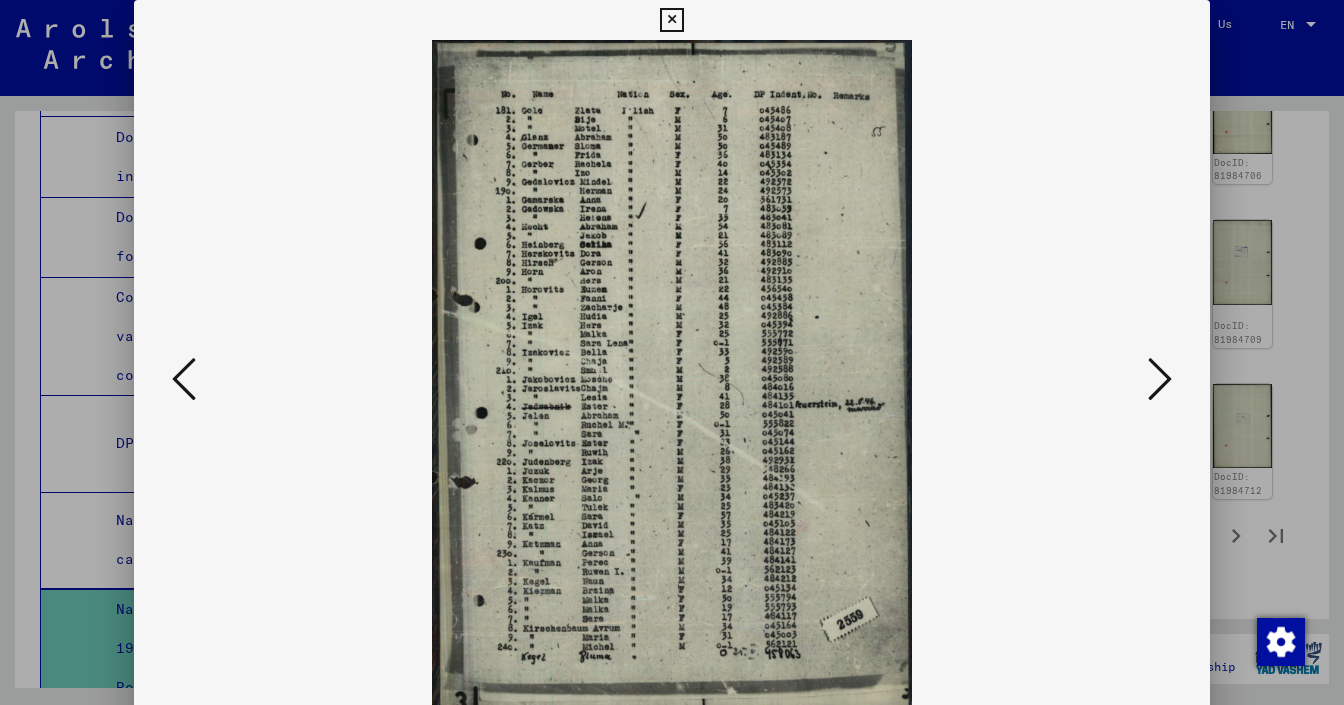click at bounding box center (184, 379) 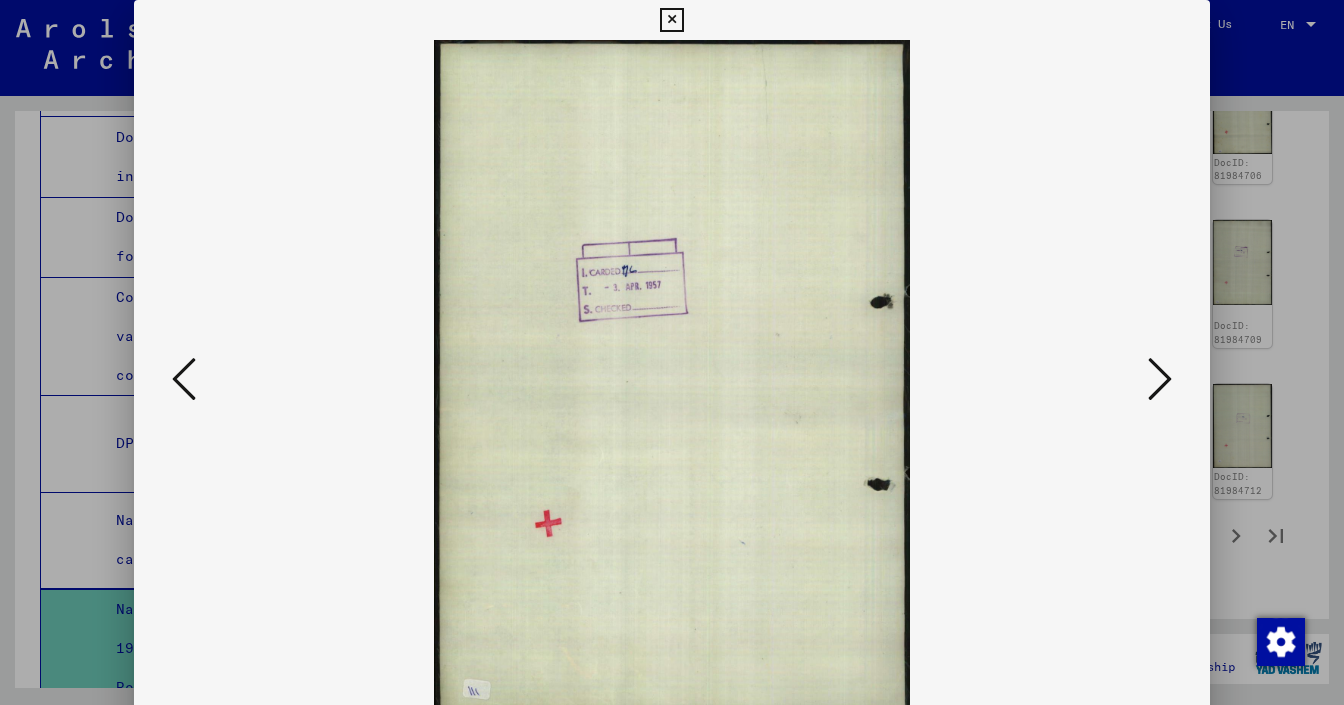 click at bounding box center (184, 379) 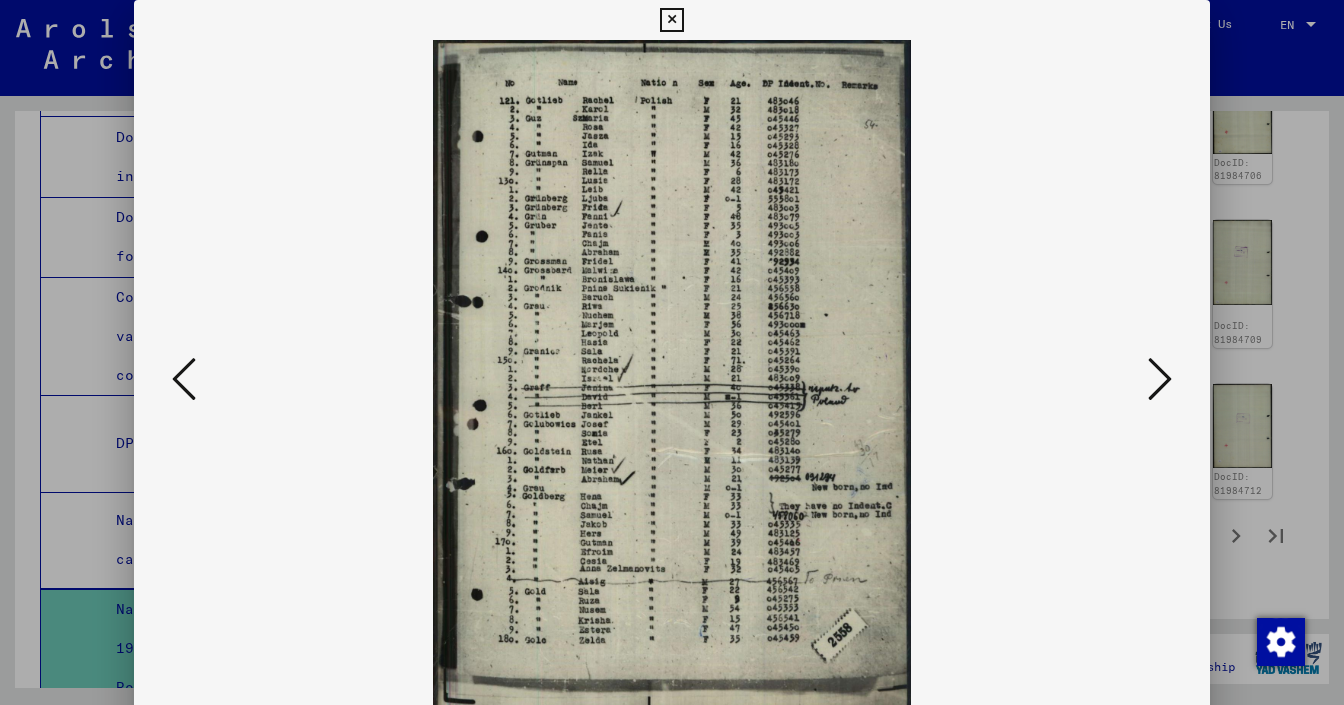 click at bounding box center (184, 379) 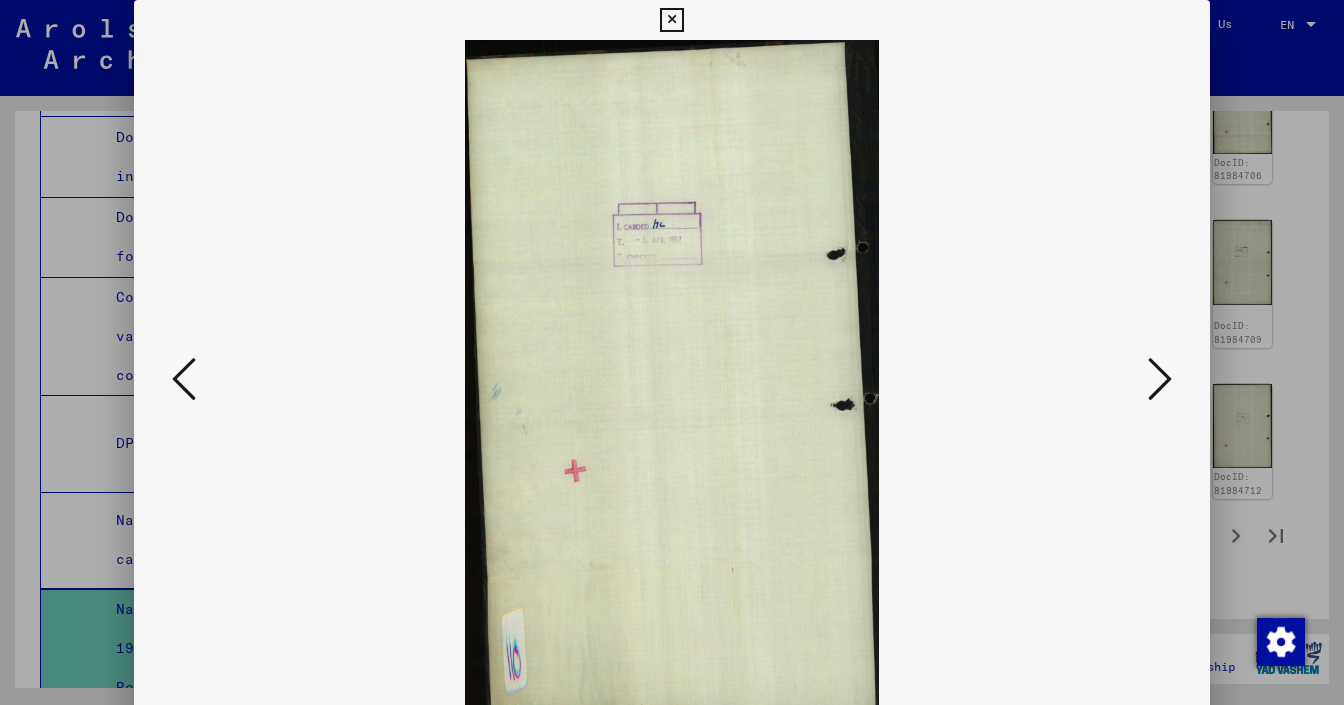 click at bounding box center (184, 379) 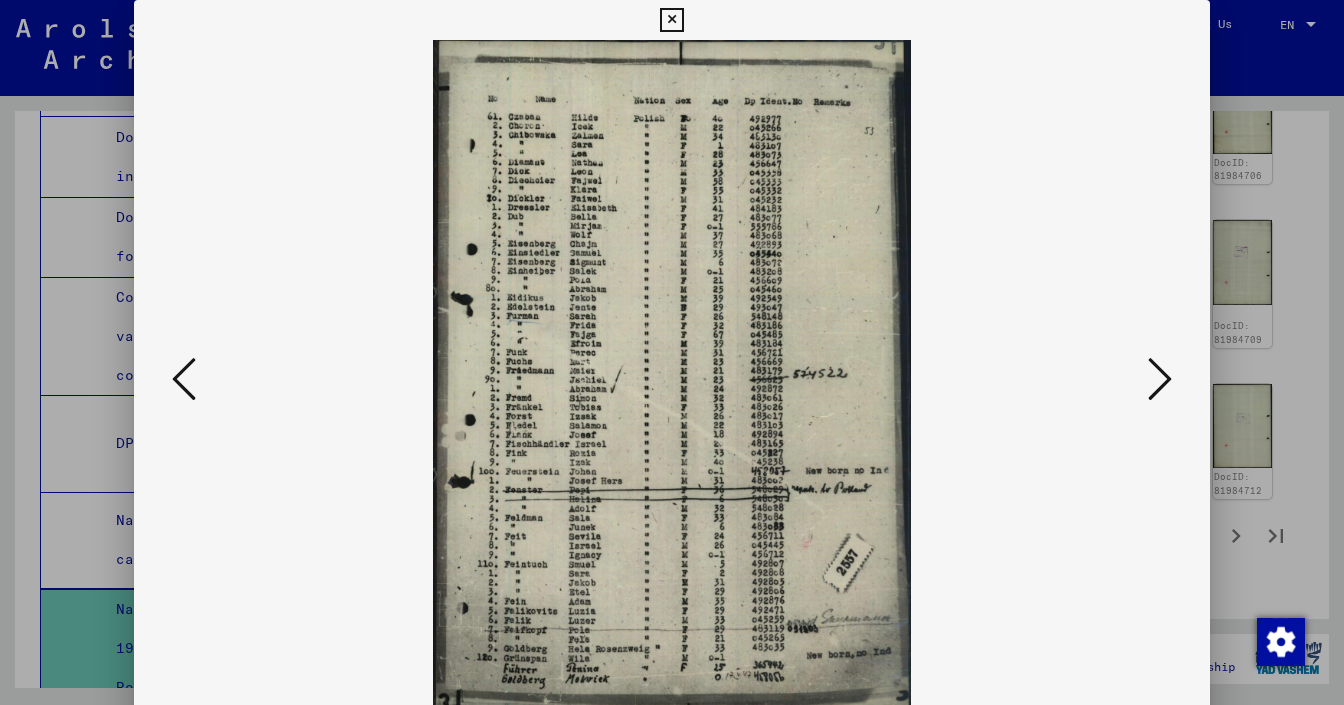 click at bounding box center (184, 379) 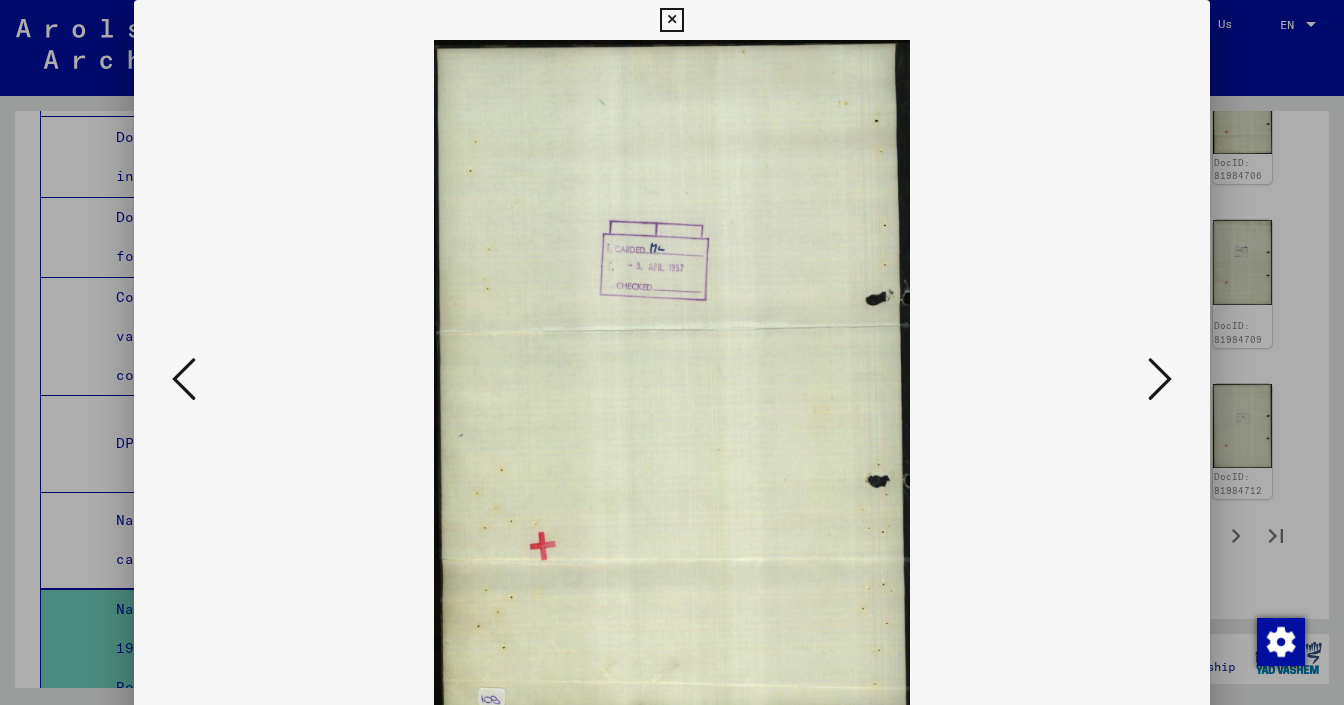 click at bounding box center [1160, 379] 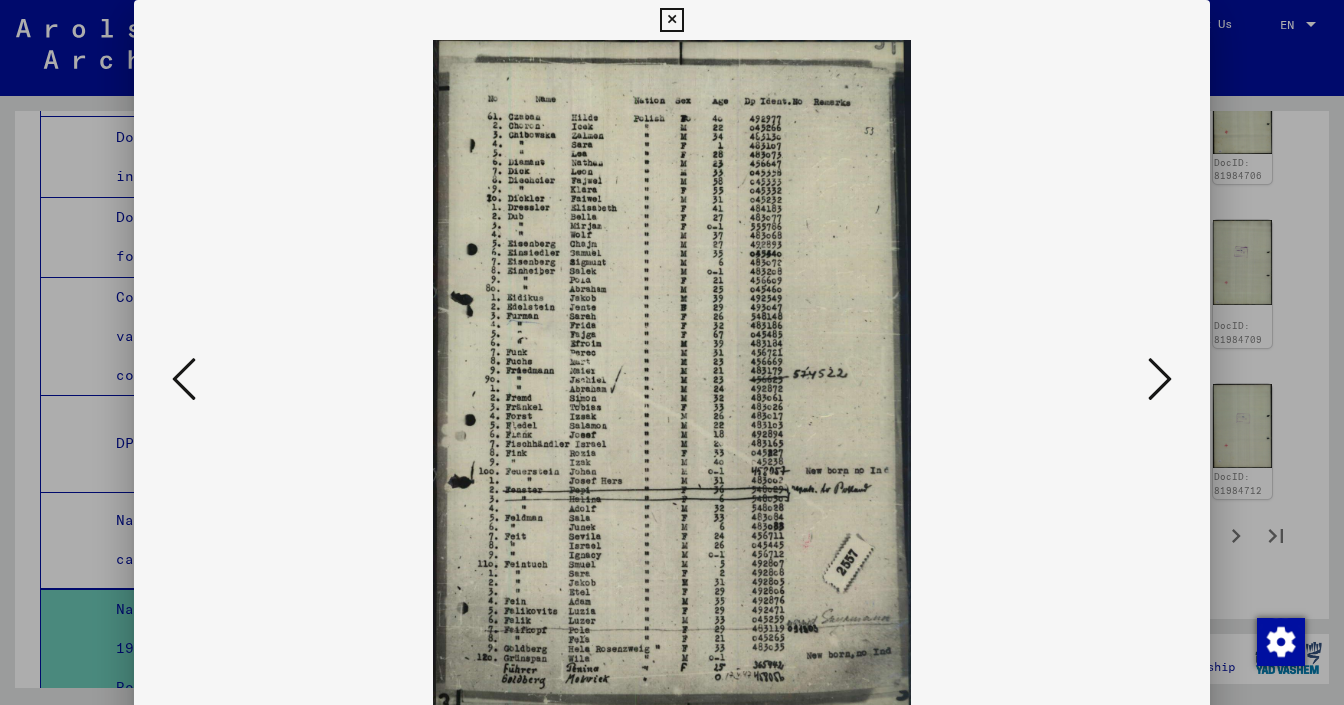 click at bounding box center [1160, 379] 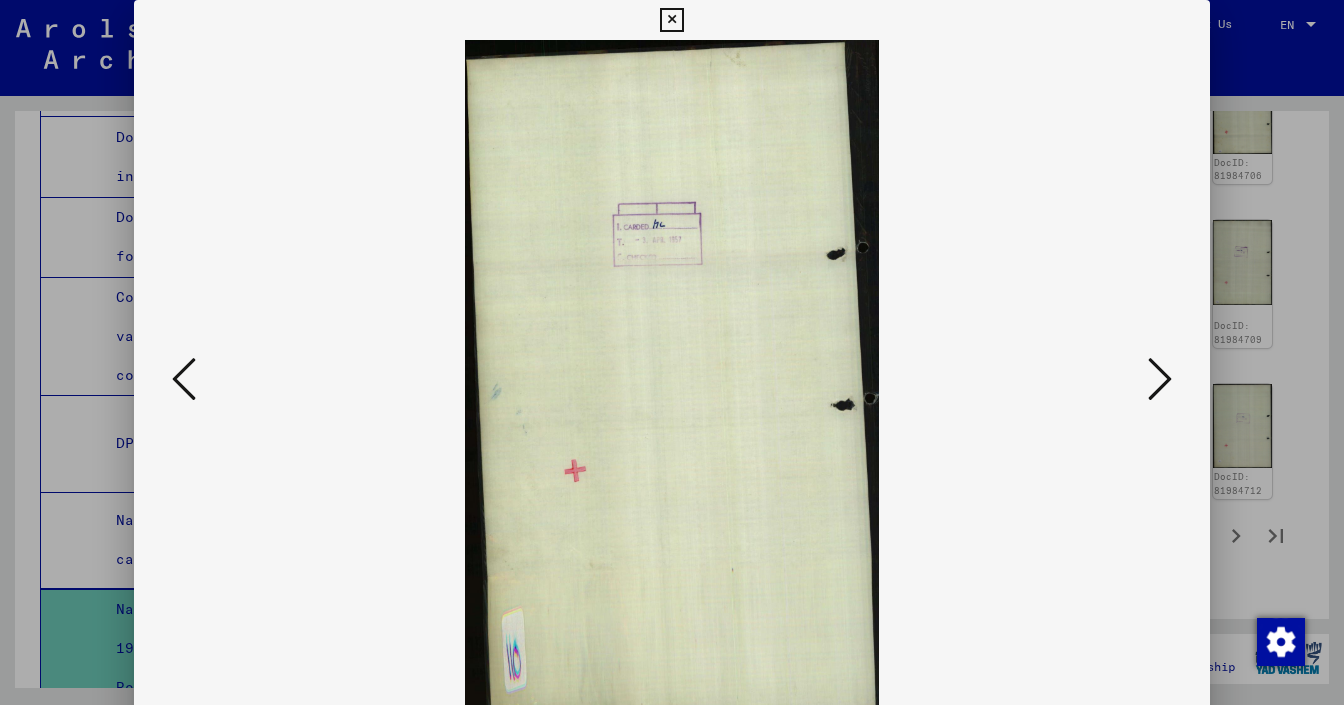 click at bounding box center (1160, 379) 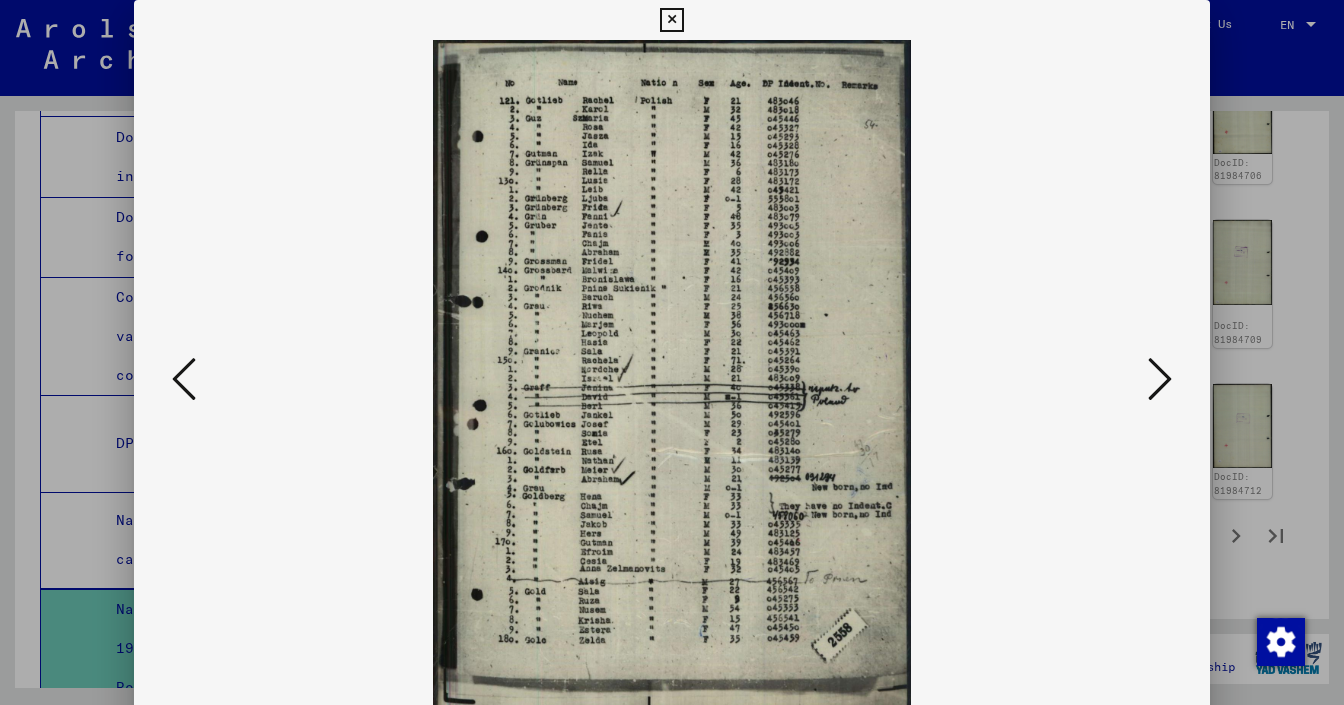 click at bounding box center [671, 380] 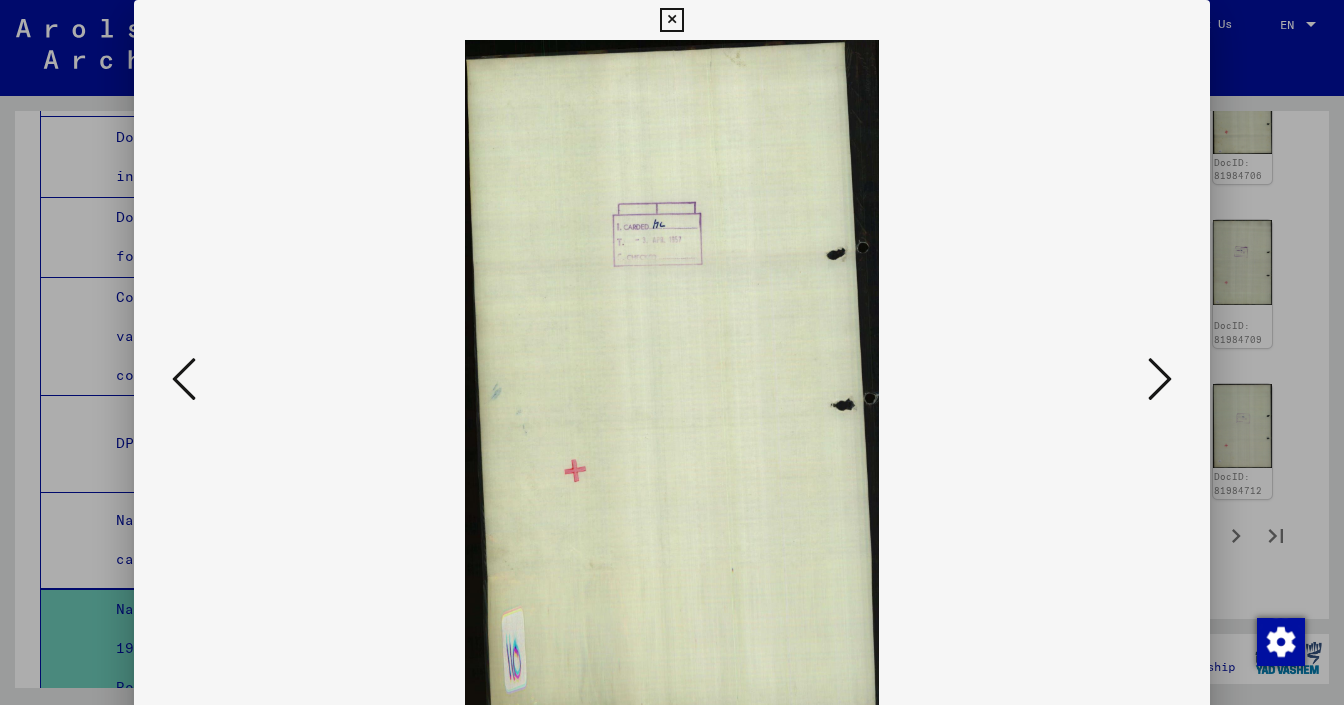 click at bounding box center [184, 379] 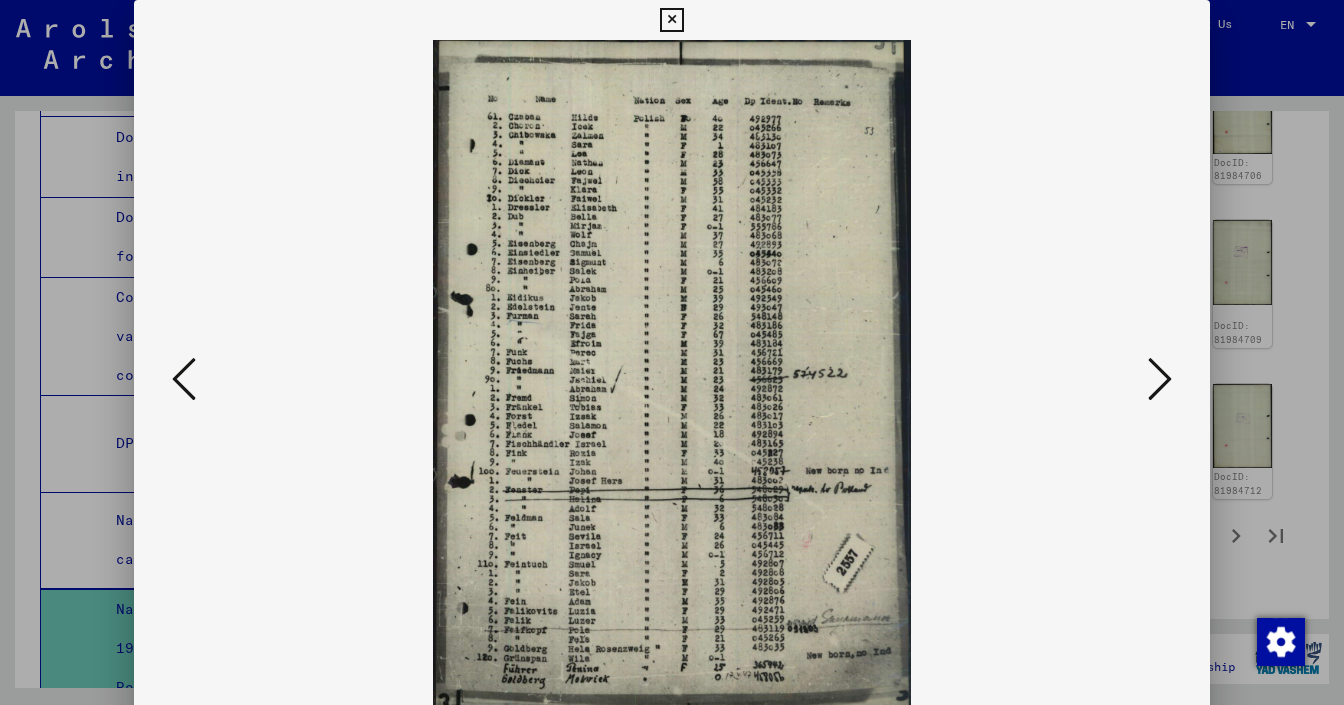 click at bounding box center (184, 379) 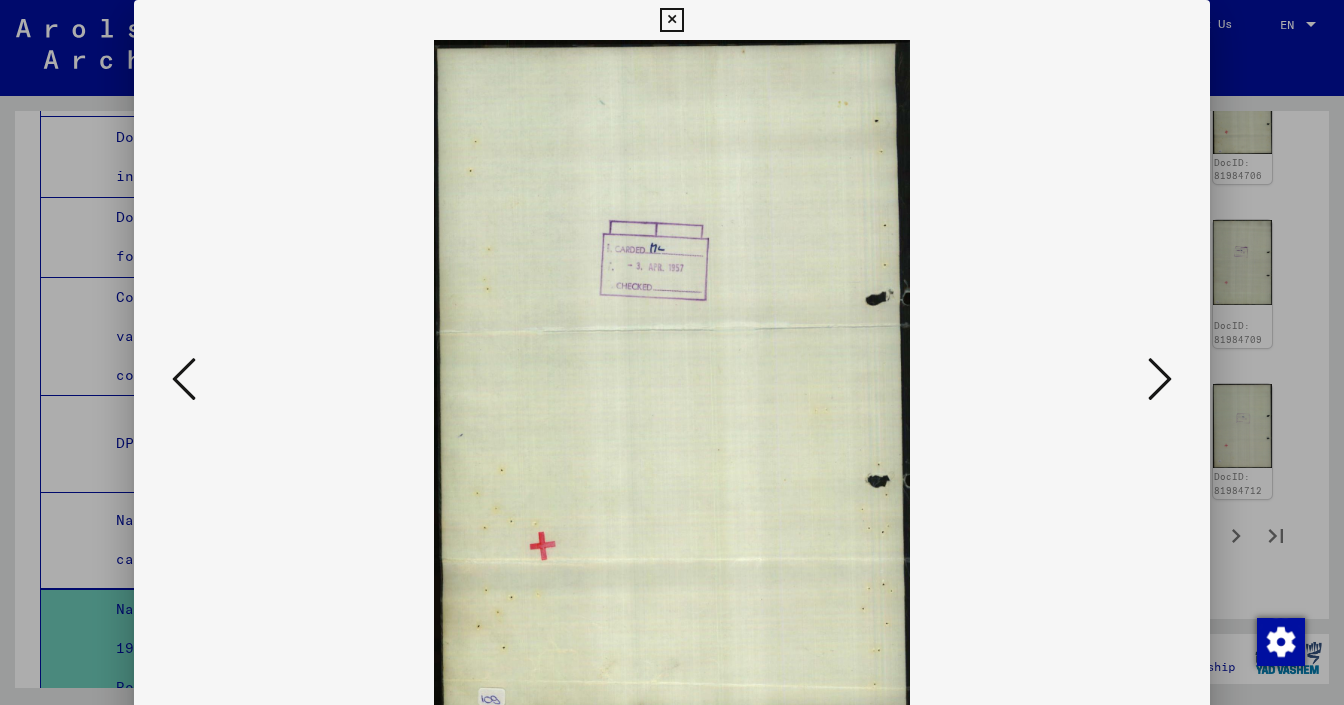 click at bounding box center (184, 379) 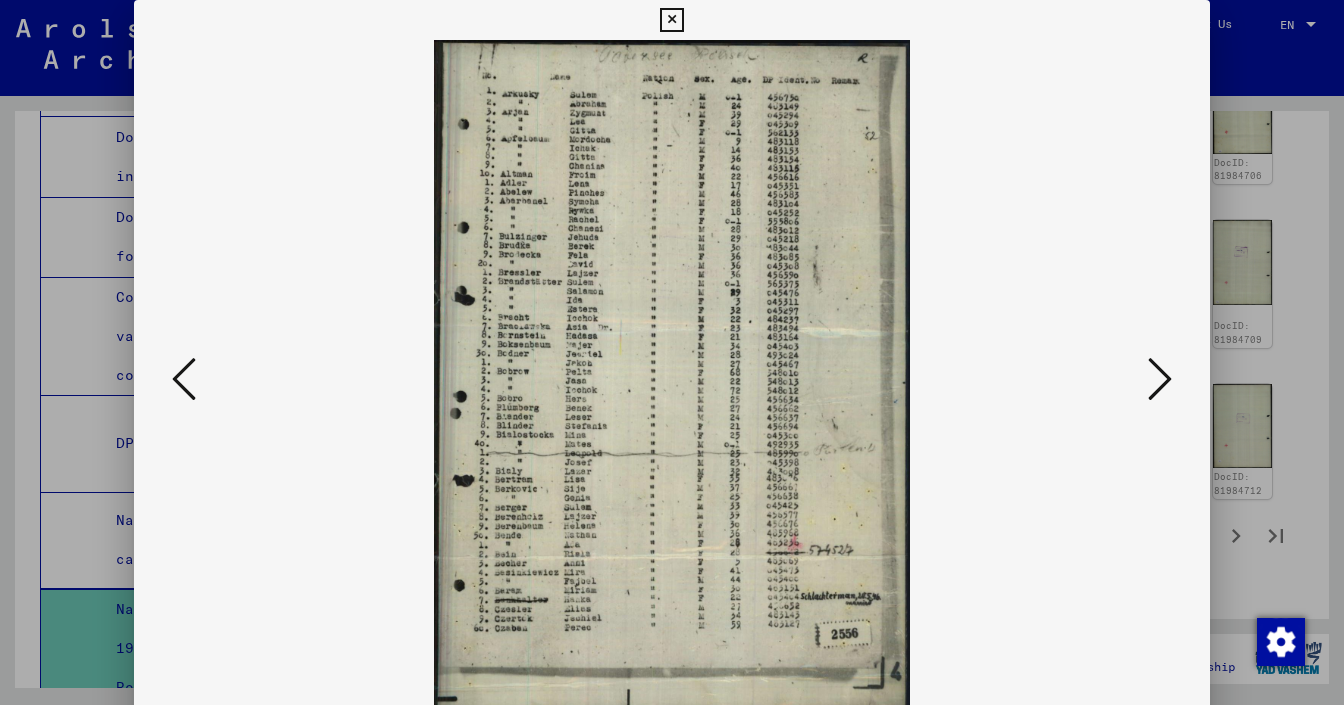 click at bounding box center [184, 379] 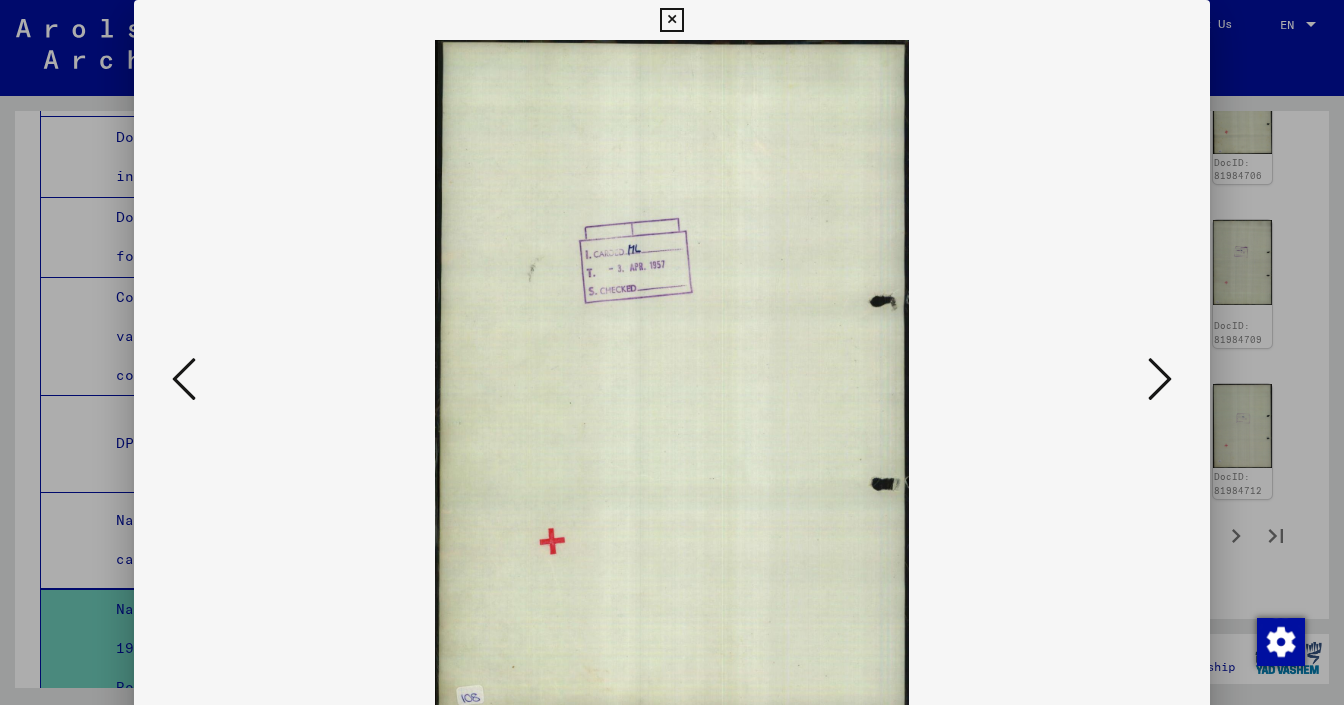 click at bounding box center [184, 379] 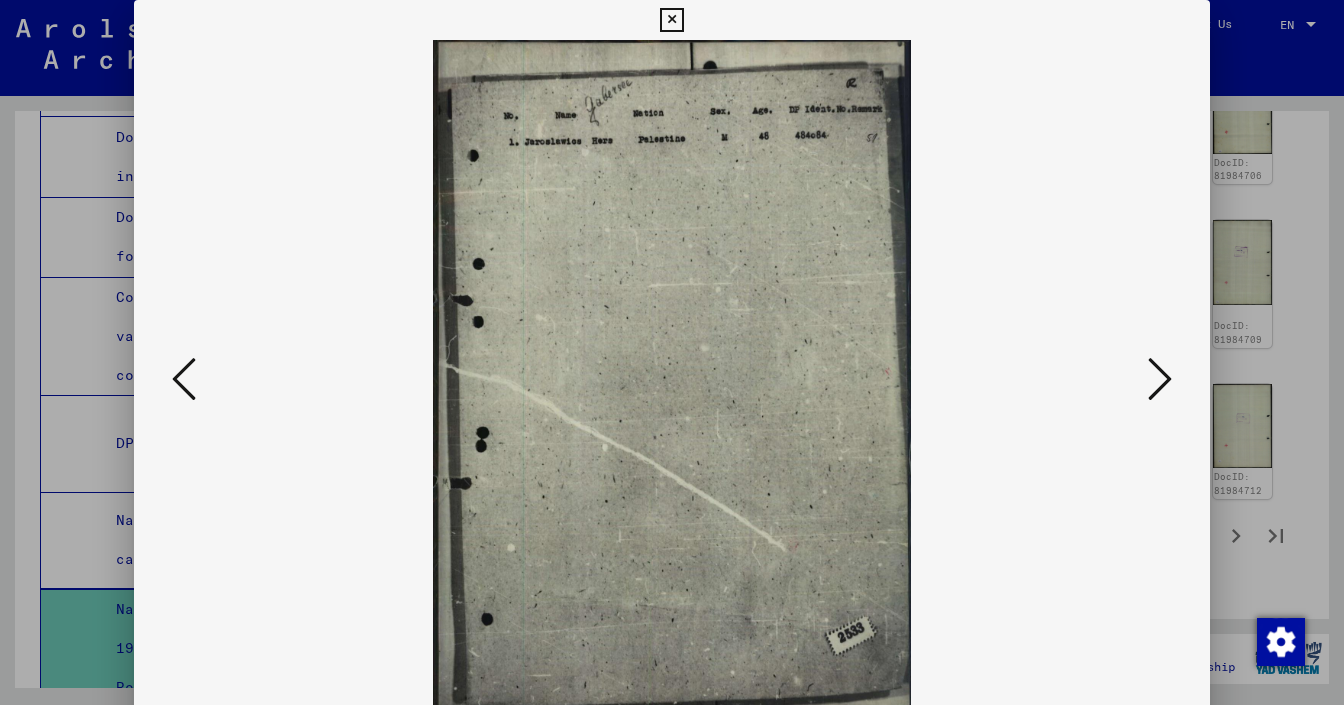 click at bounding box center [184, 379] 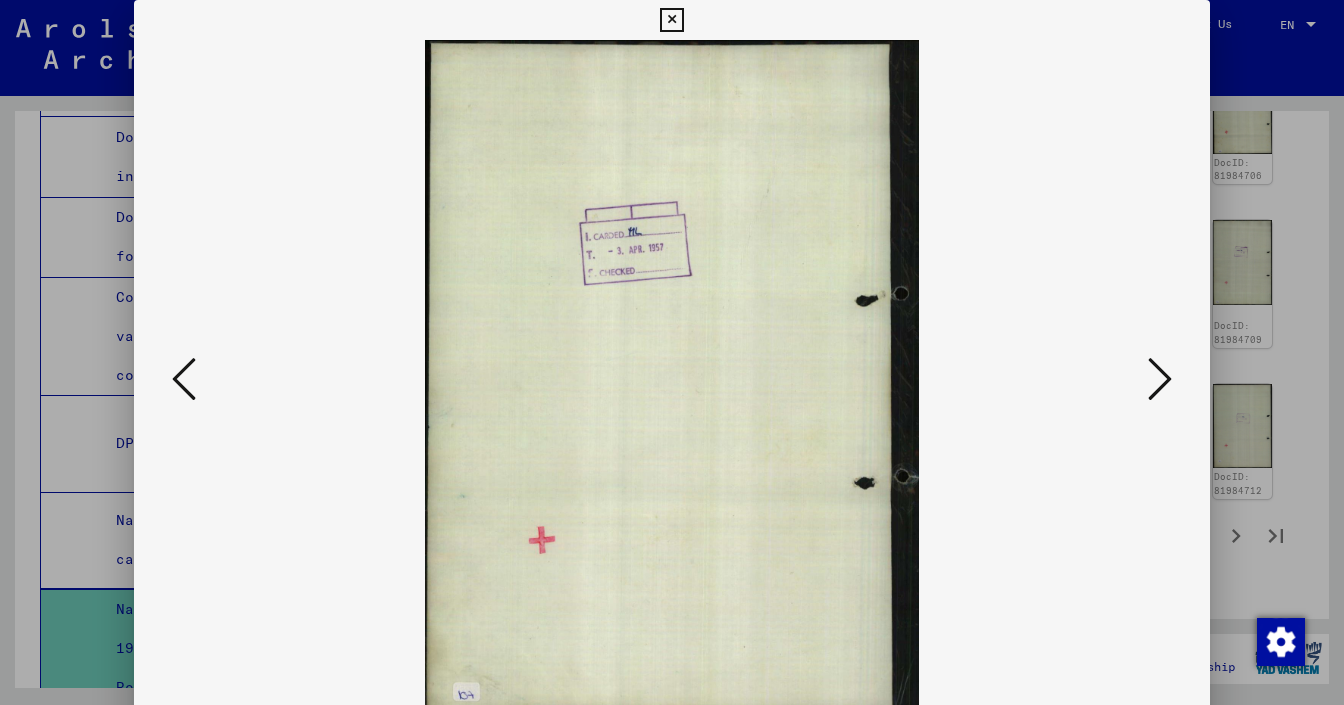 click at bounding box center [184, 379] 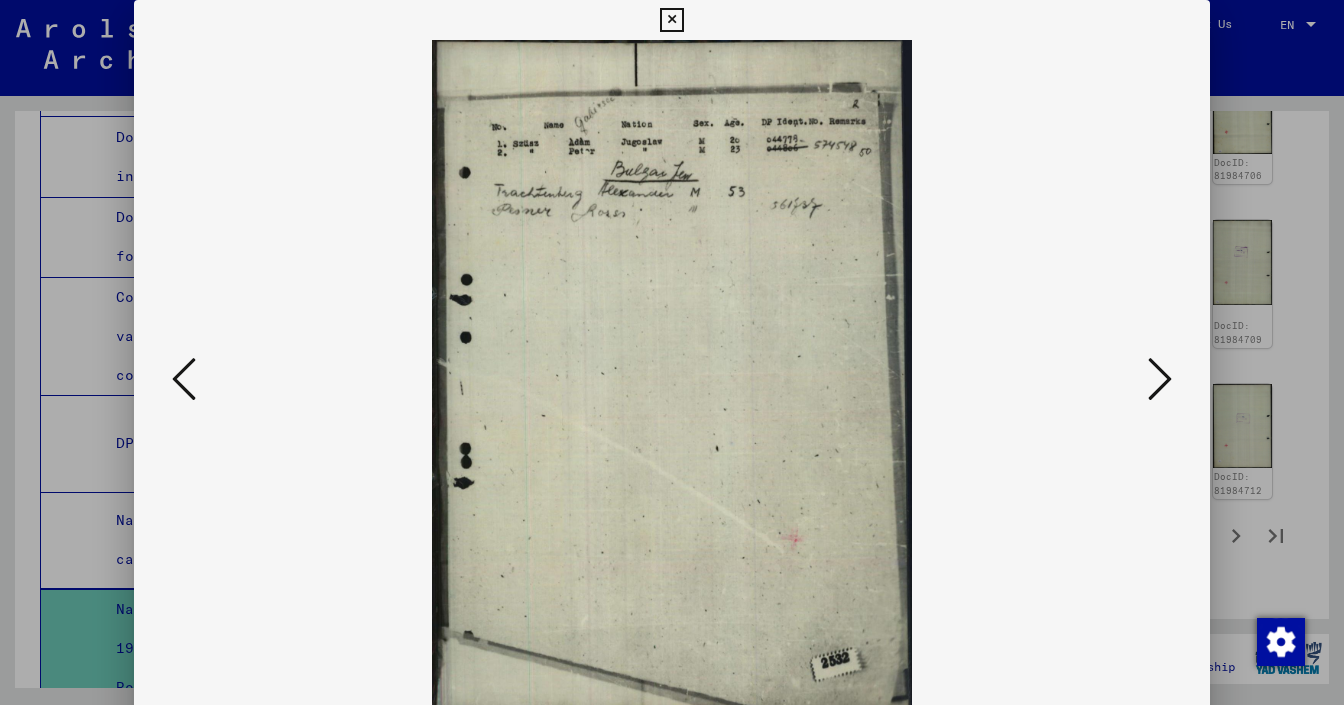 click at bounding box center [184, 379] 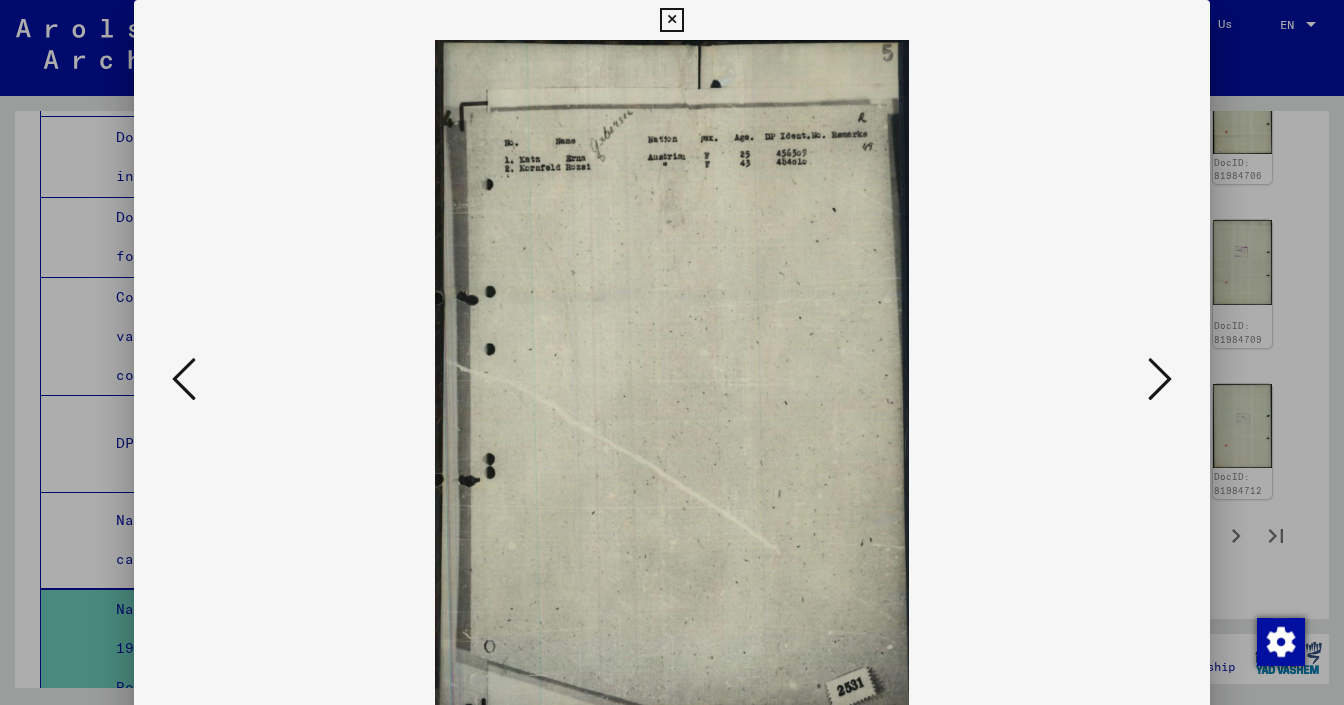 click at bounding box center (184, 379) 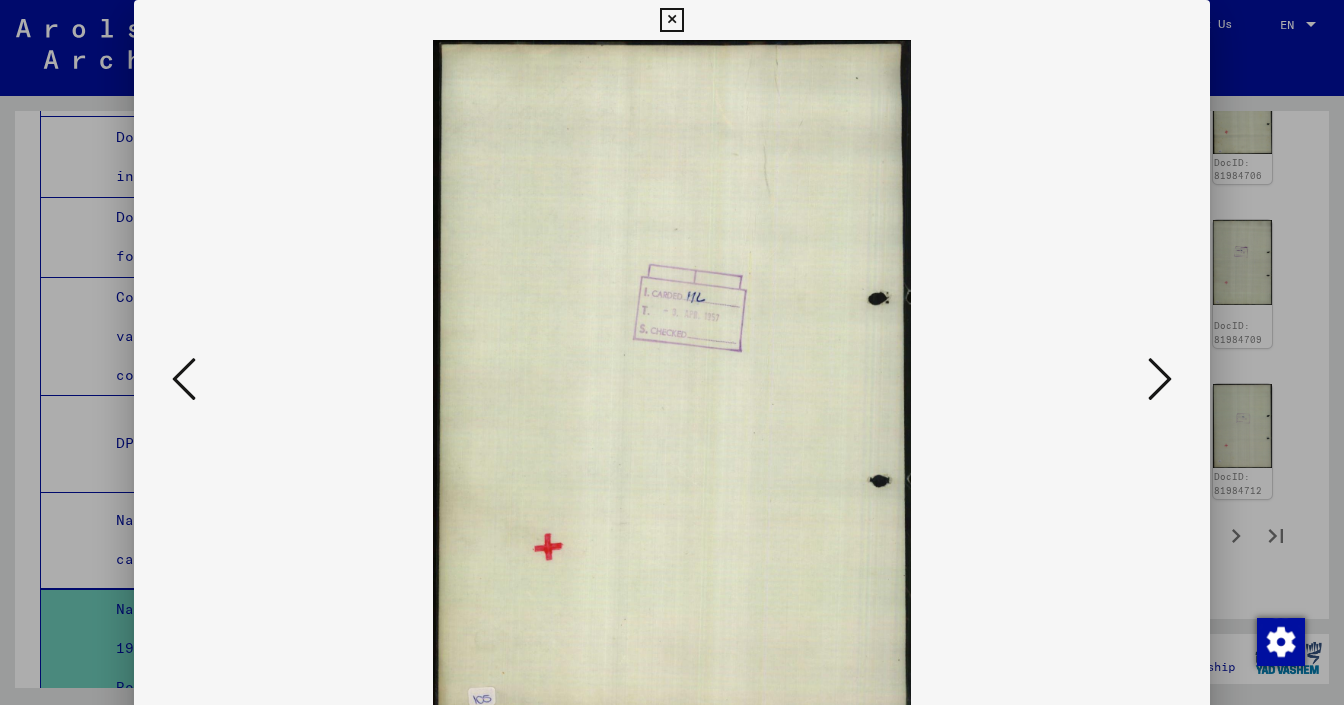 click at bounding box center (184, 379) 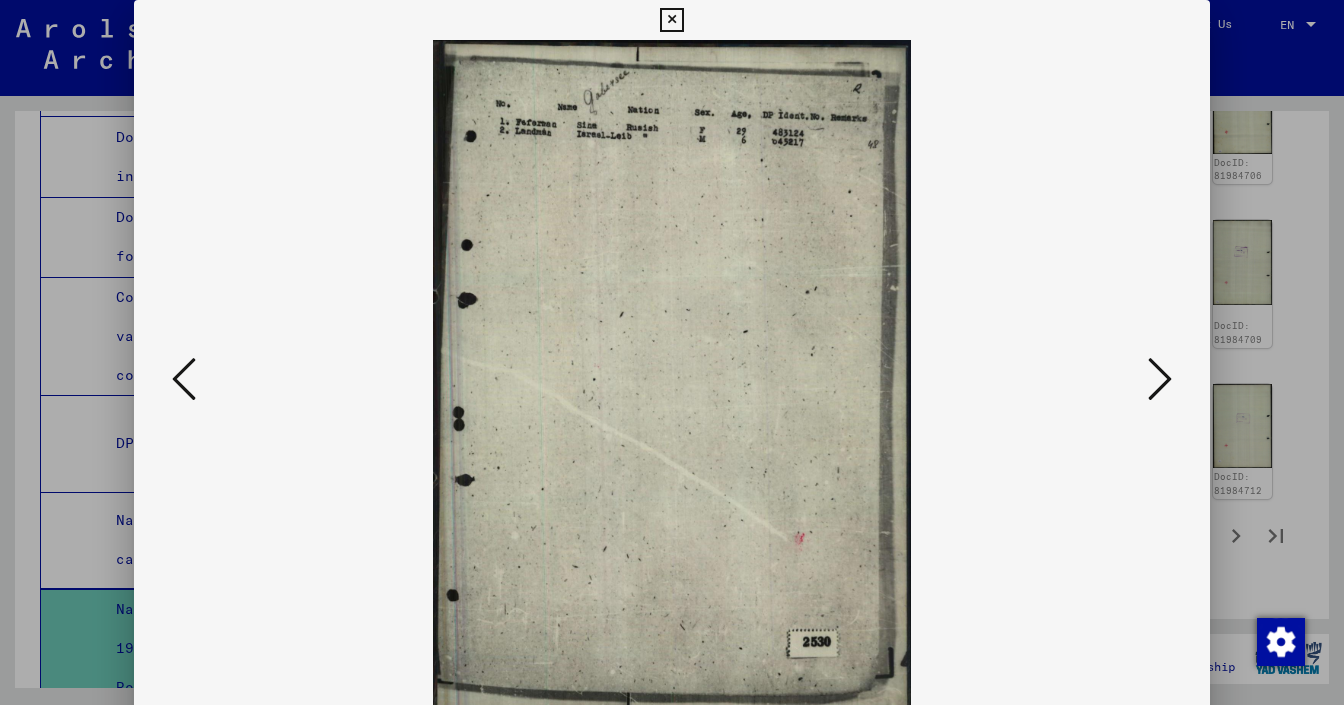 click at bounding box center [184, 379] 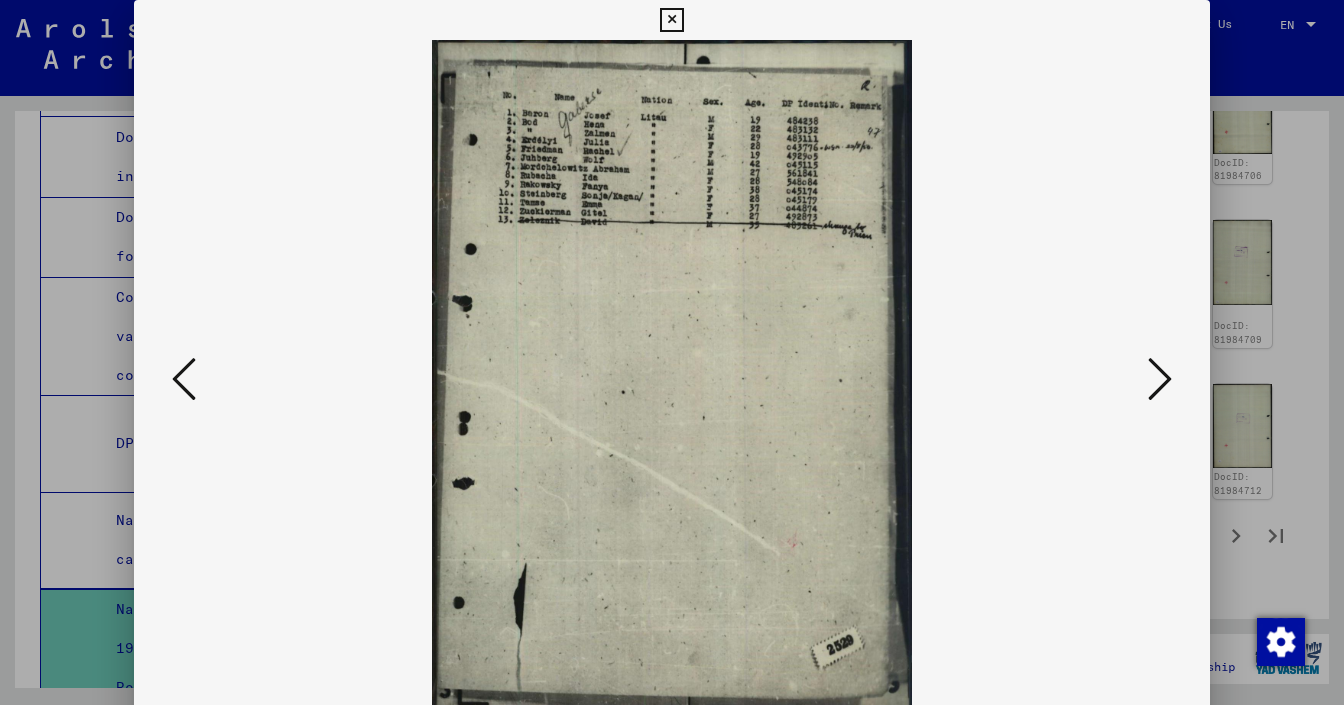 click at bounding box center [184, 379] 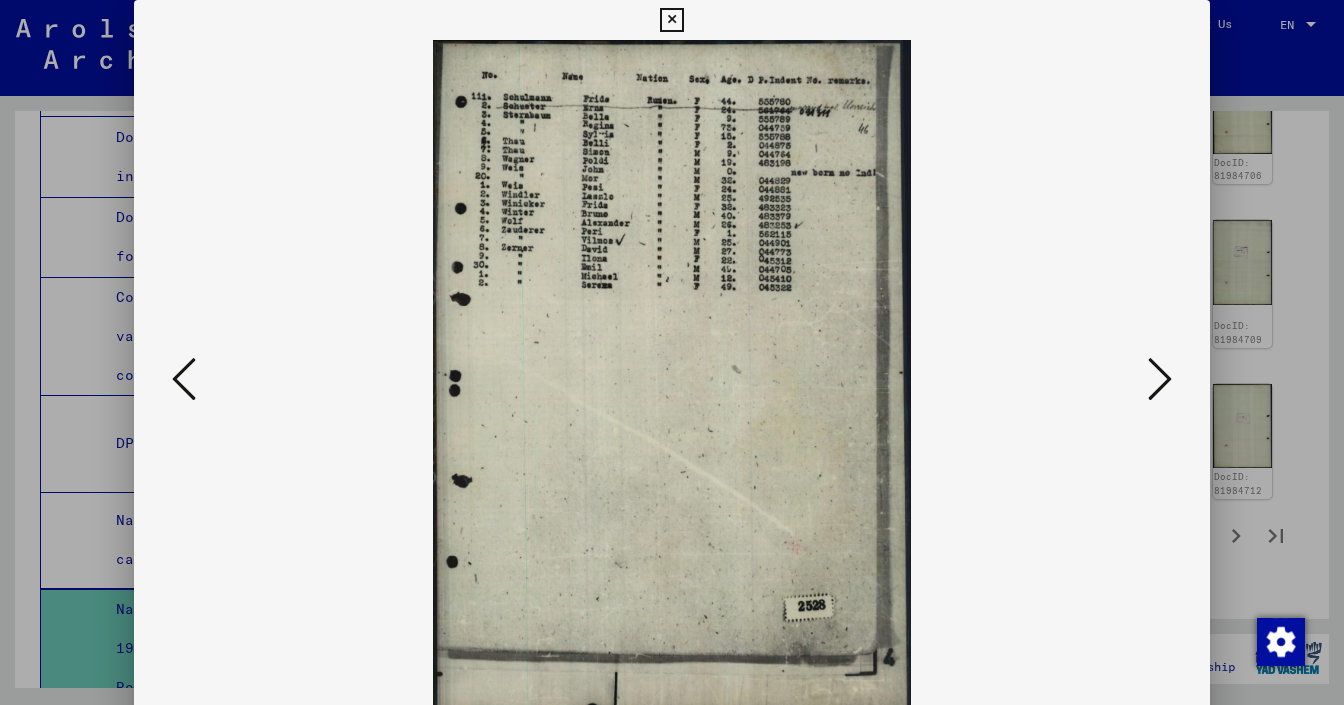 click at bounding box center [184, 379] 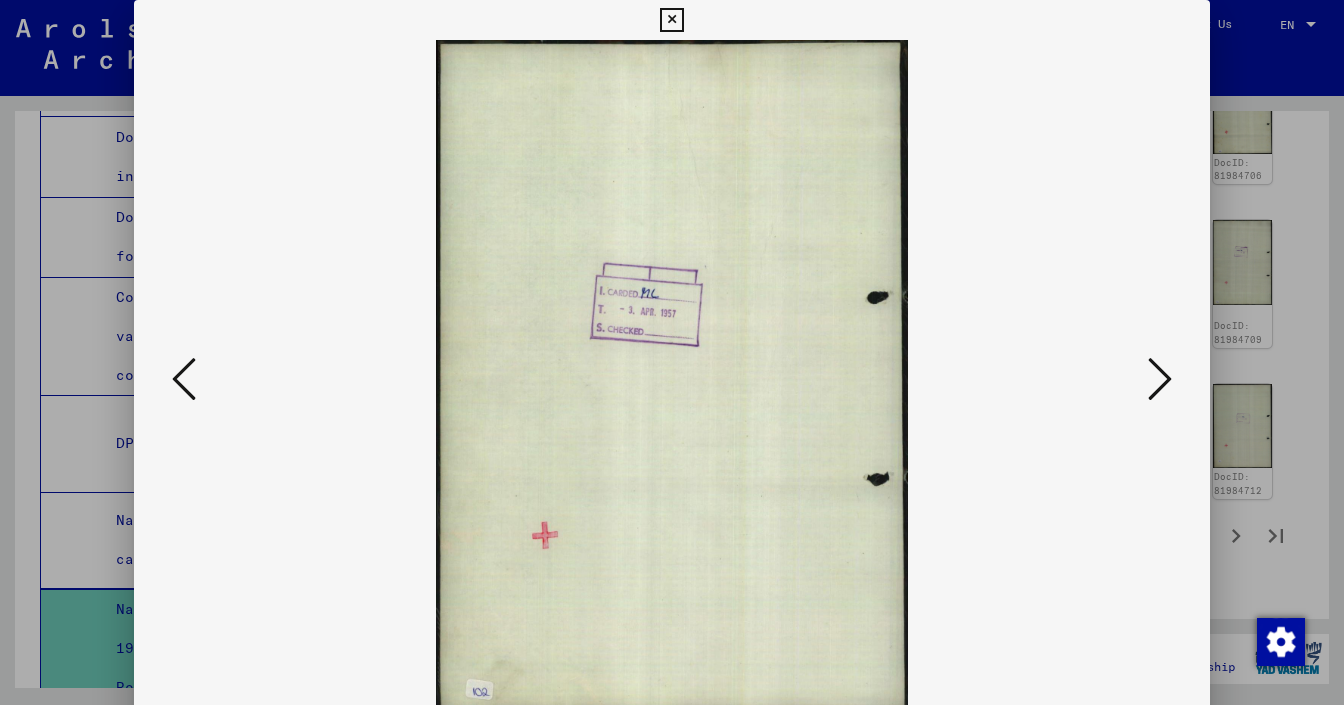 click at bounding box center [184, 379] 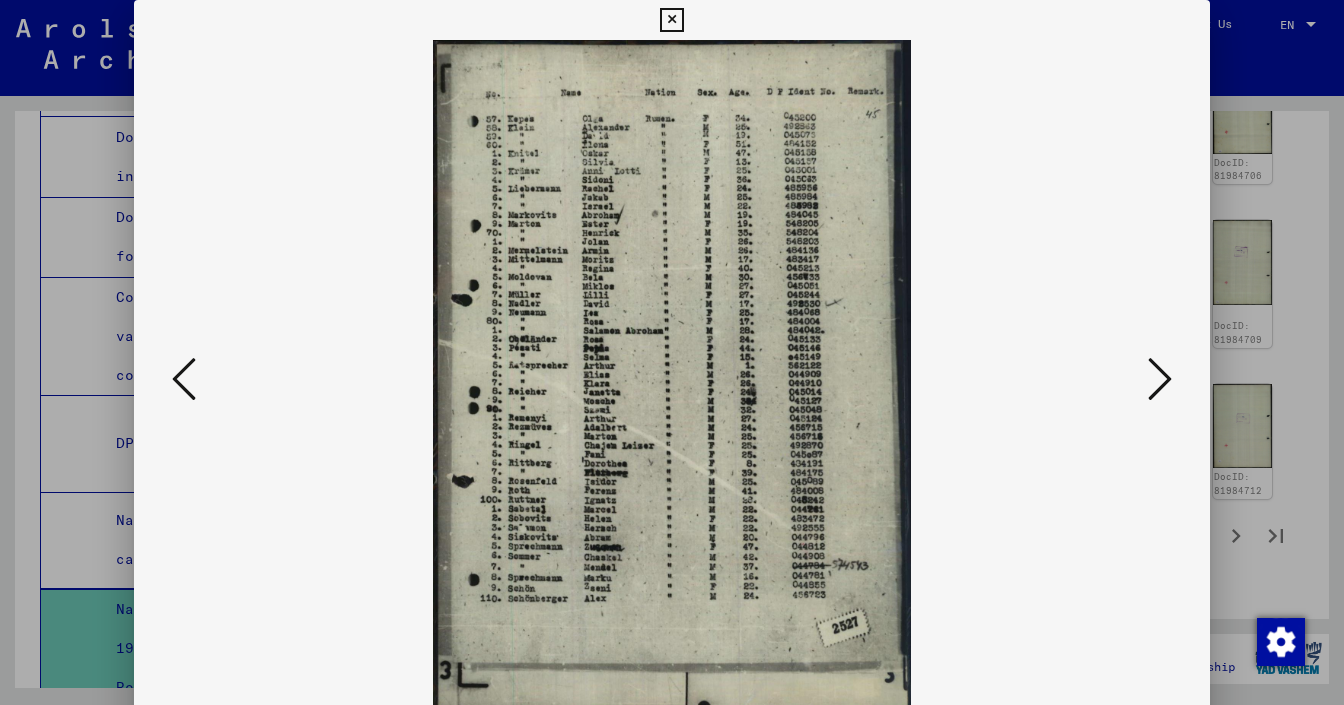 click at bounding box center (184, 379) 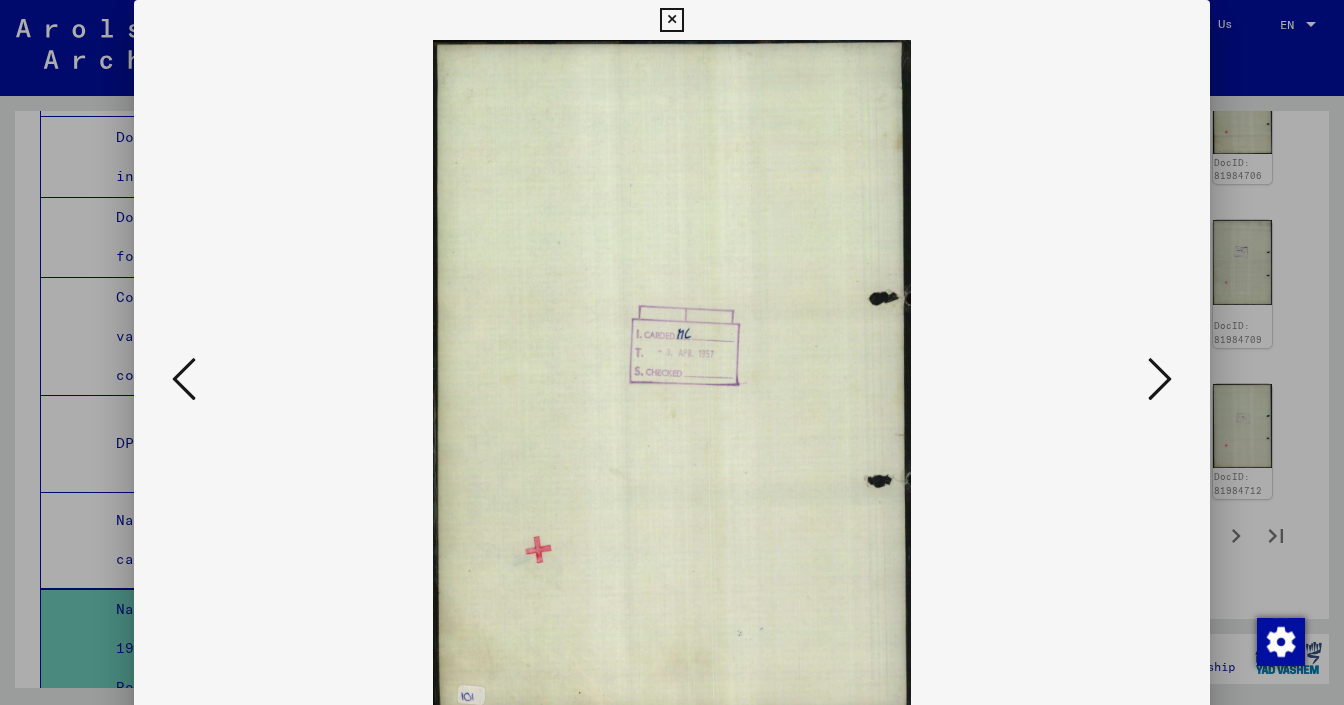click at bounding box center (184, 379) 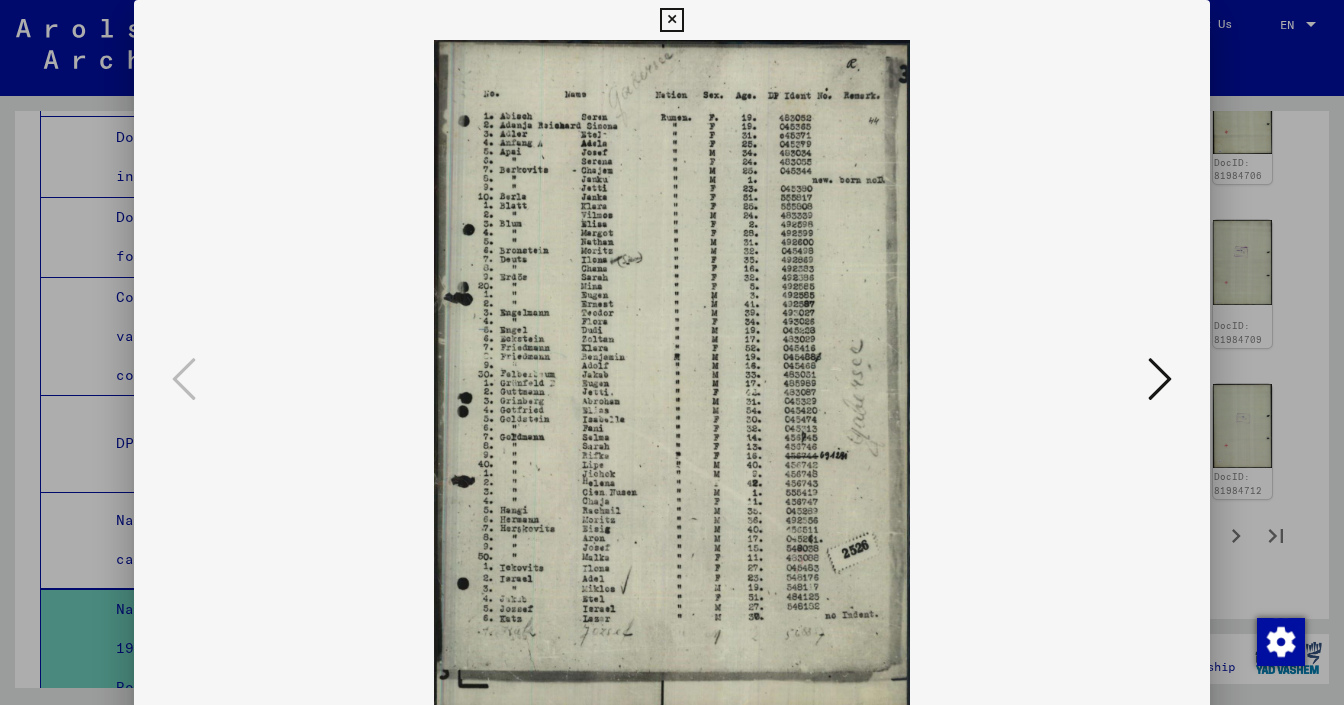 click at bounding box center [1160, 379] 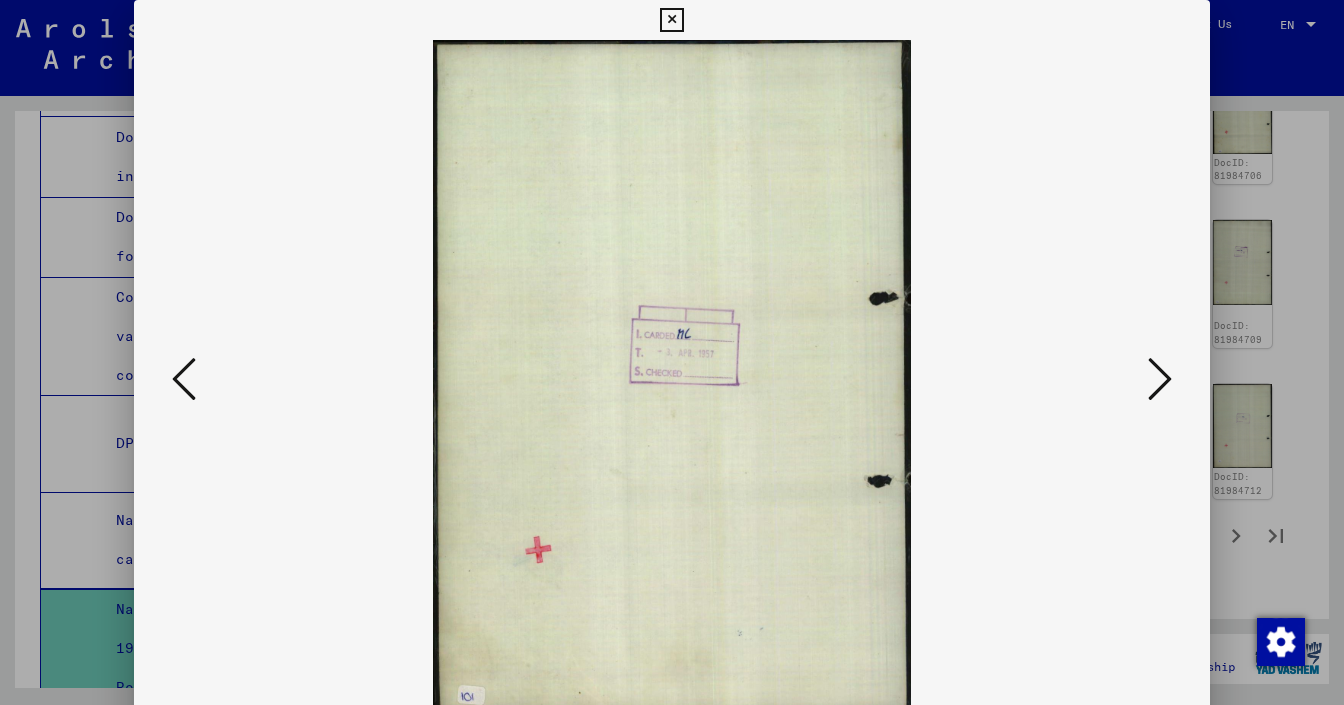 click at bounding box center (1160, 379) 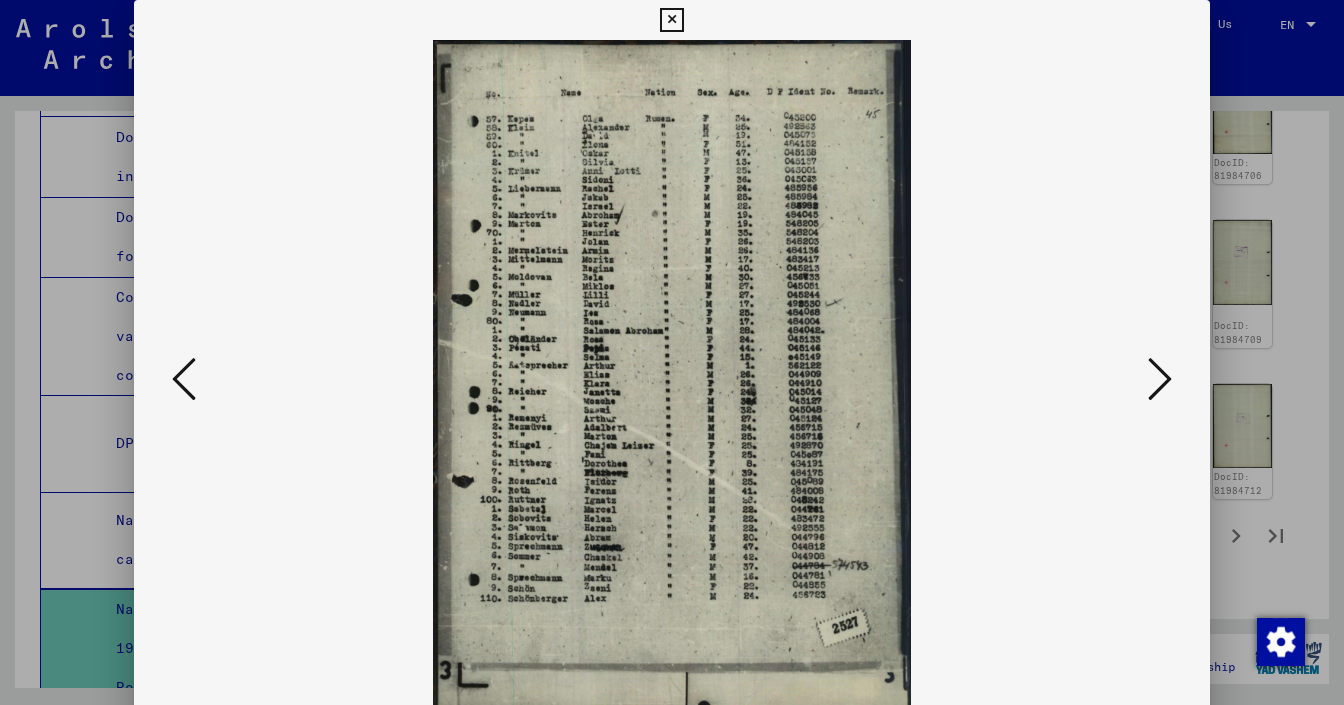 click at bounding box center [672, 352] 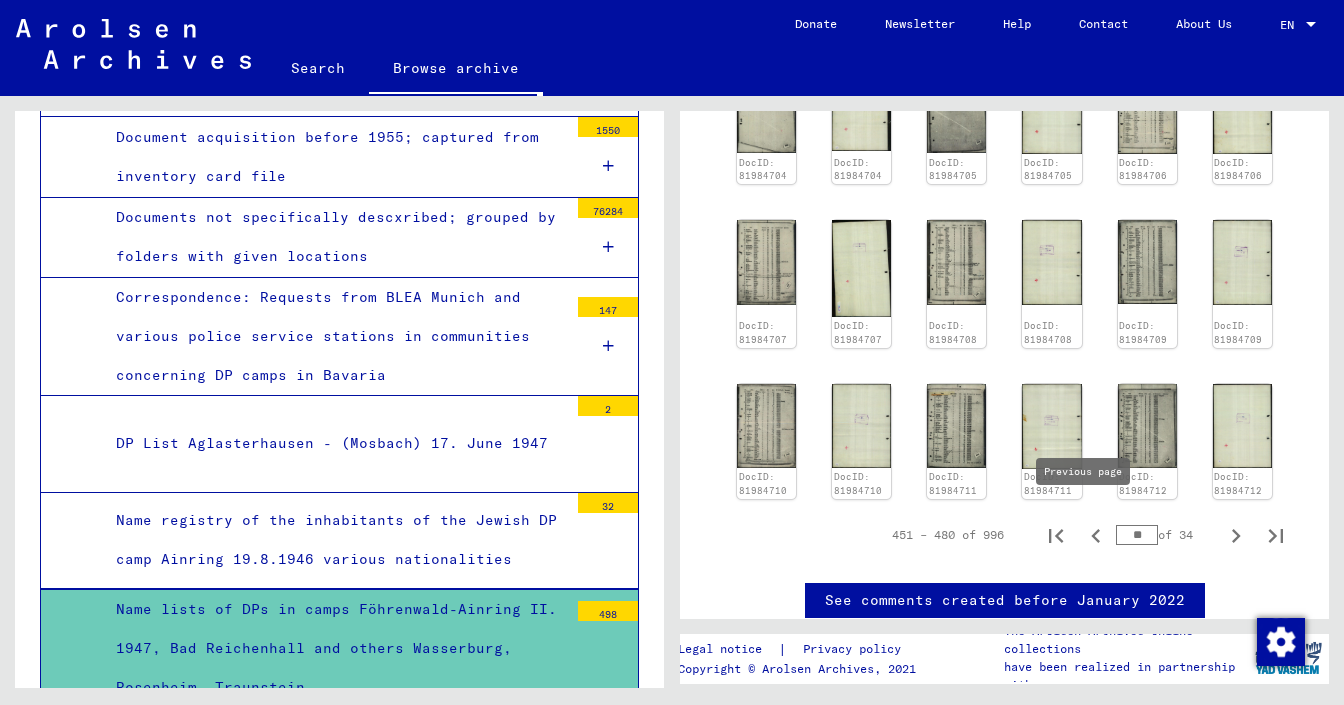 click 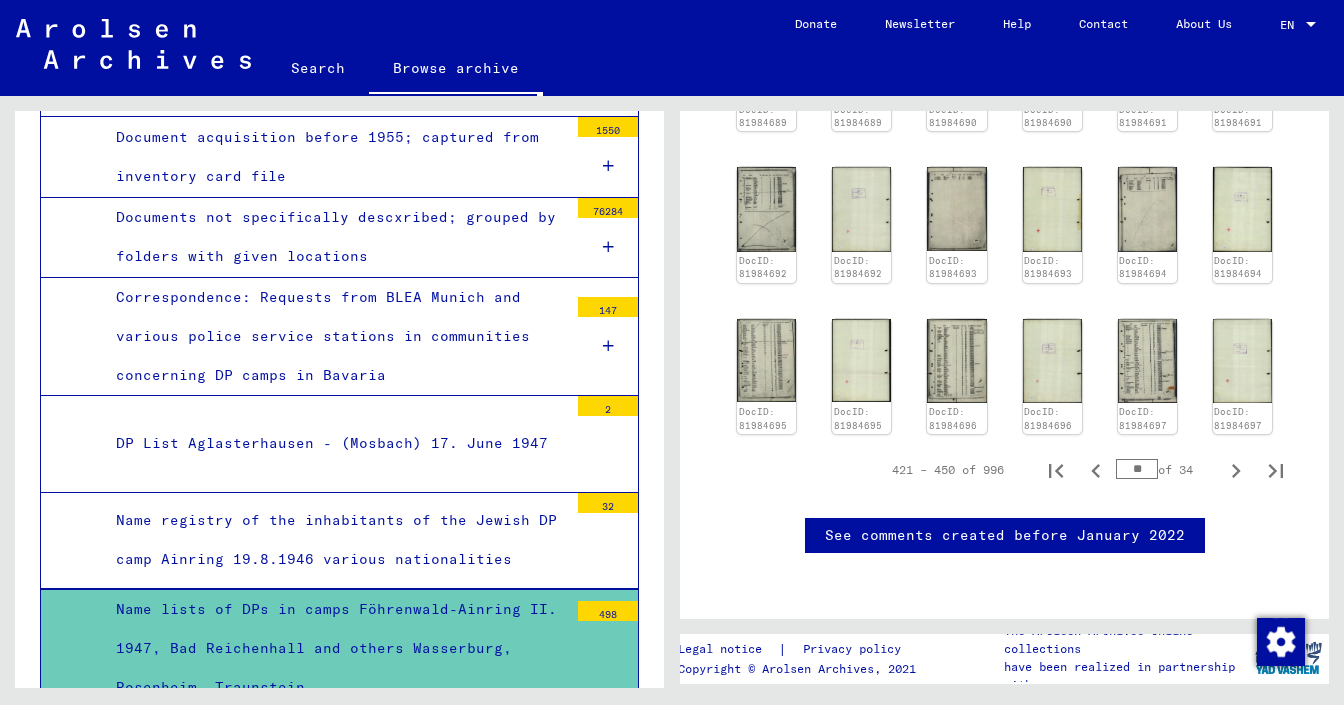scroll, scrollTop: 1223, scrollLeft: 0, axis: vertical 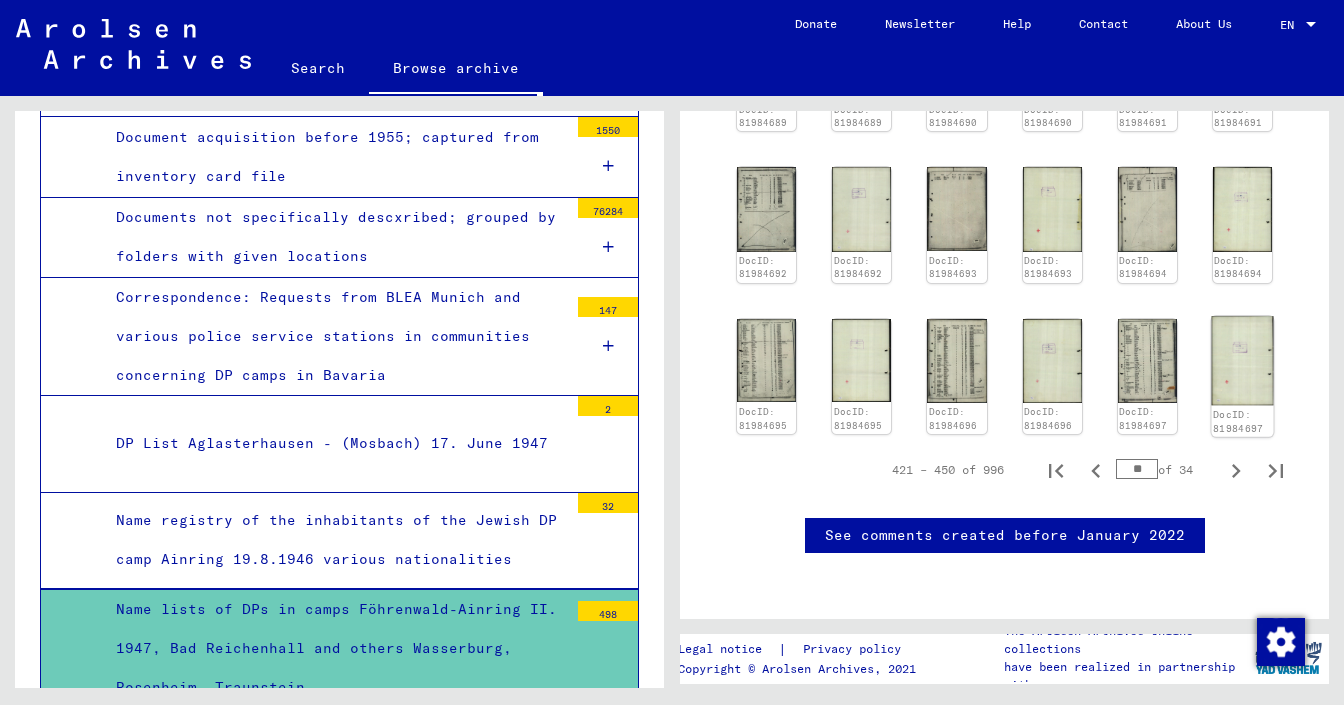 click 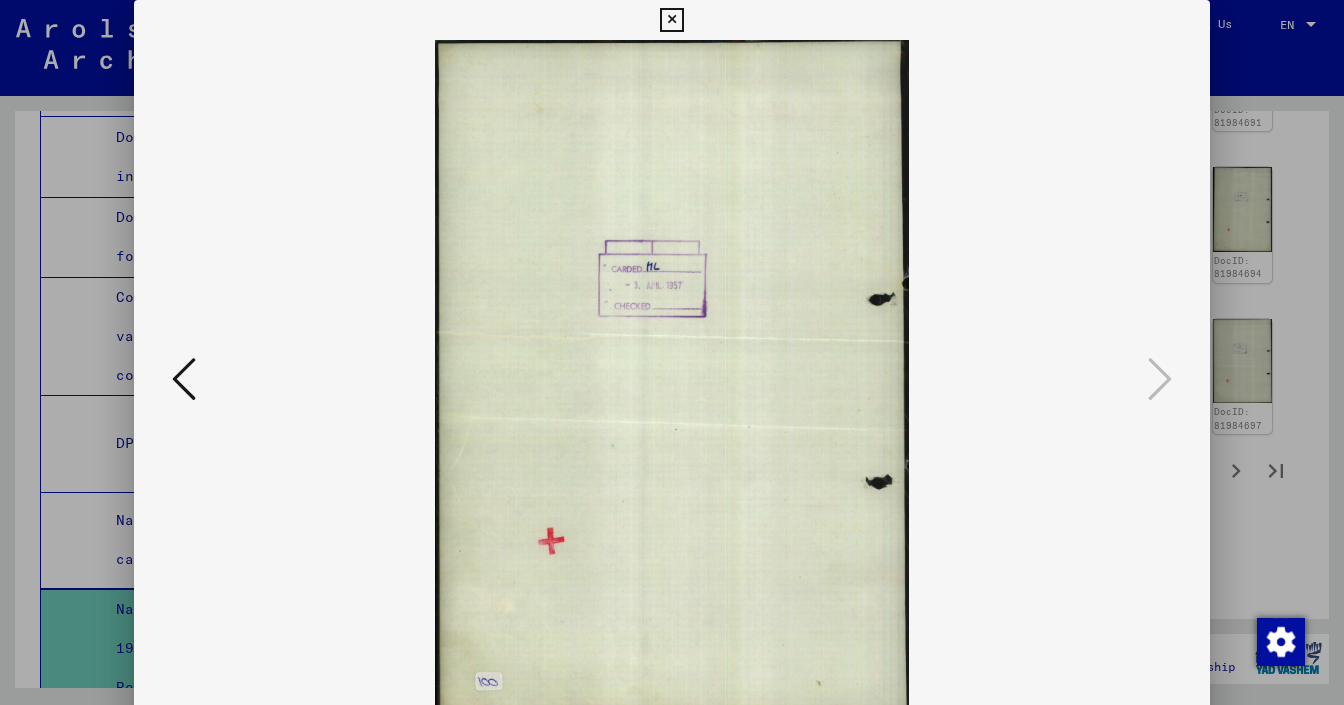 click at bounding box center (184, 379) 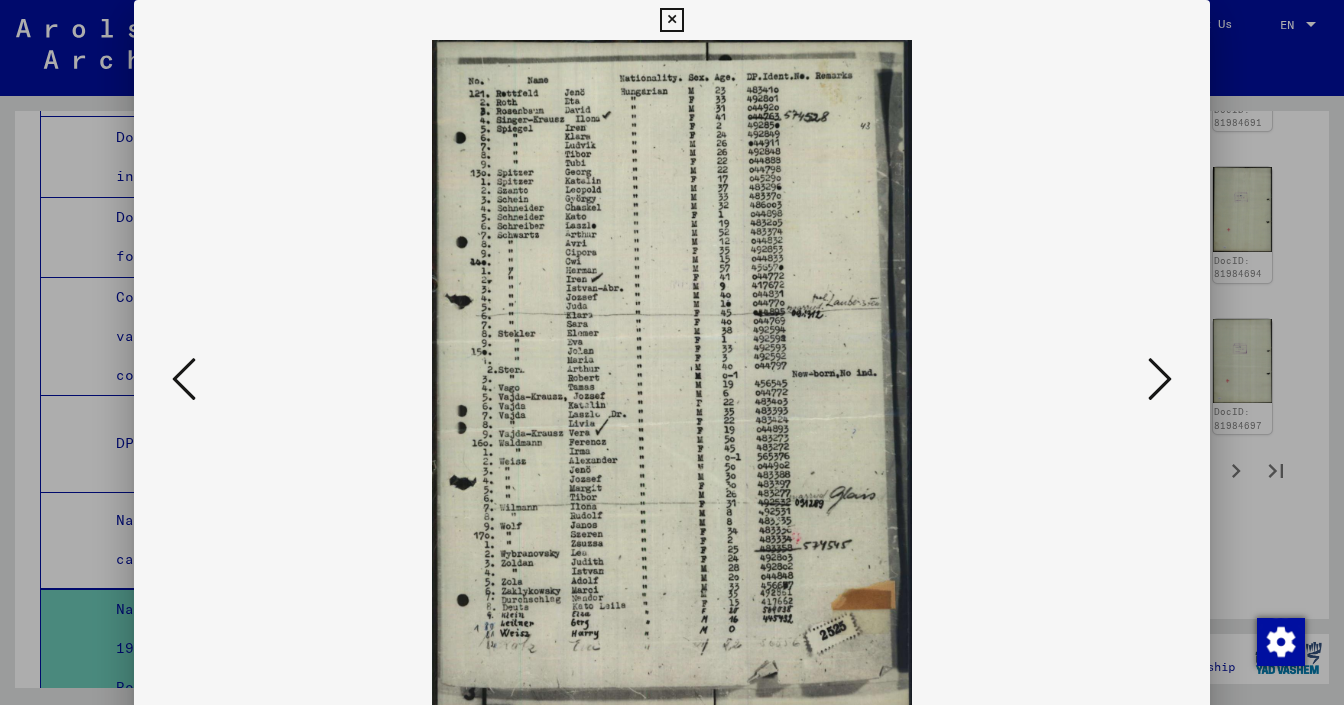click at bounding box center [184, 379] 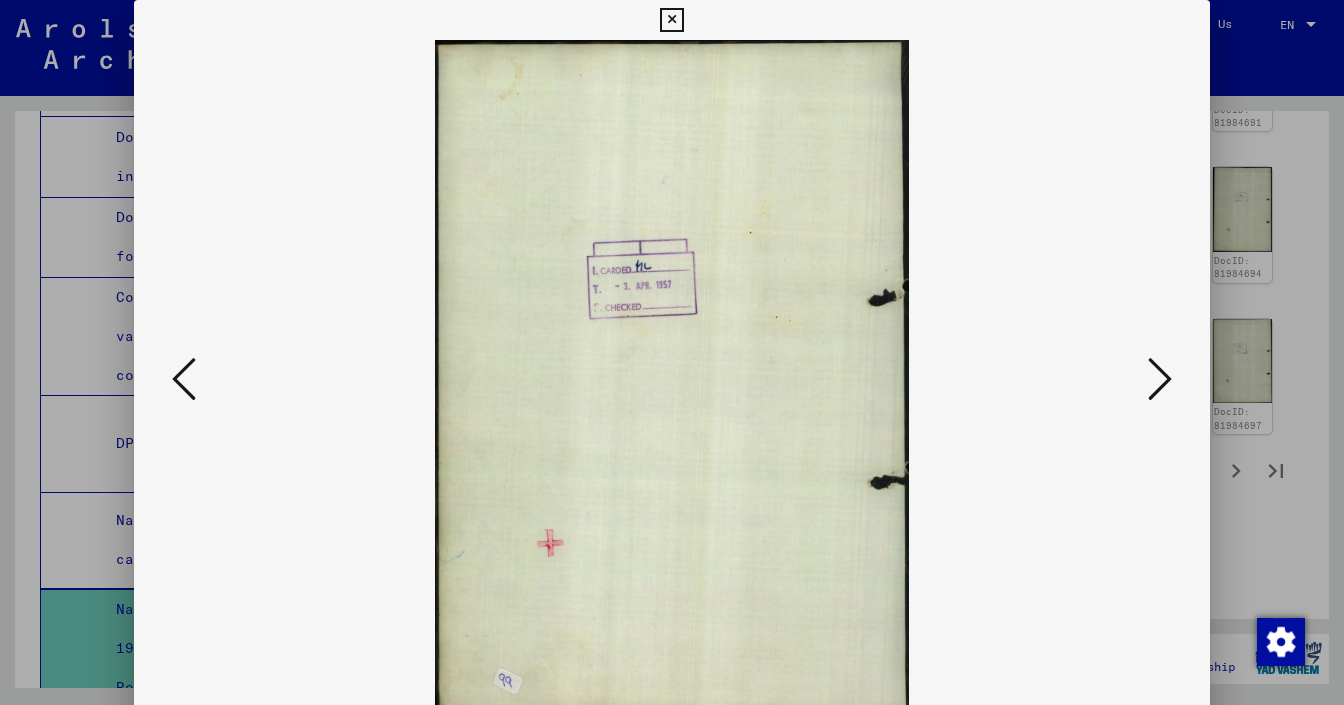 click at bounding box center [184, 379] 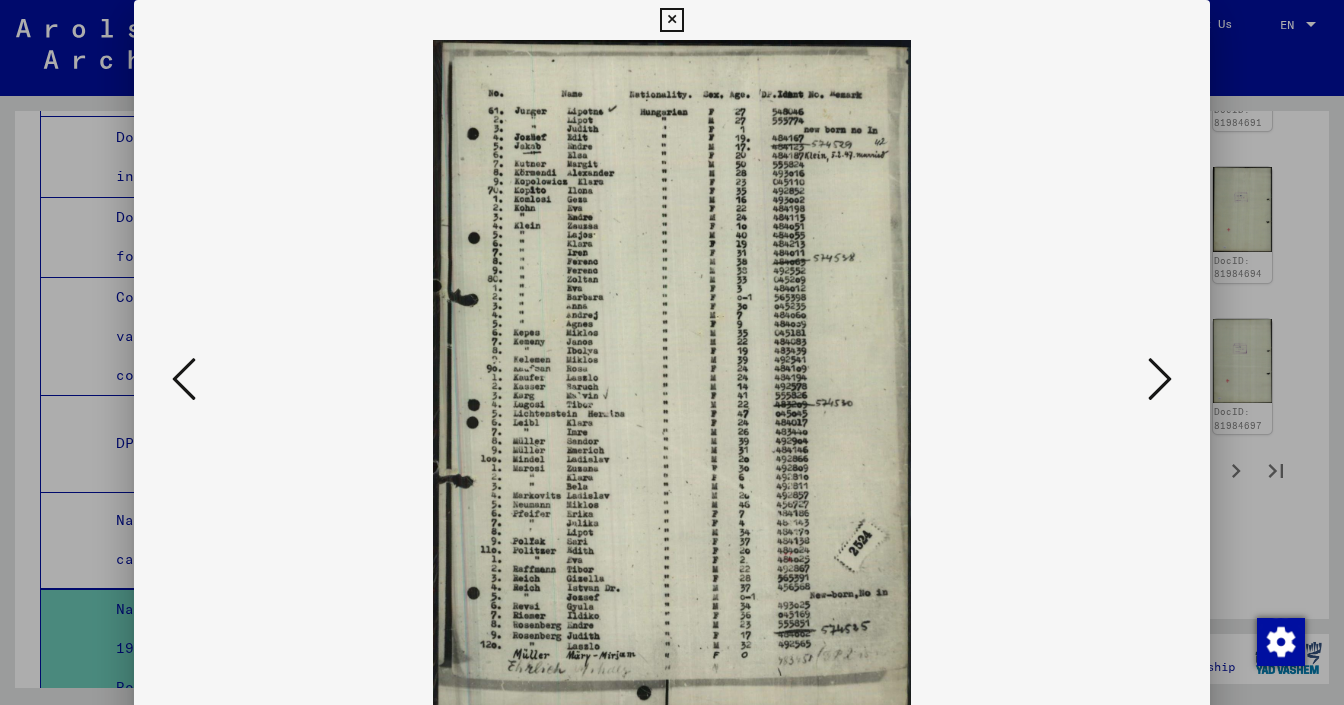 click at bounding box center (184, 379) 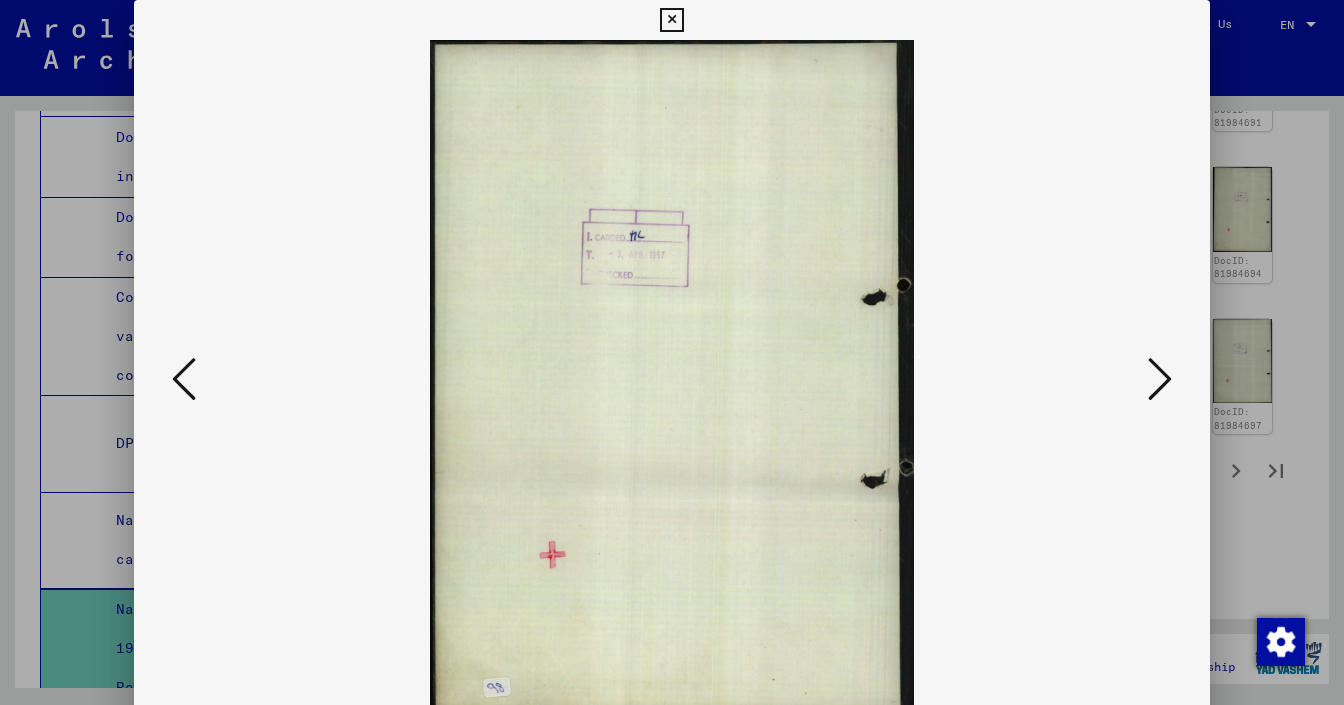 click at bounding box center [184, 379] 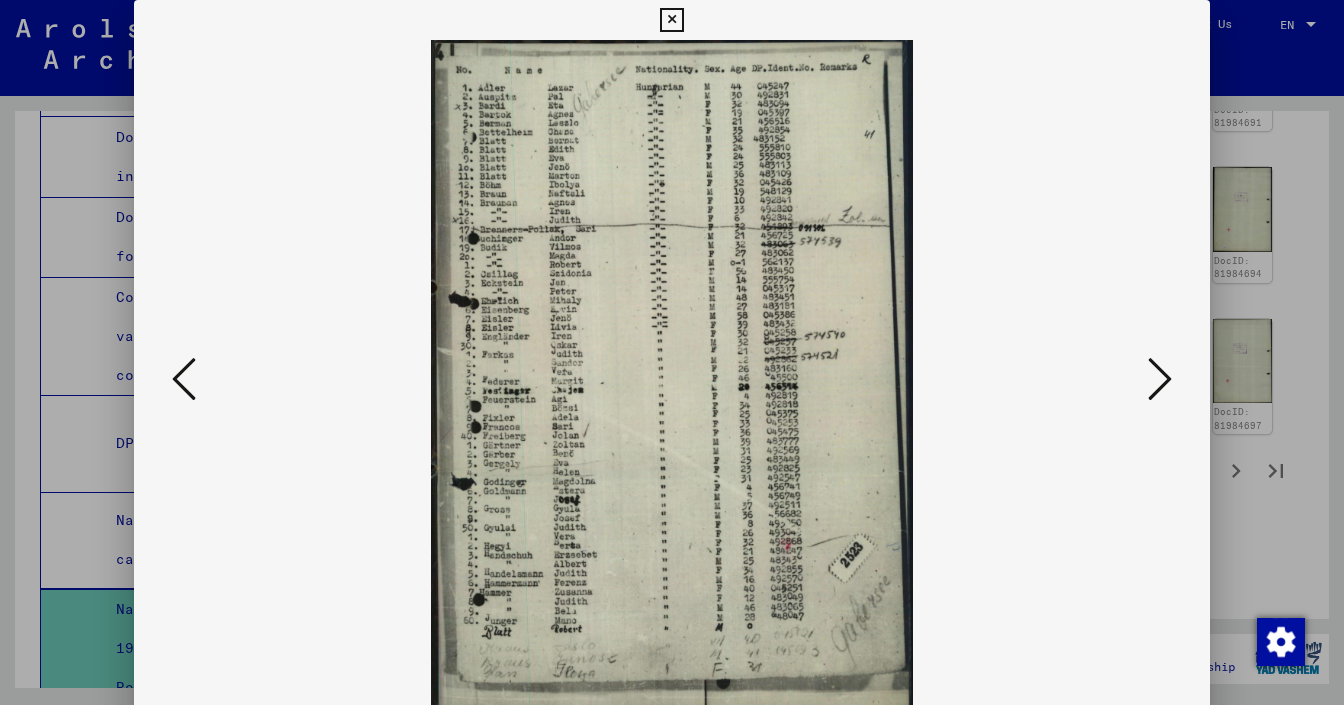 click at bounding box center (184, 379) 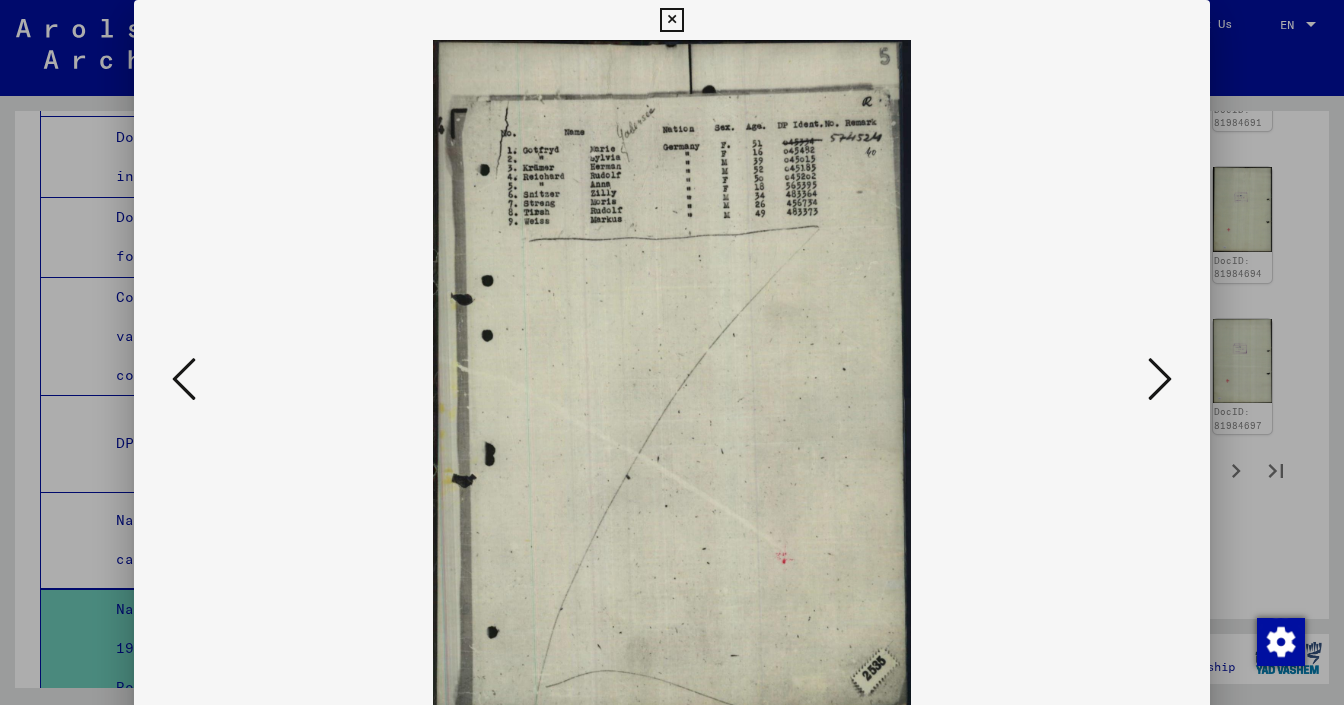 click at bounding box center [184, 379] 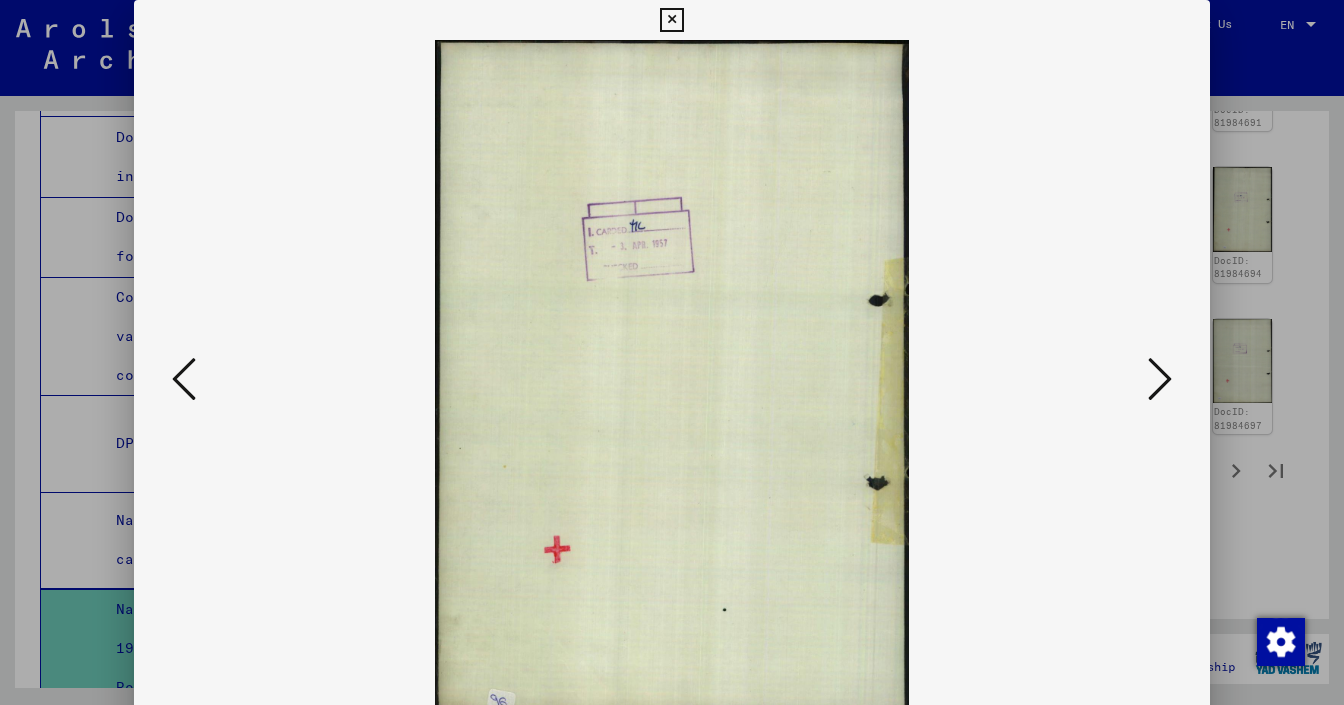 click at bounding box center (184, 379) 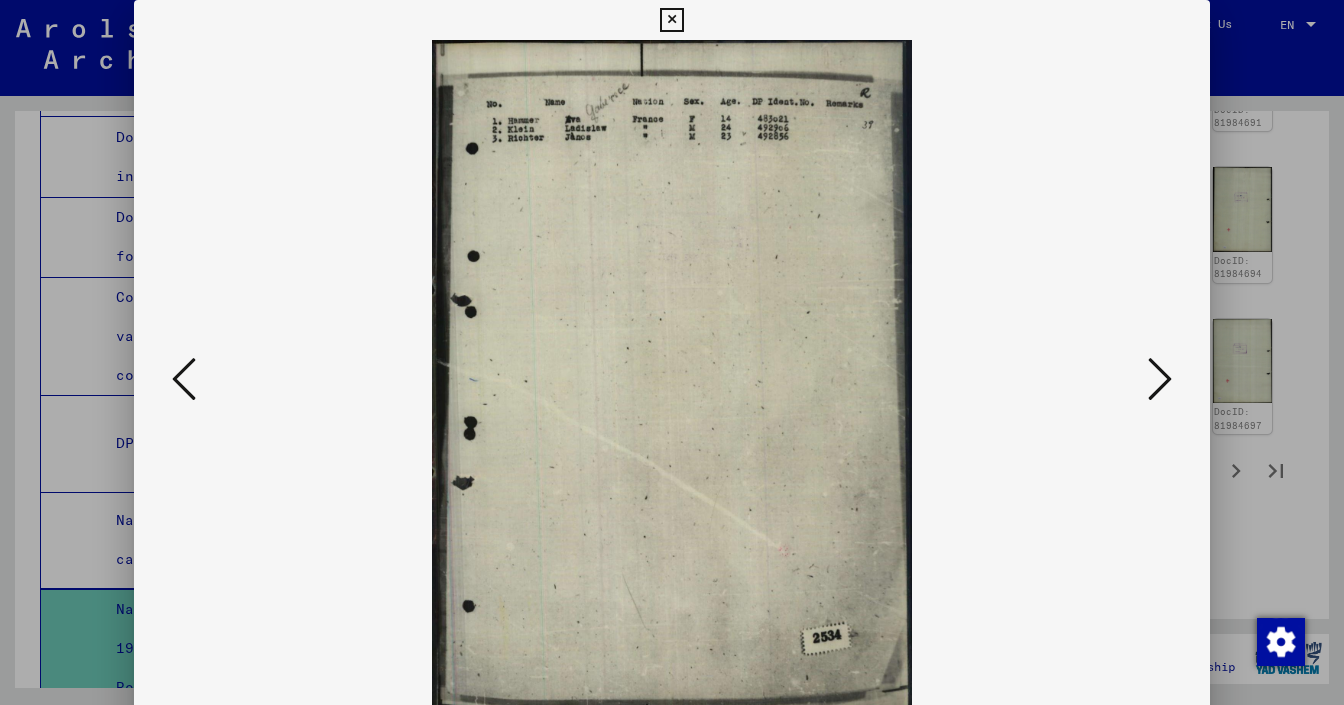 click at bounding box center (184, 379) 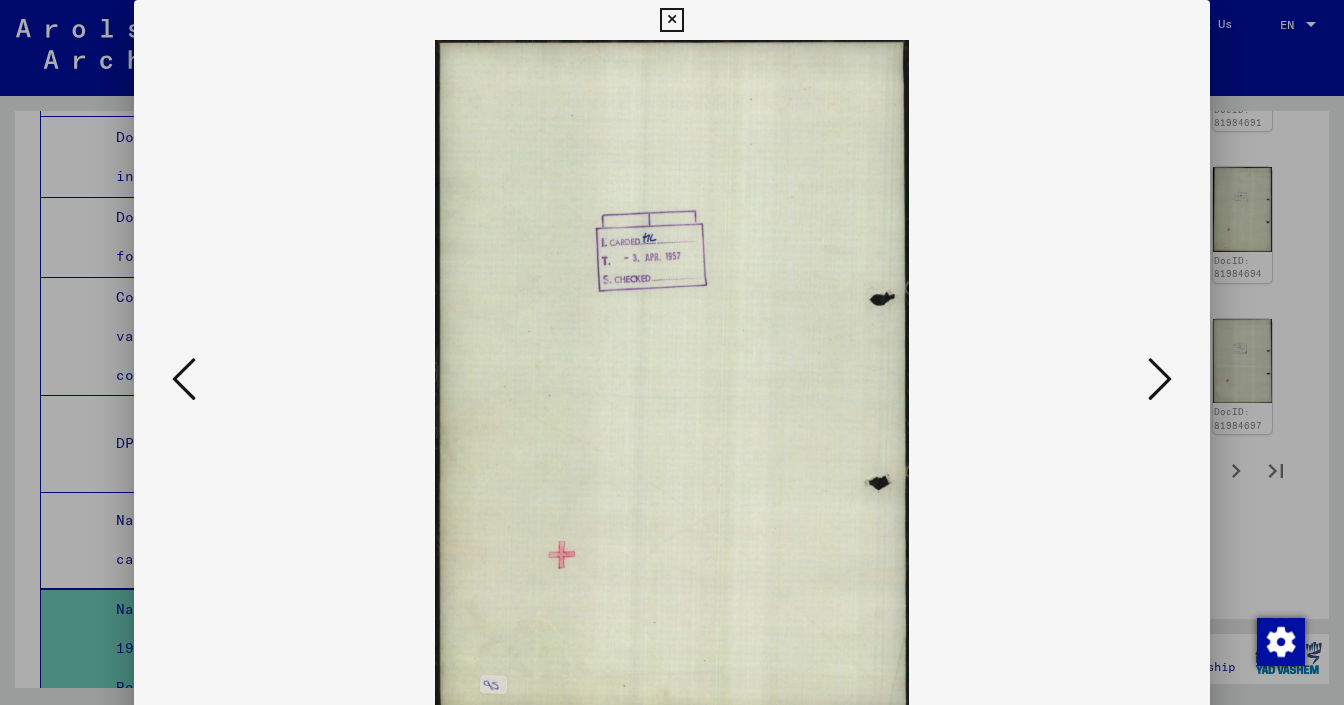 click at bounding box center [184, 379] 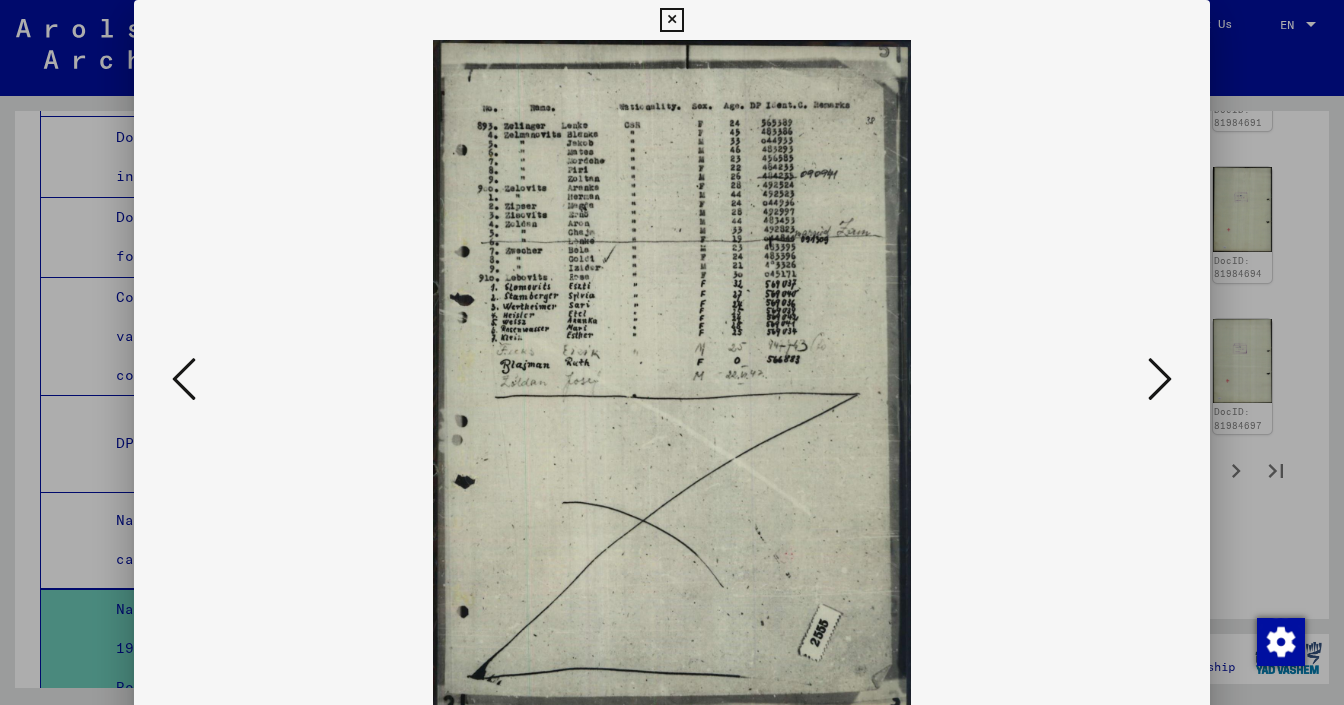 click at bounding box center (184, 379) 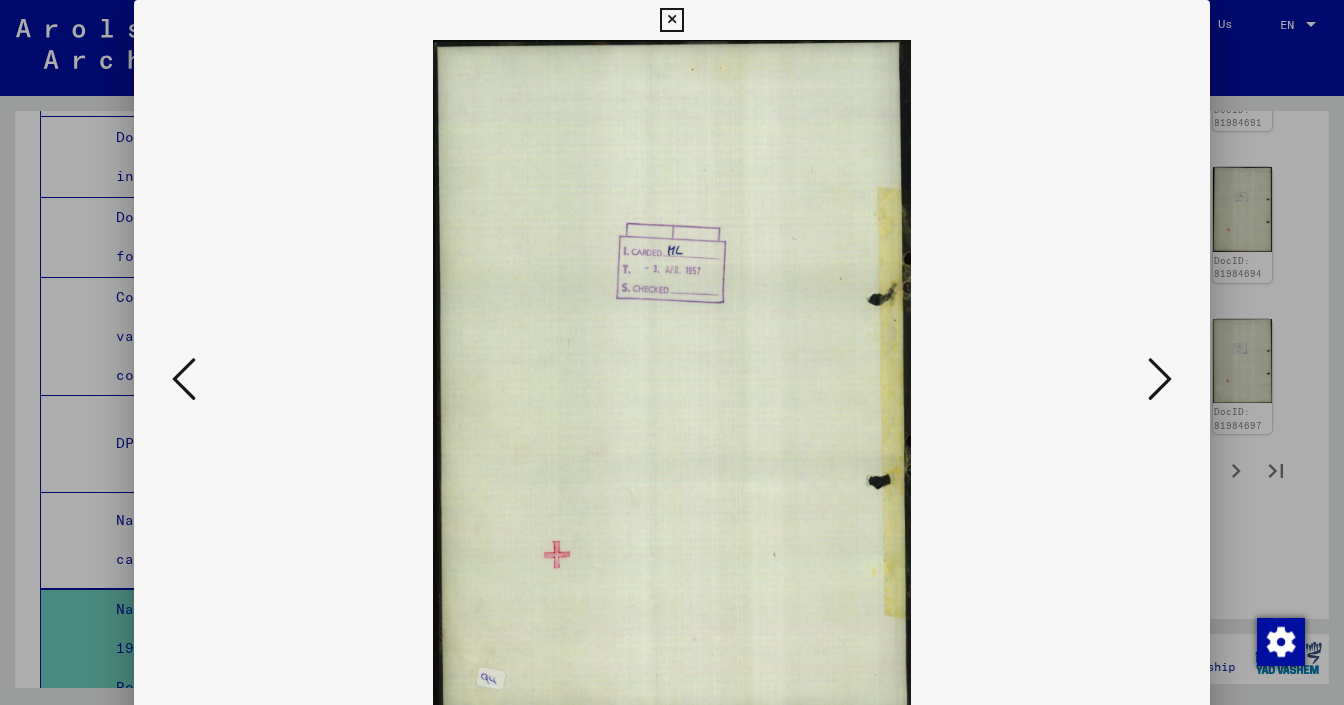 click at bounding box center [184, 379] 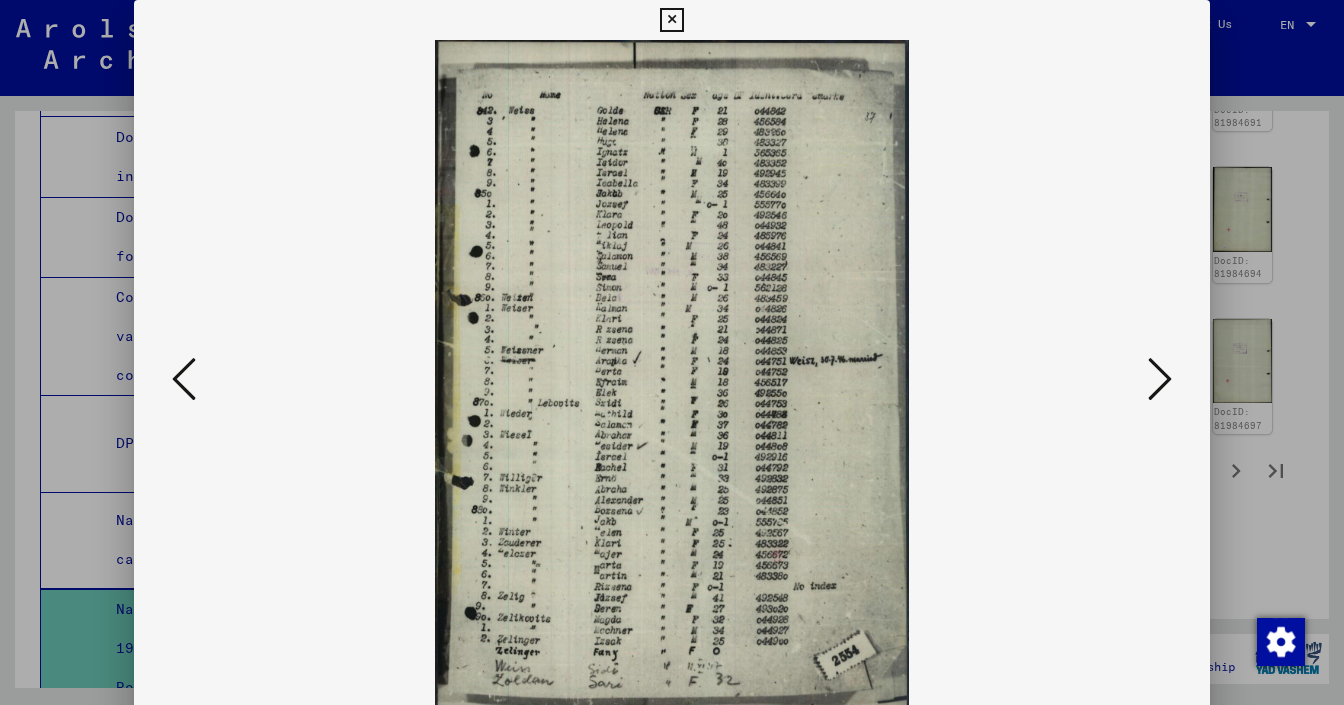 click at bounding box center [184, 379] 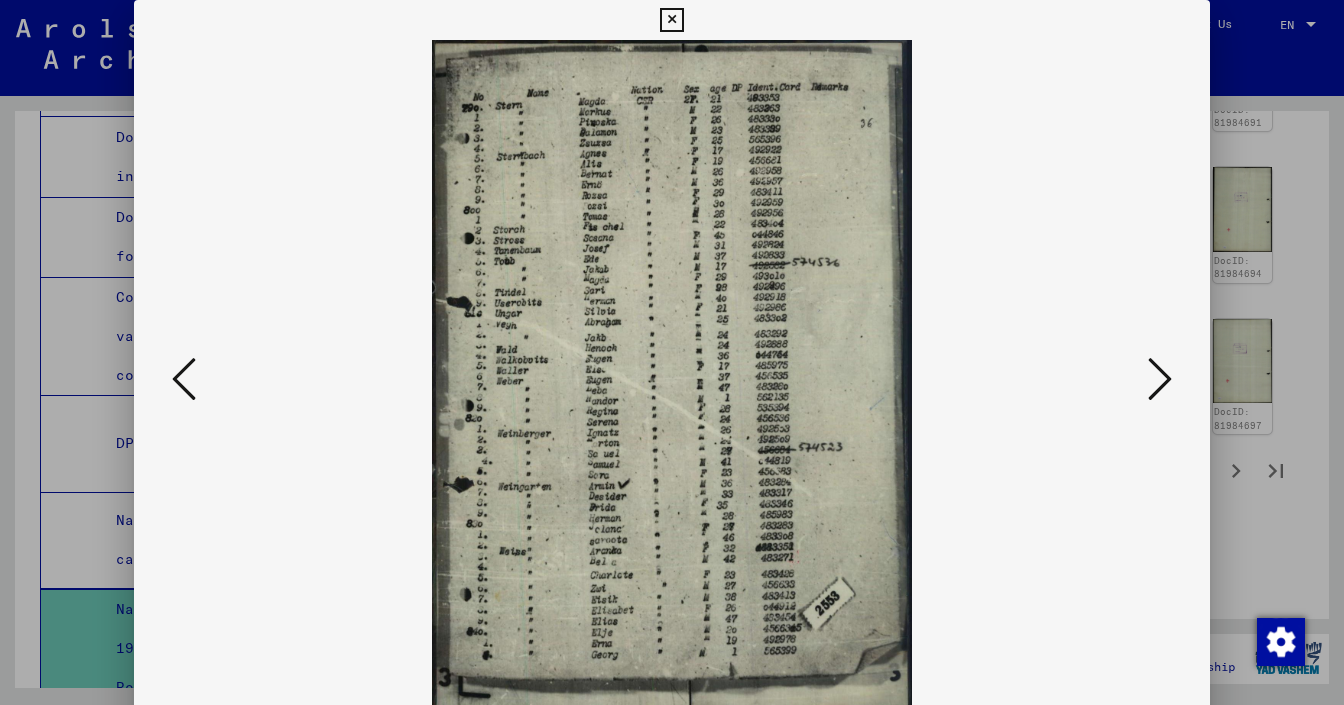 click at bounding box center (184, 379) 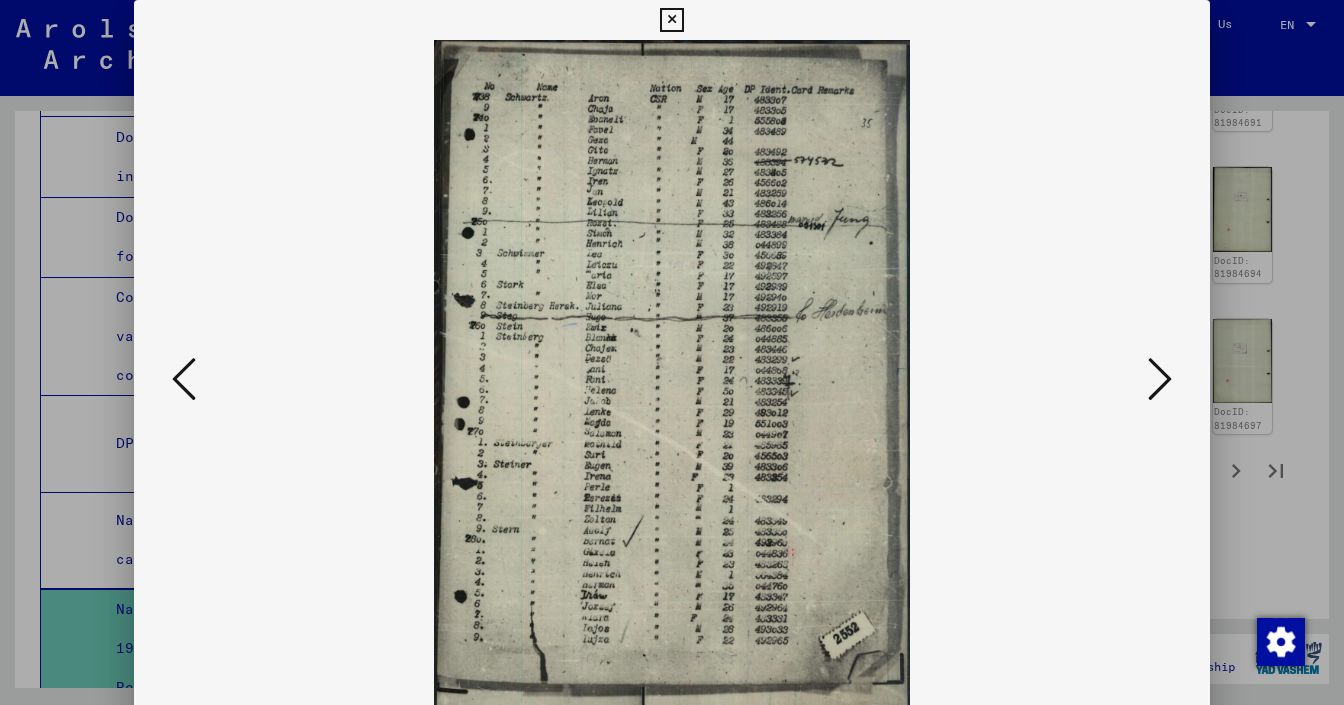 click at bounding box center [184, 379] 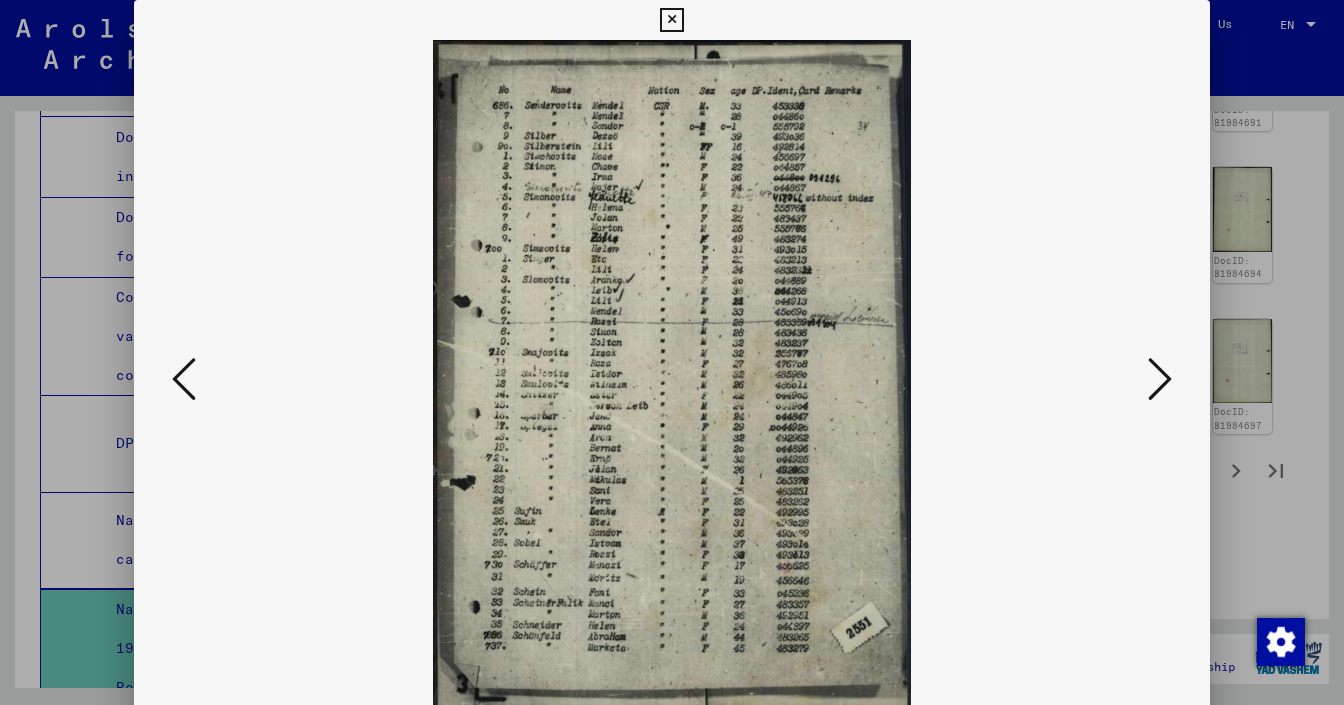 click at bounding box center (184, 379) 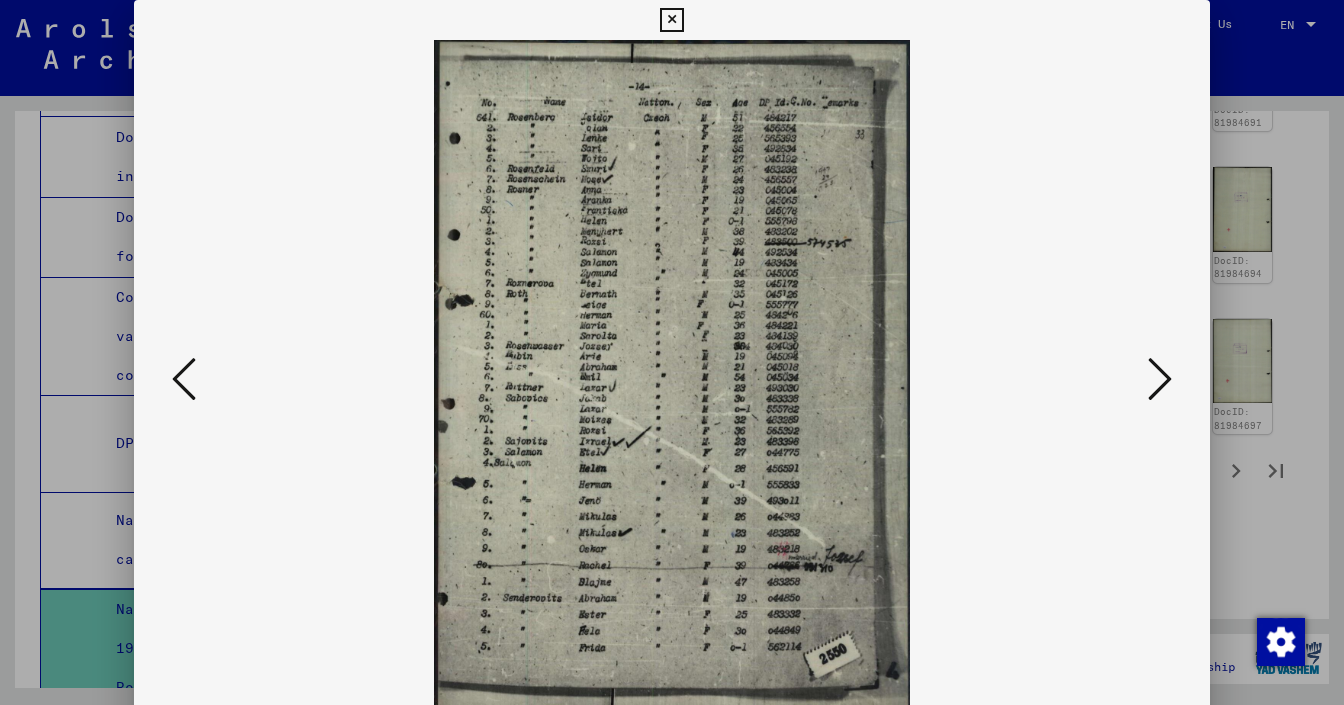 click at bounding box center [184, 379] 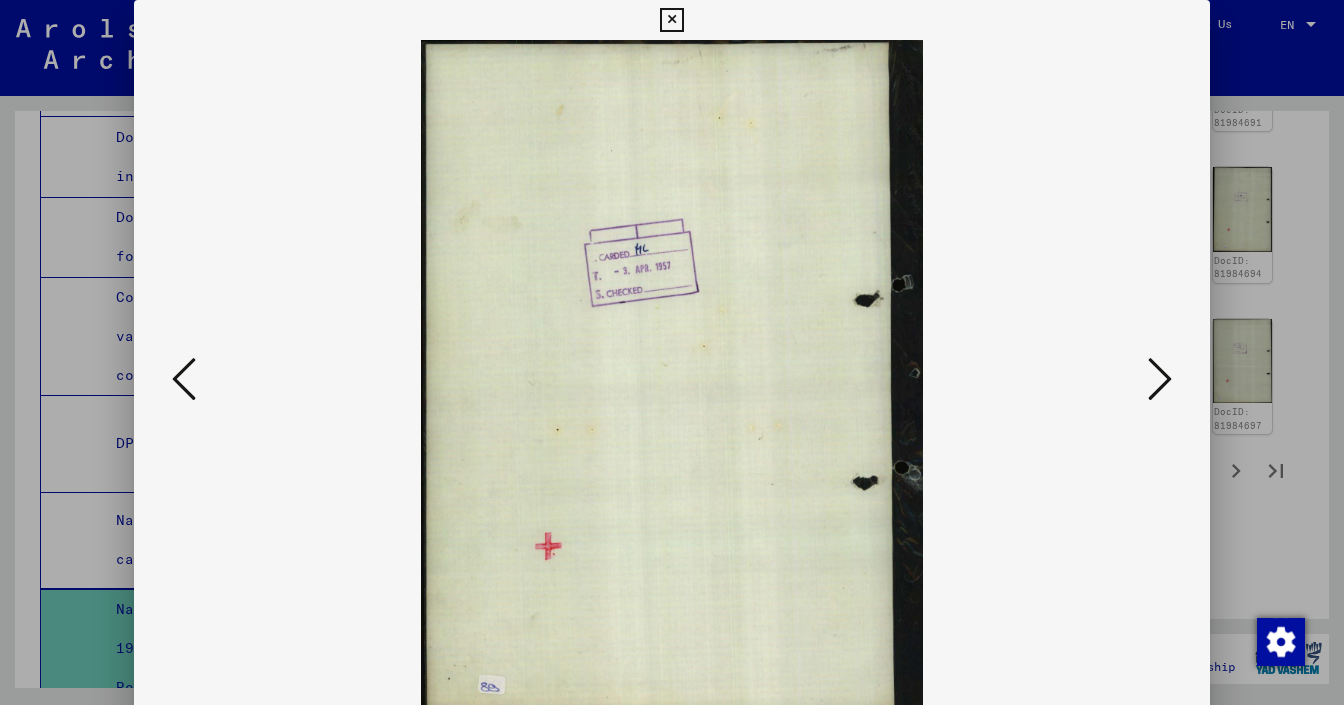 click at bounding box center (184, 379) 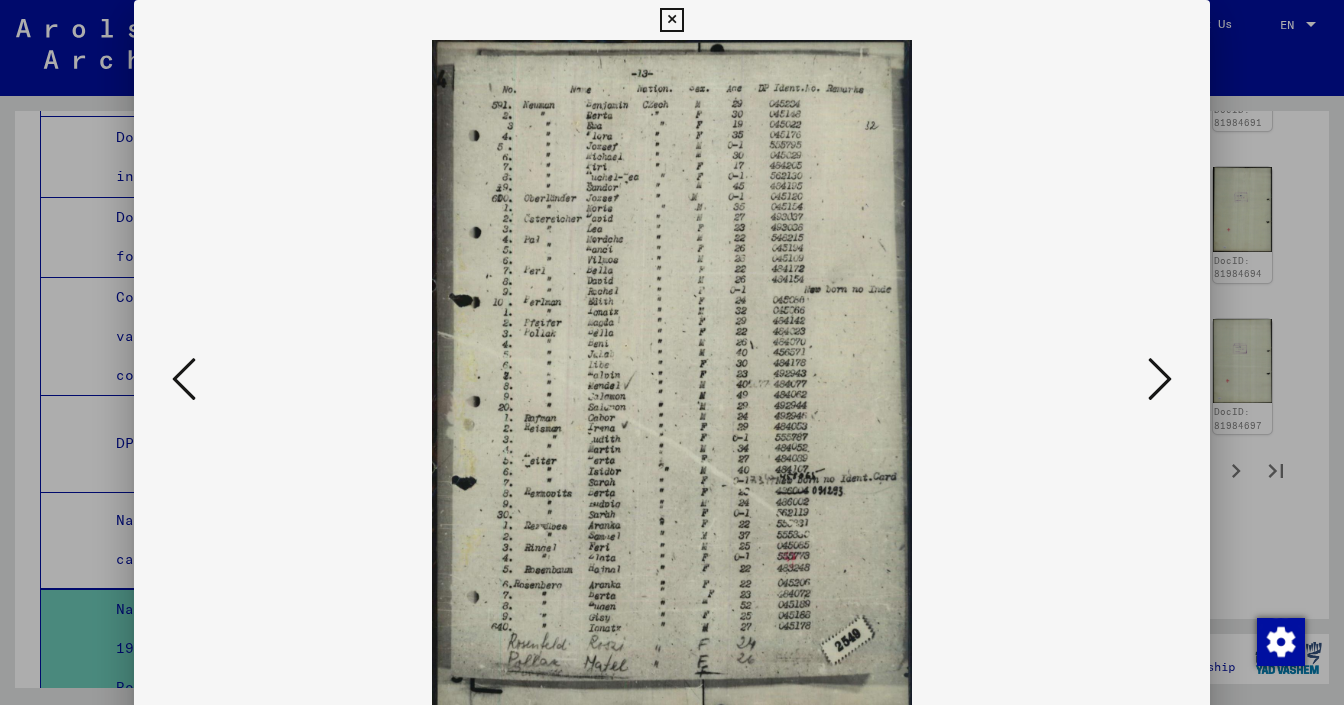 click at bounding box center (184, 379) 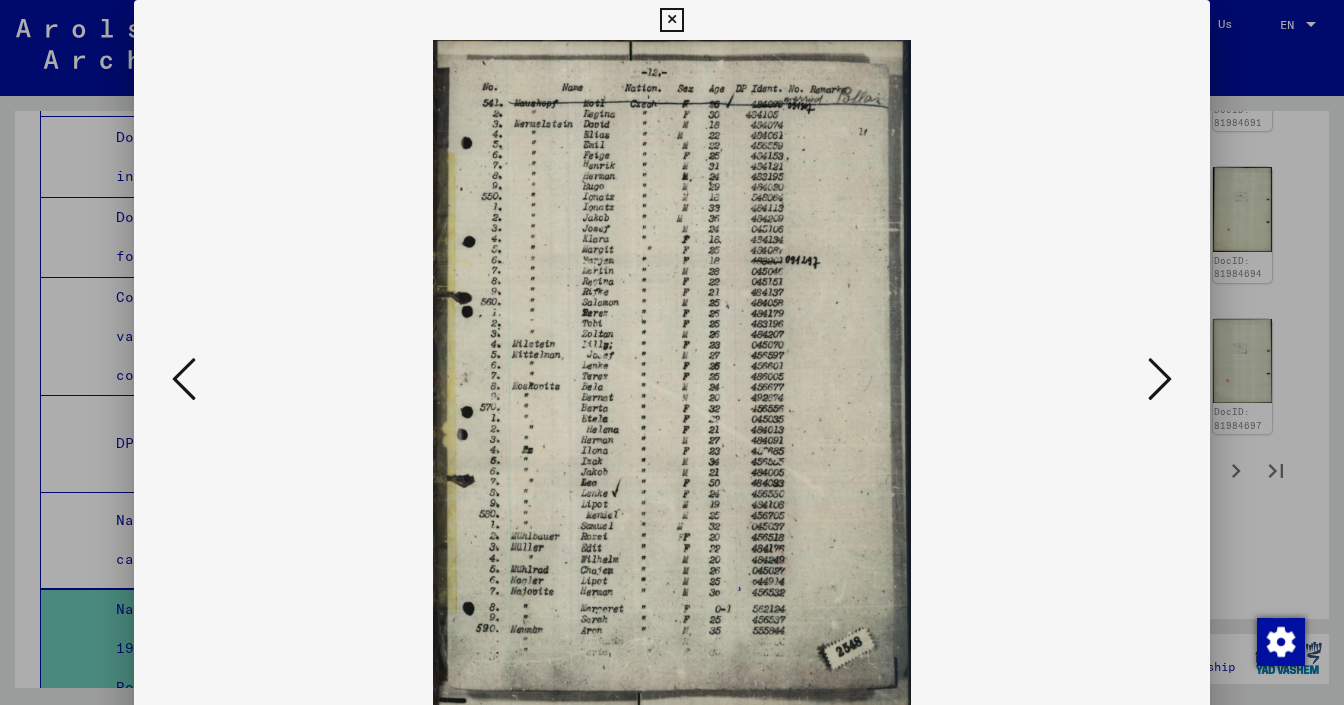click at bounding box center (184, 379) 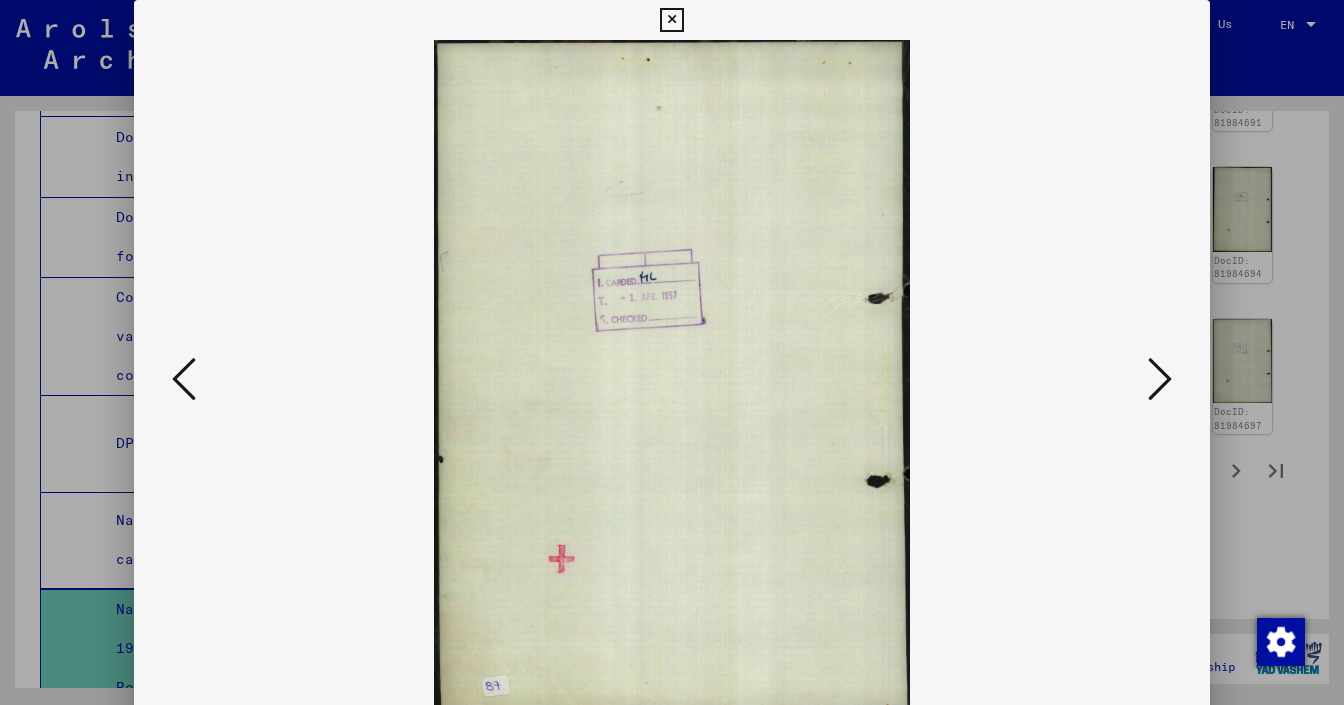 click at bounding box center [184, 379] 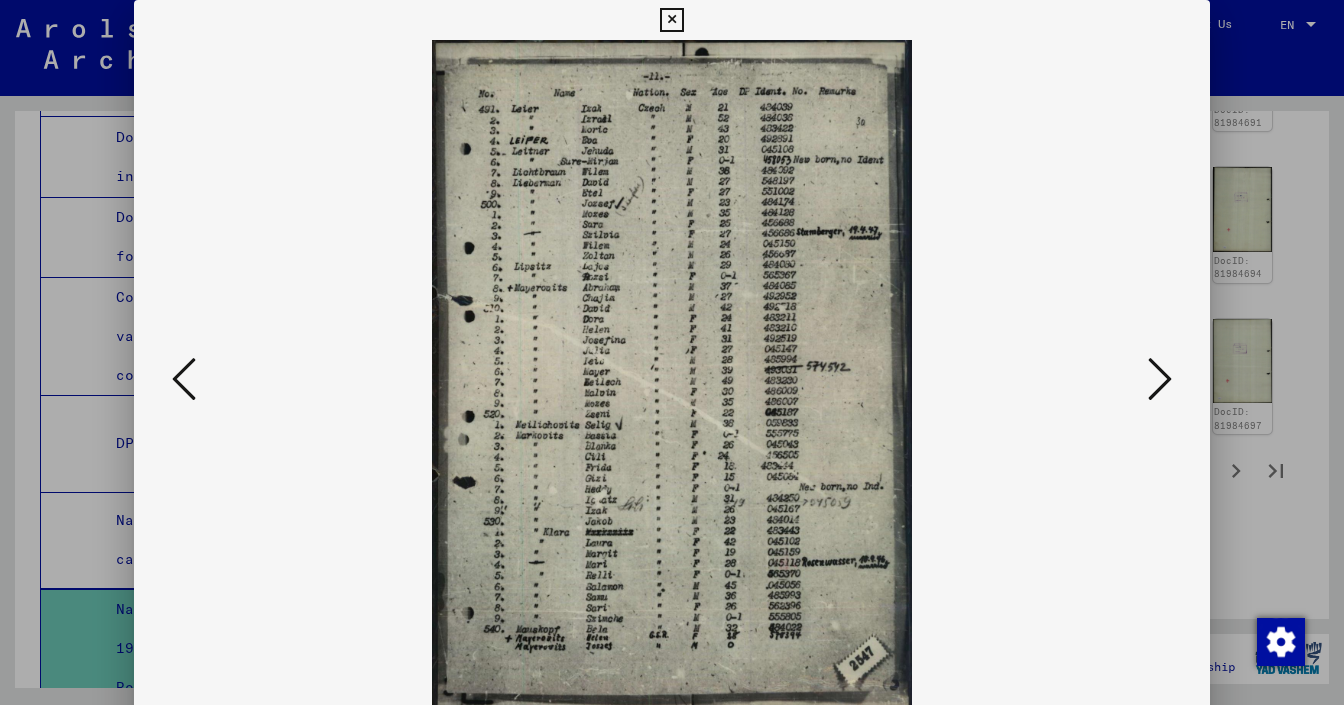 click at bounding box center [184, 379] 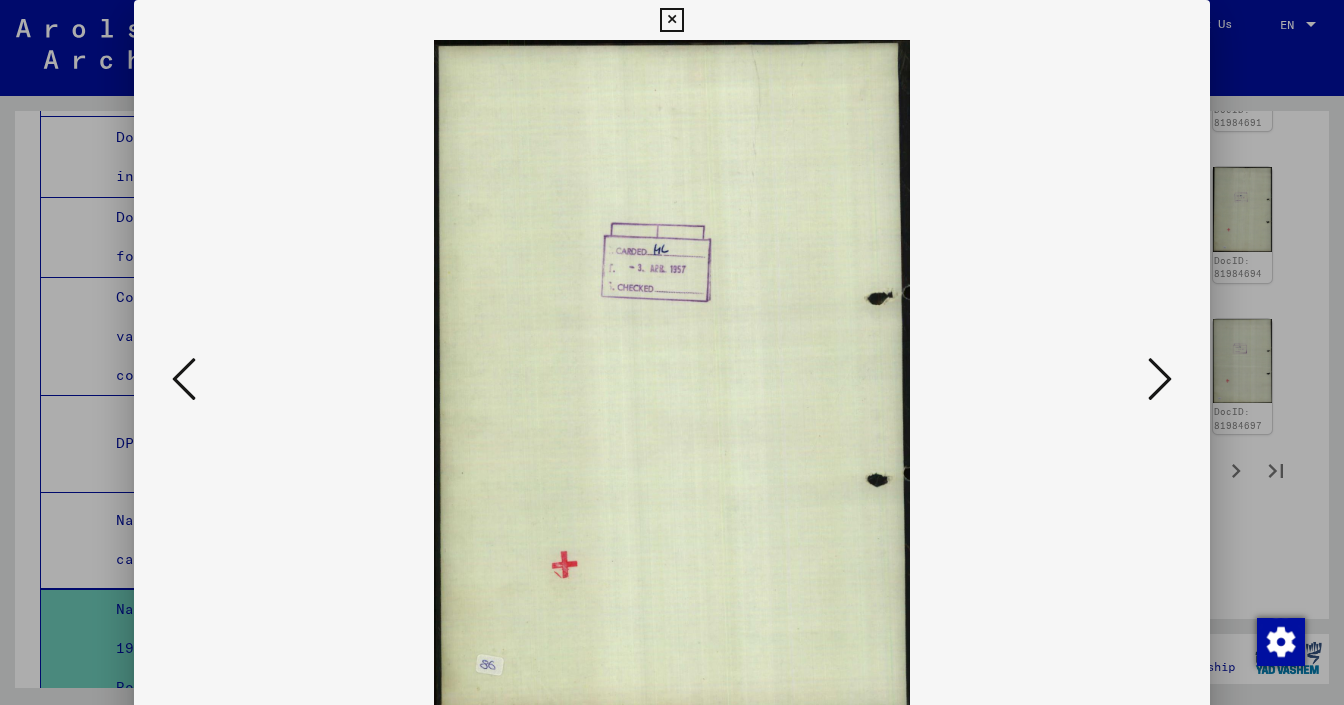 click at bounding box center (184, 379) 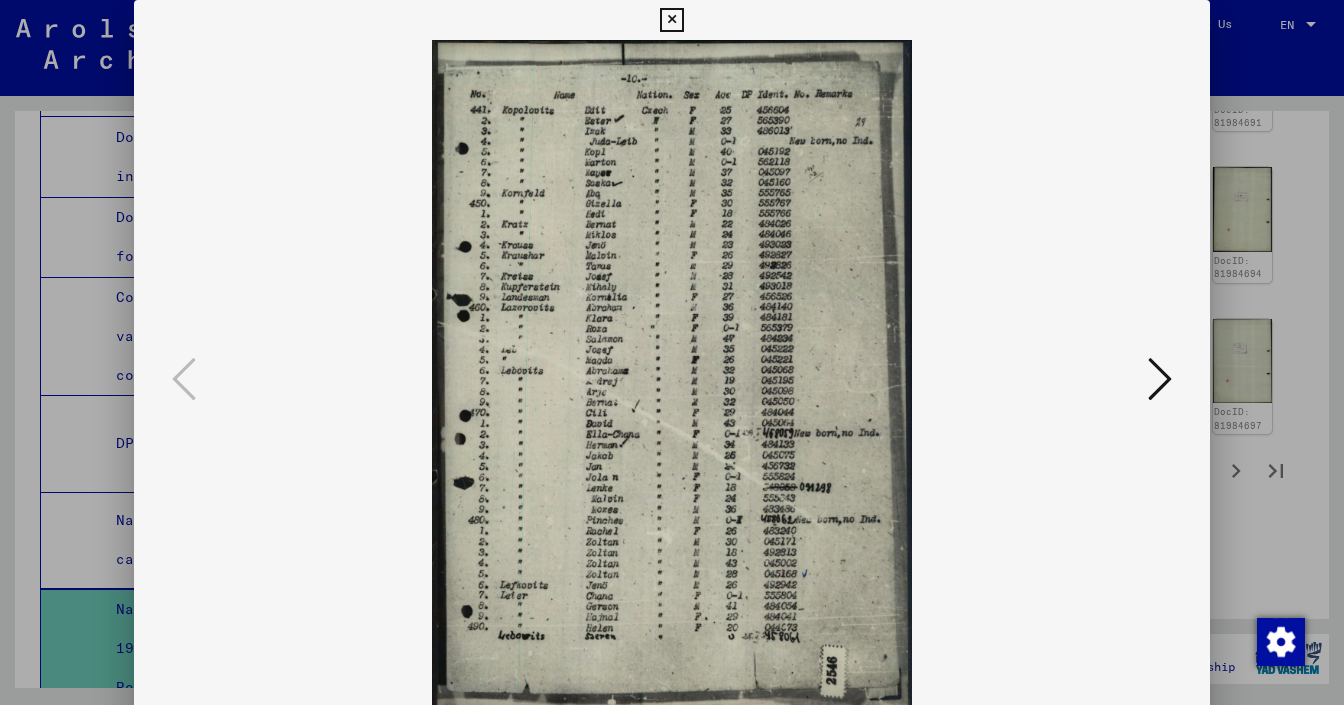 click at bounding box center [672, 352] 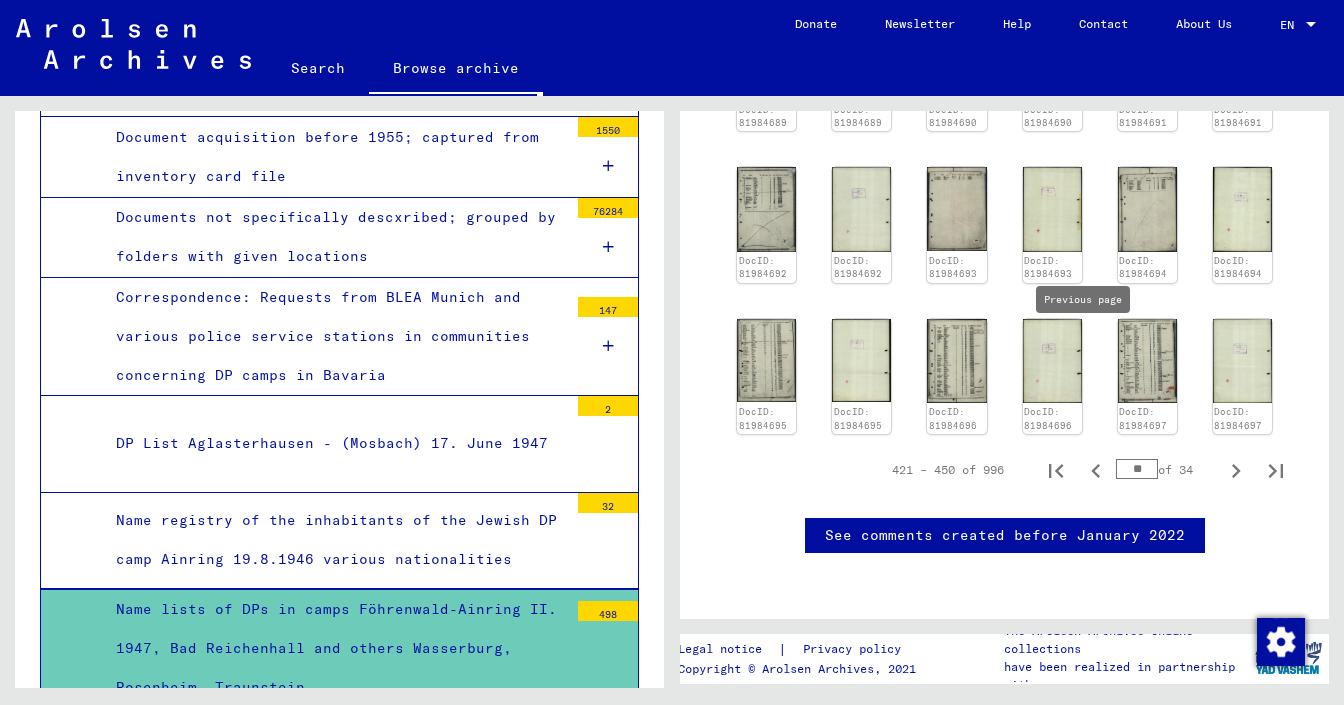 click 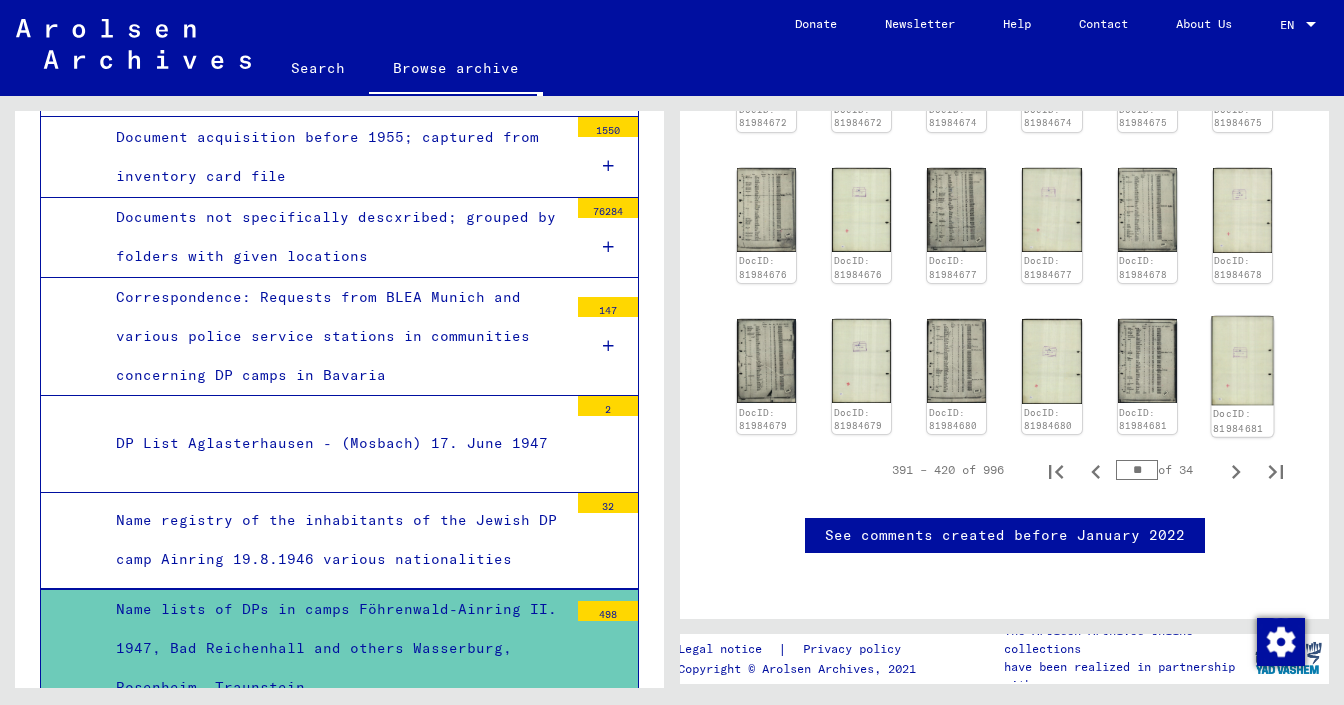 click 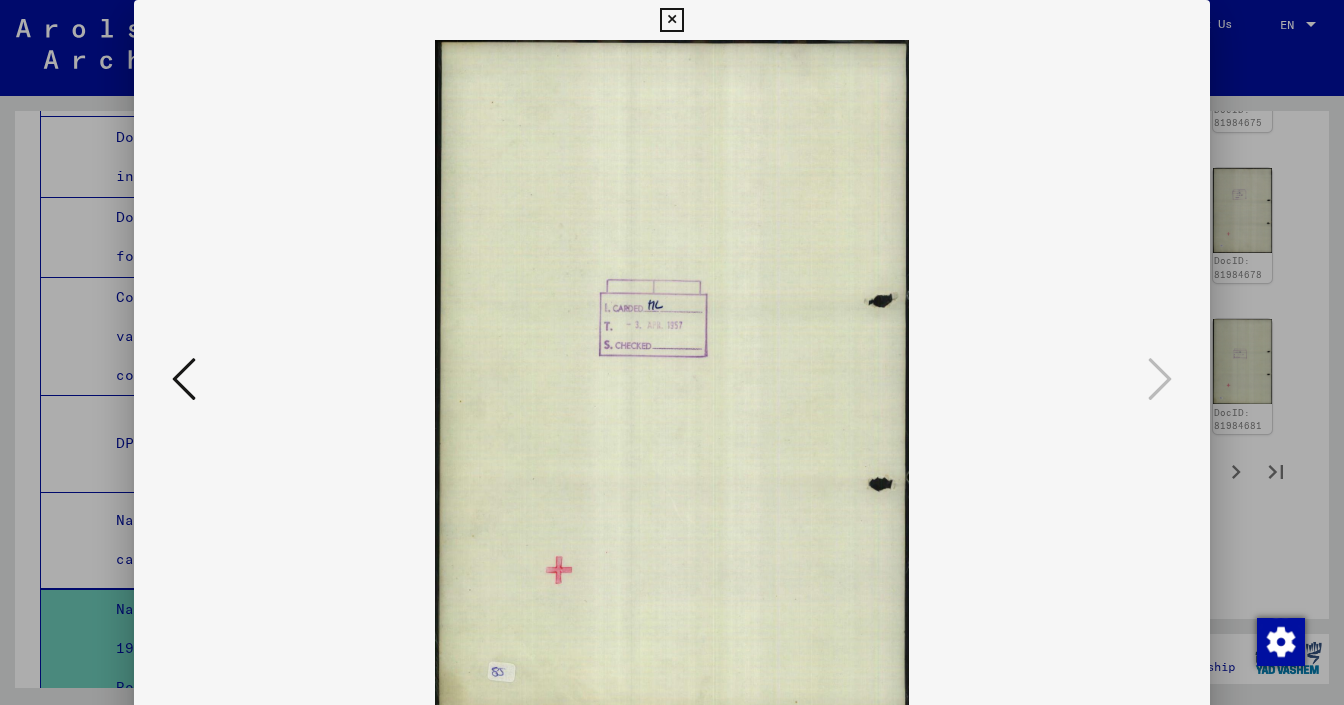 click at bounding box center (184, 379) 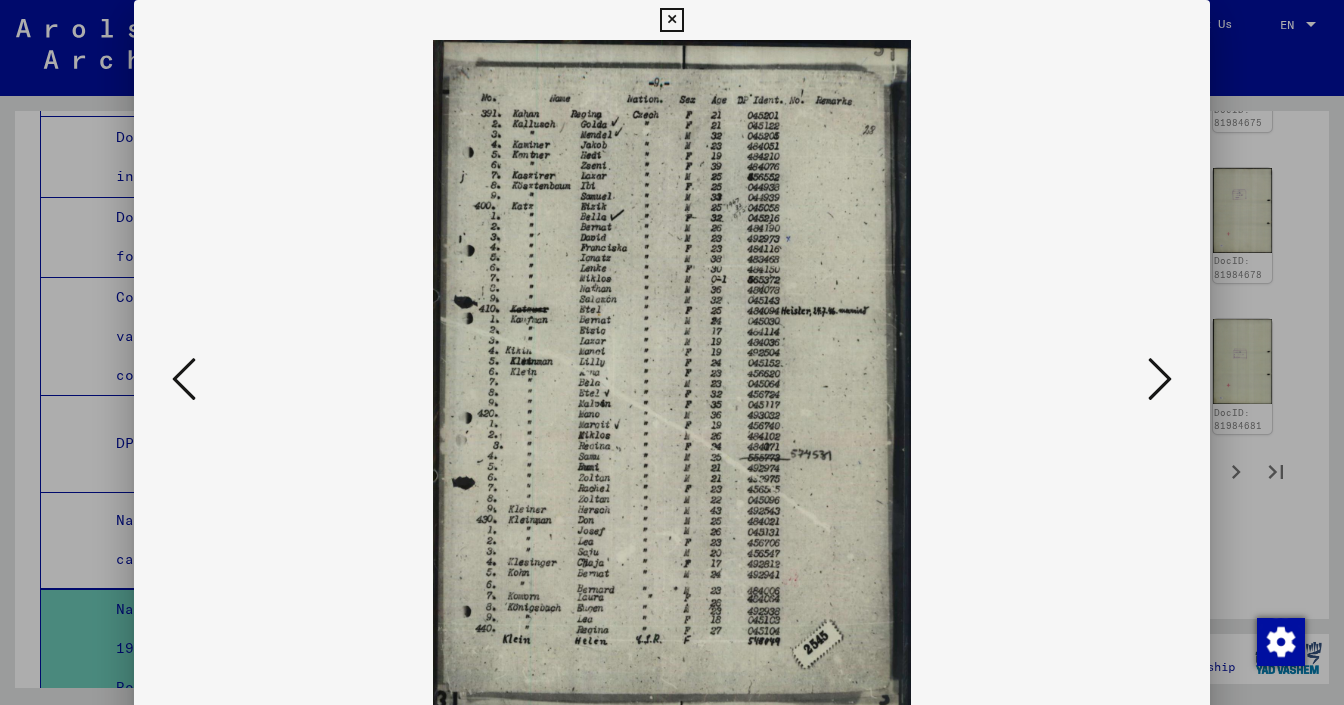 click at bounding box center (184, 379) 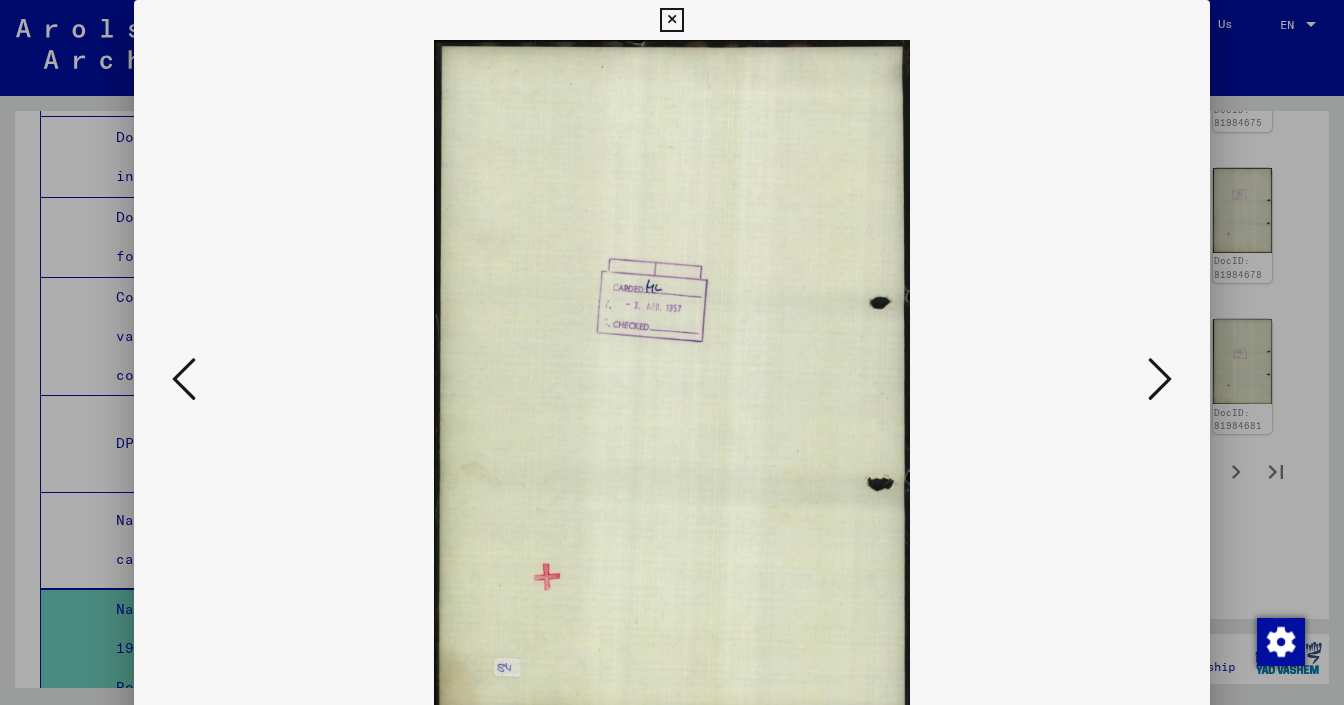 click at bounding box center (184, 379) 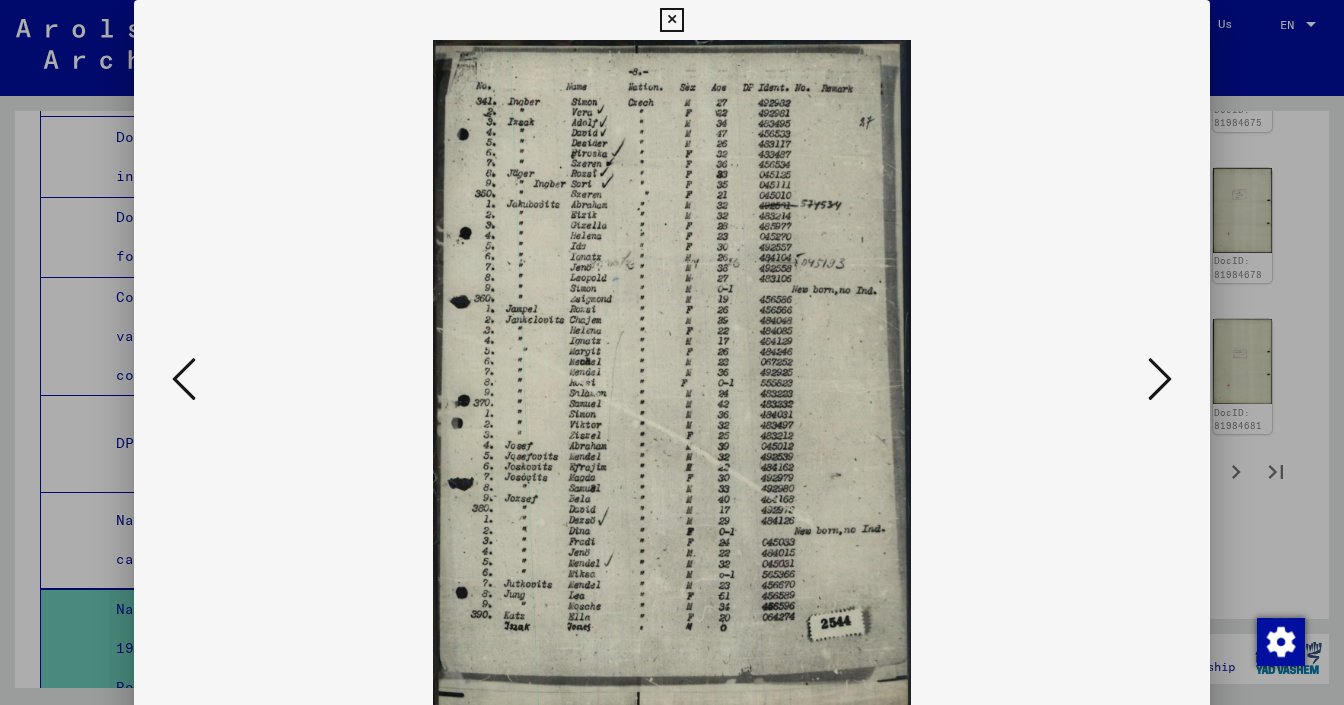 click at bounding box center [184, 379] 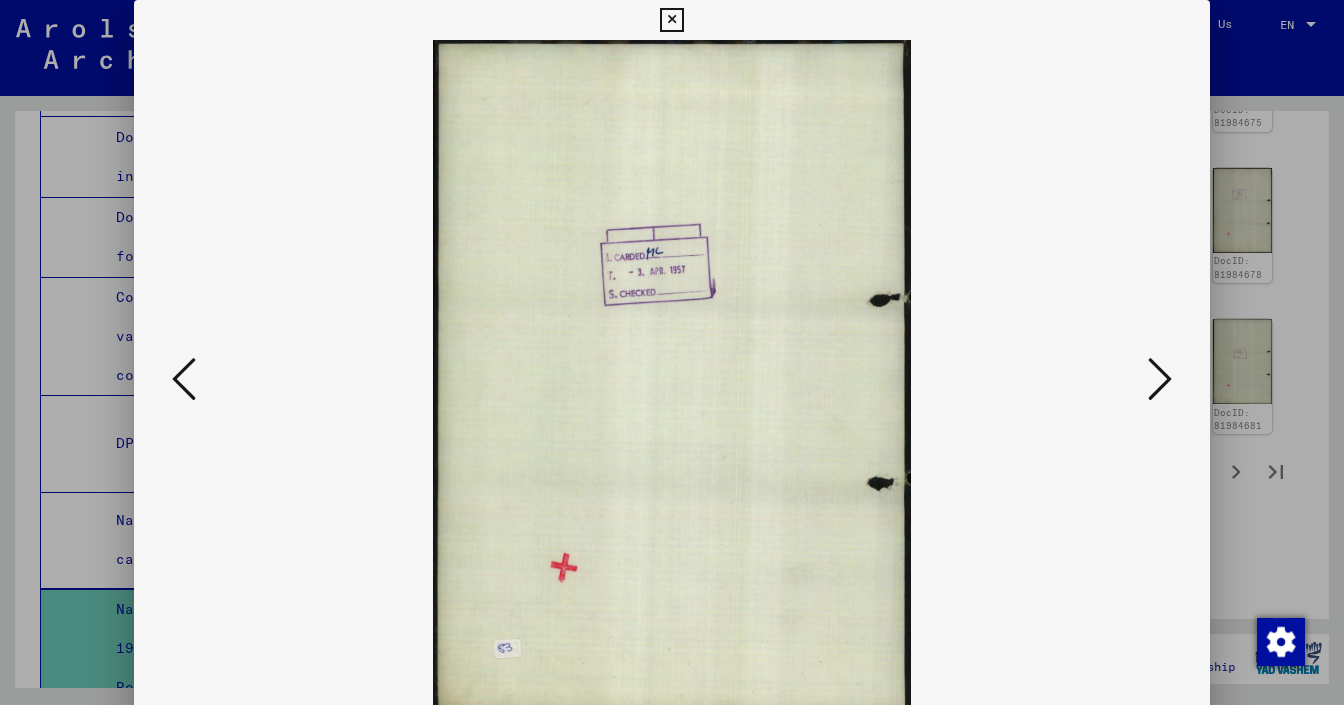 click at bounding box center [184, 379] 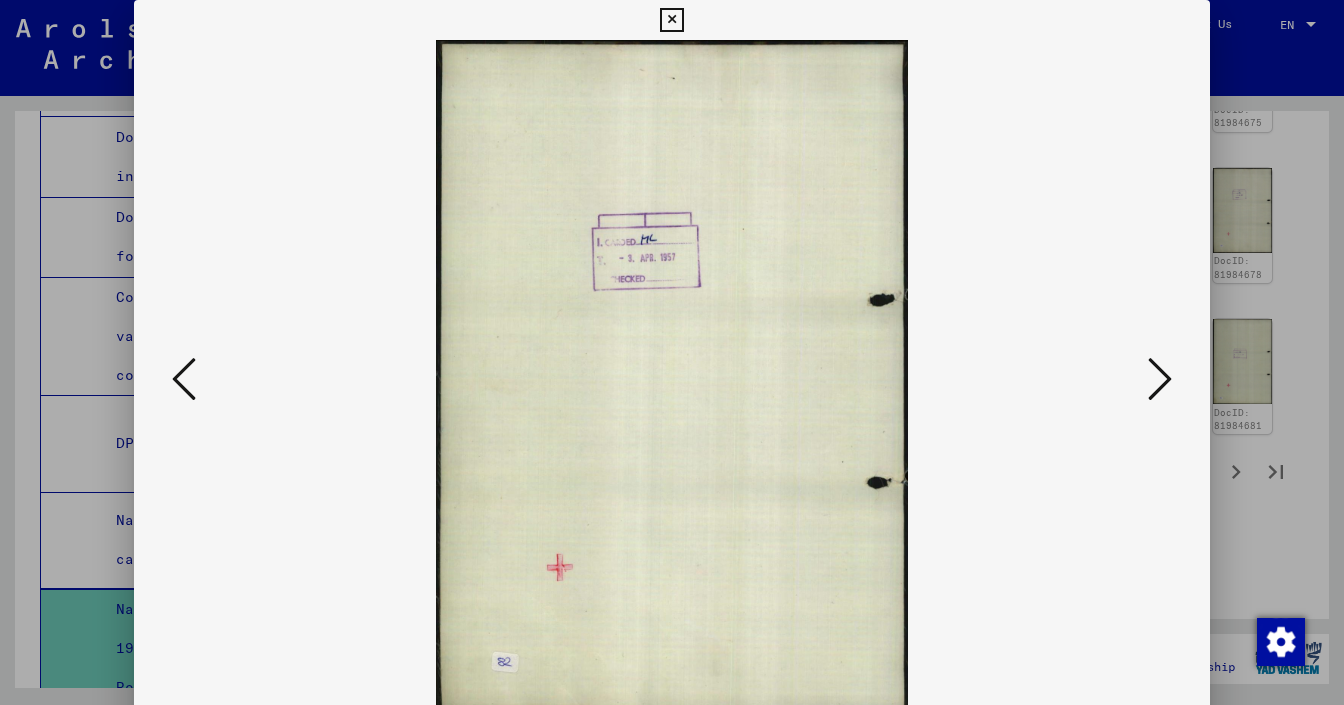 click at bounding box center (184, 379) 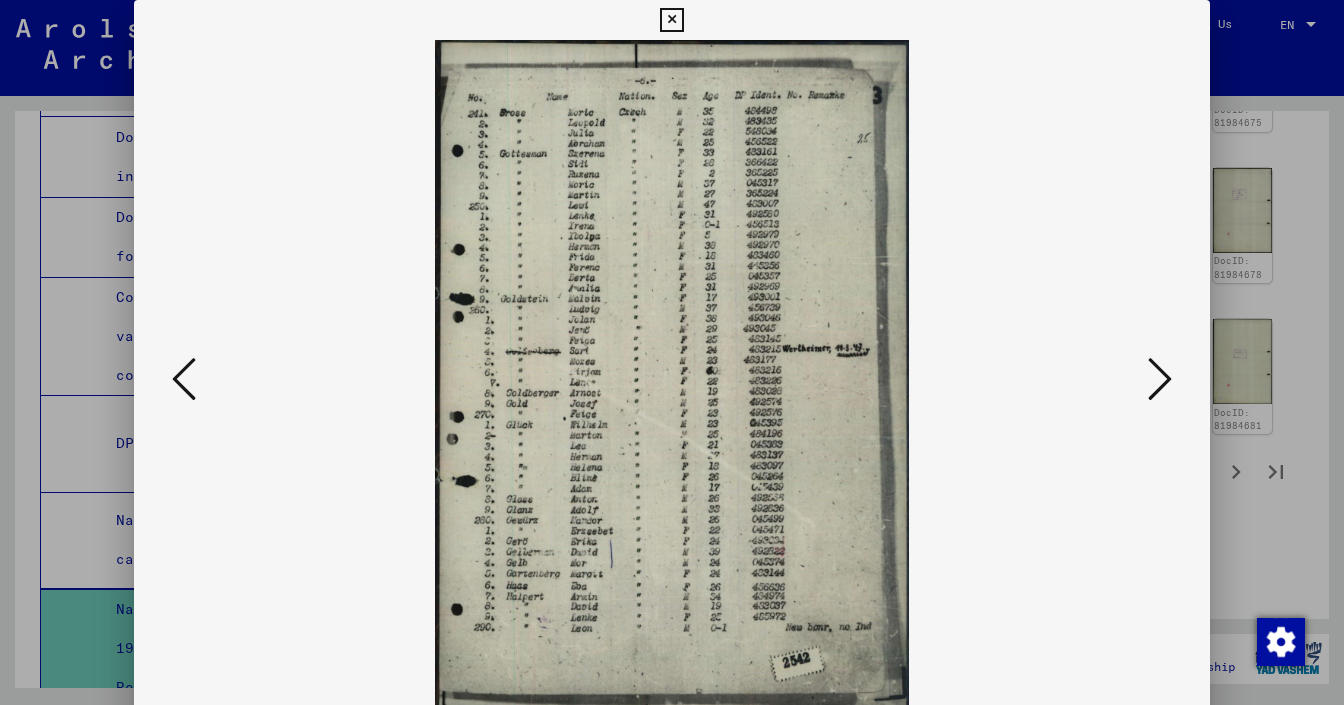 click at bounding box center [184, 379] 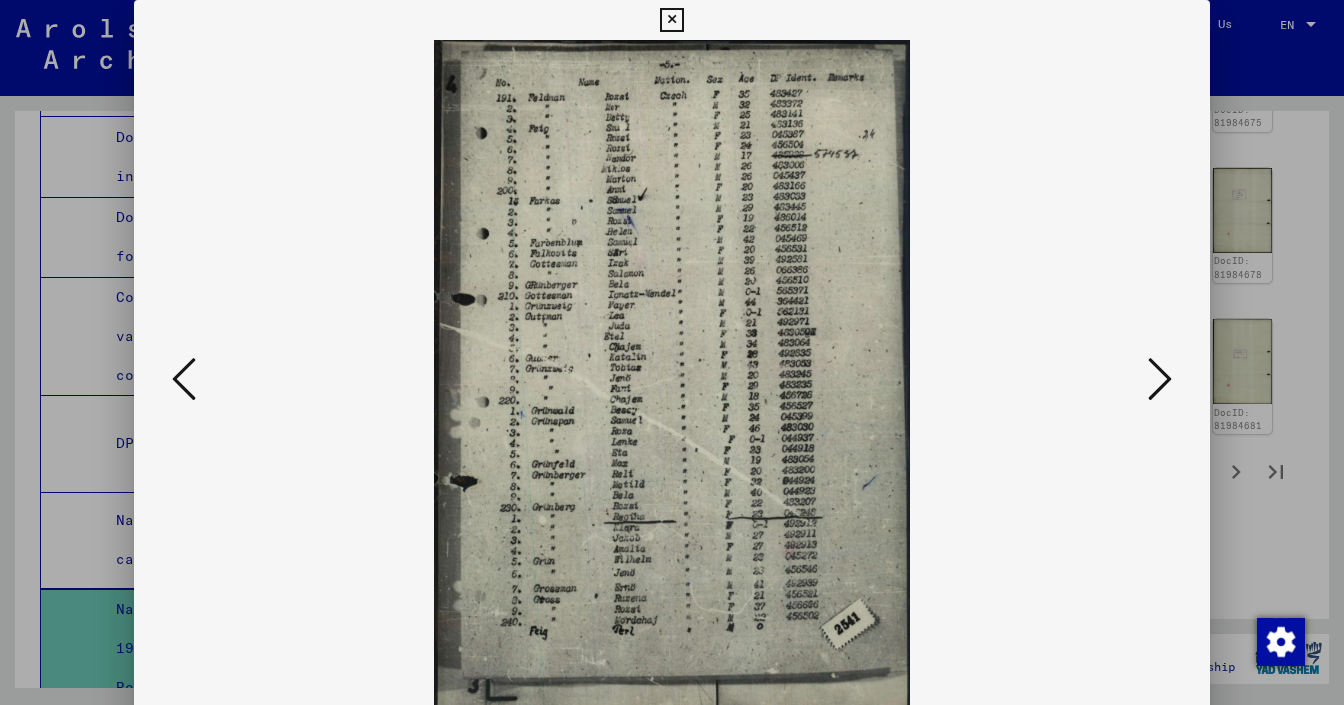 click at bounding box center [184, 379] 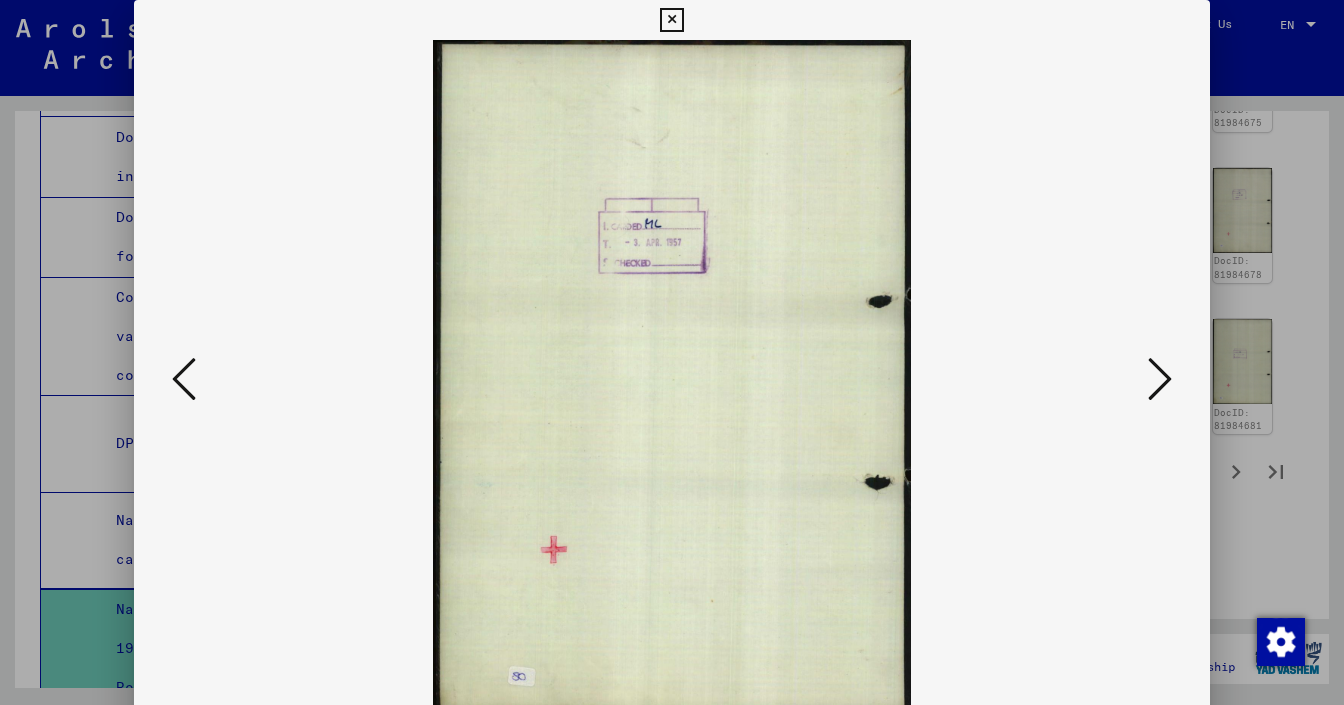 click at bounding box center (184, 379) 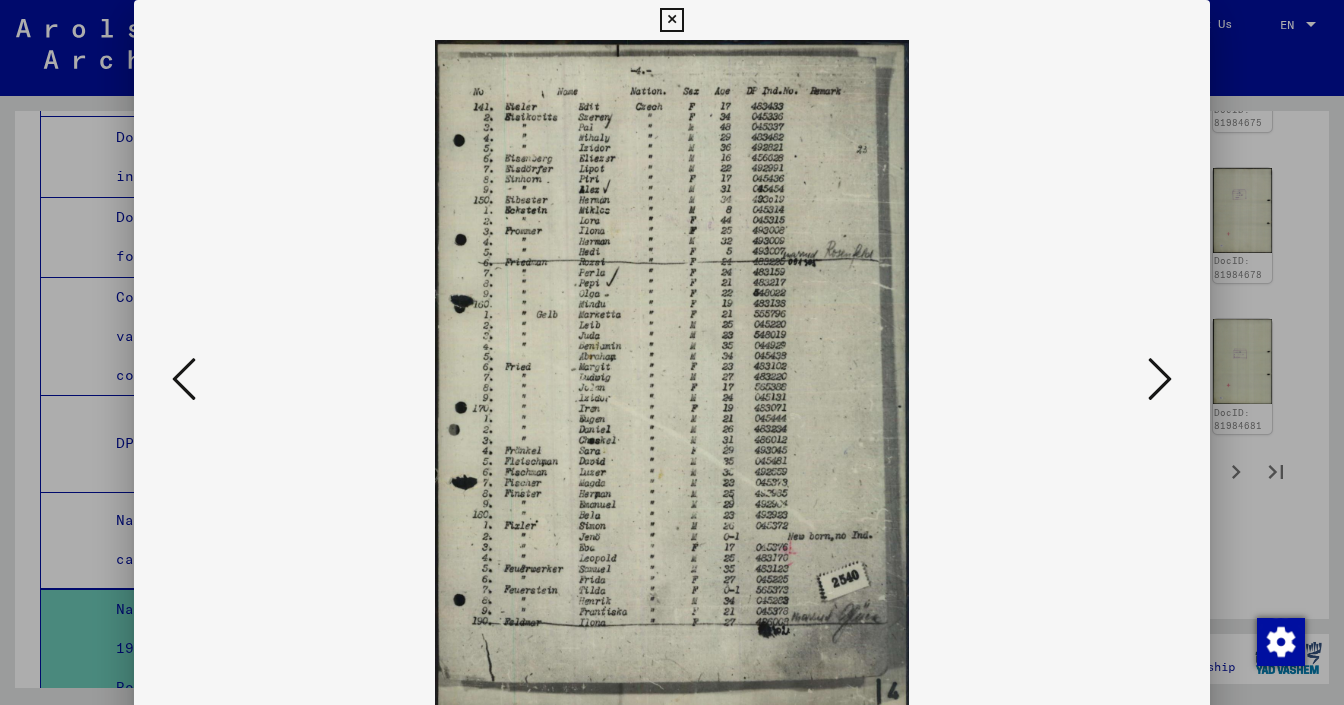 click at bounding box center (184, 379) 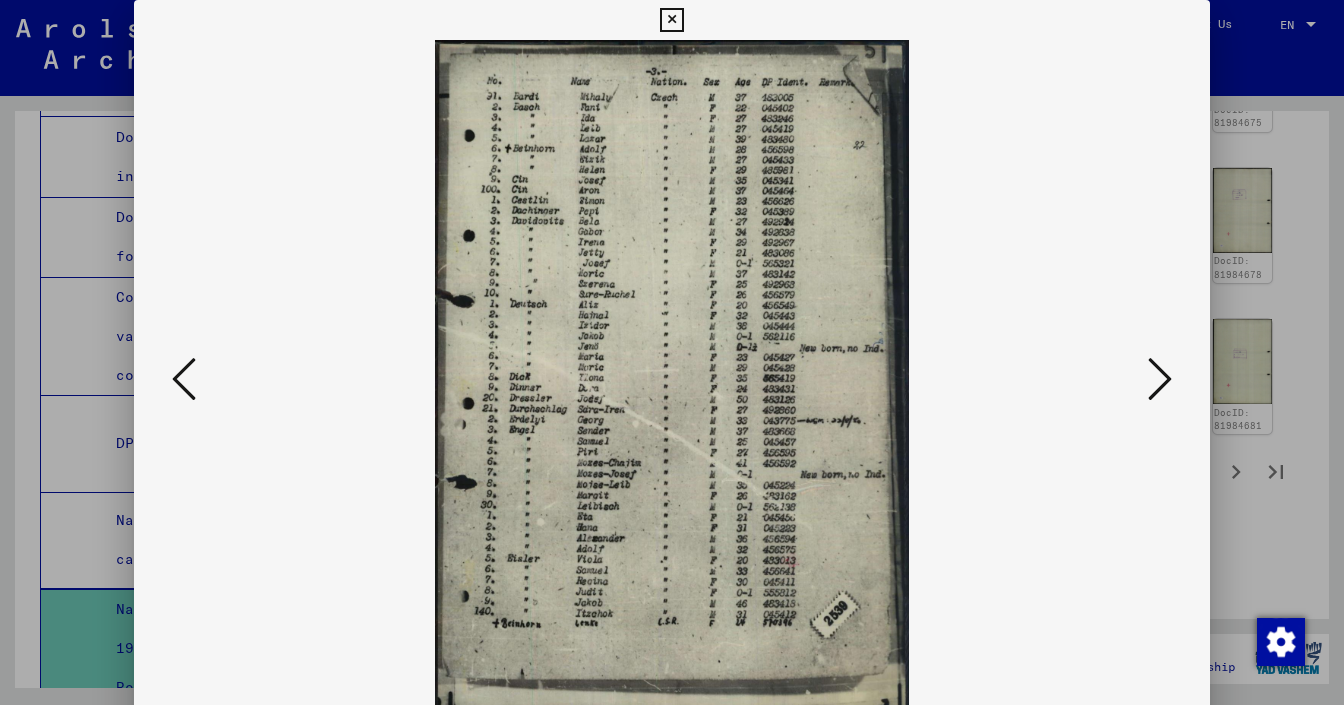 click at bounding box center [184, 379] 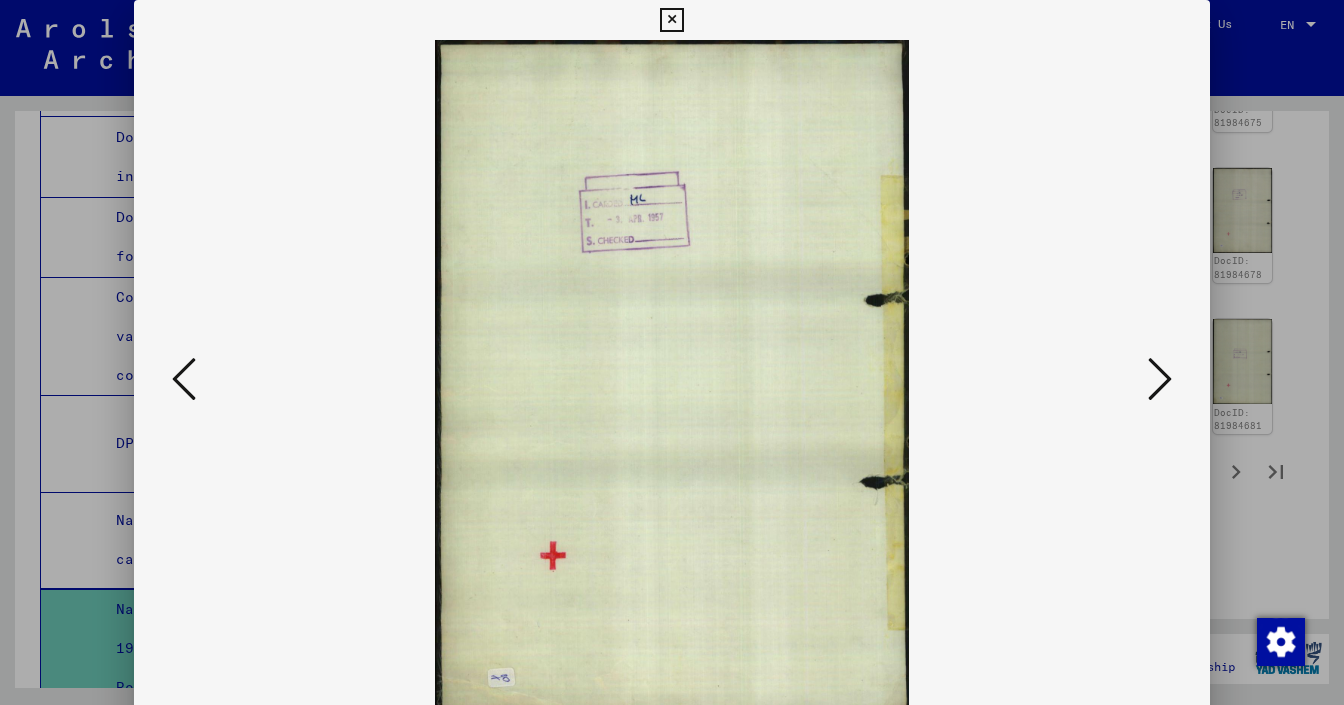 click at bounding box center [184, 379] 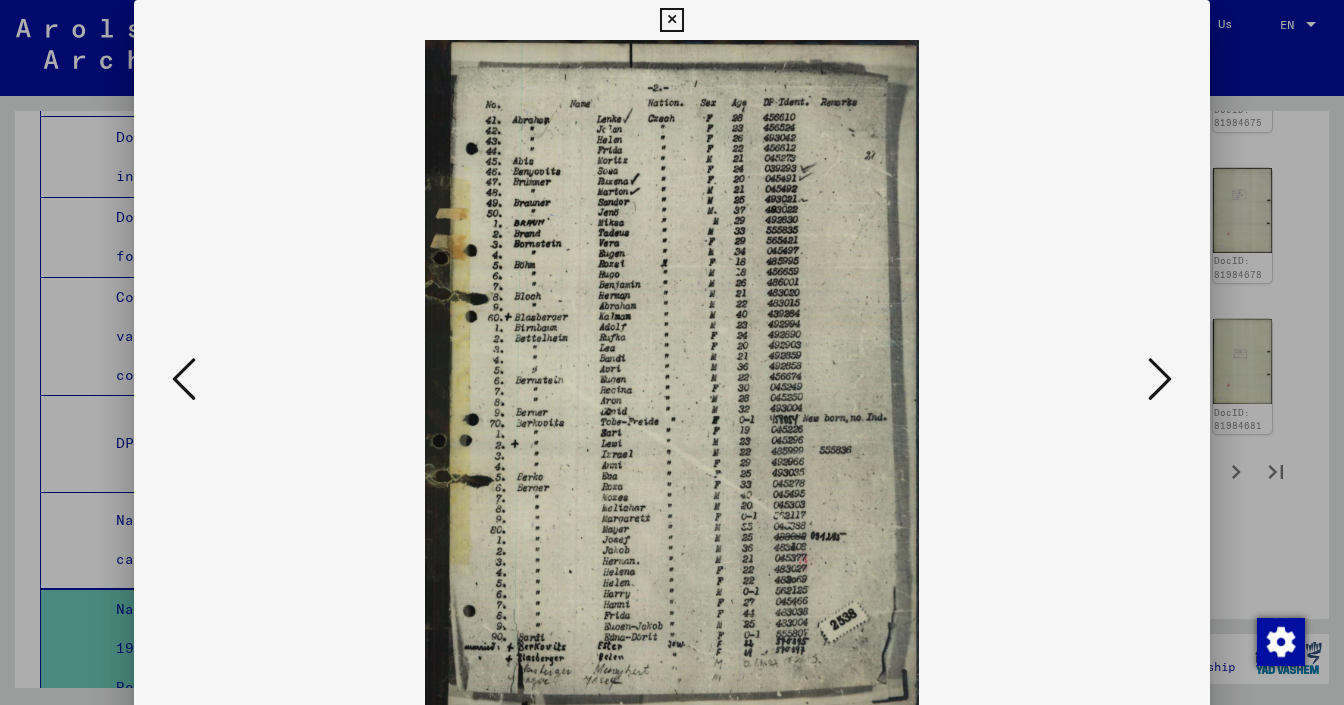 click at bounding box center (184, 379) 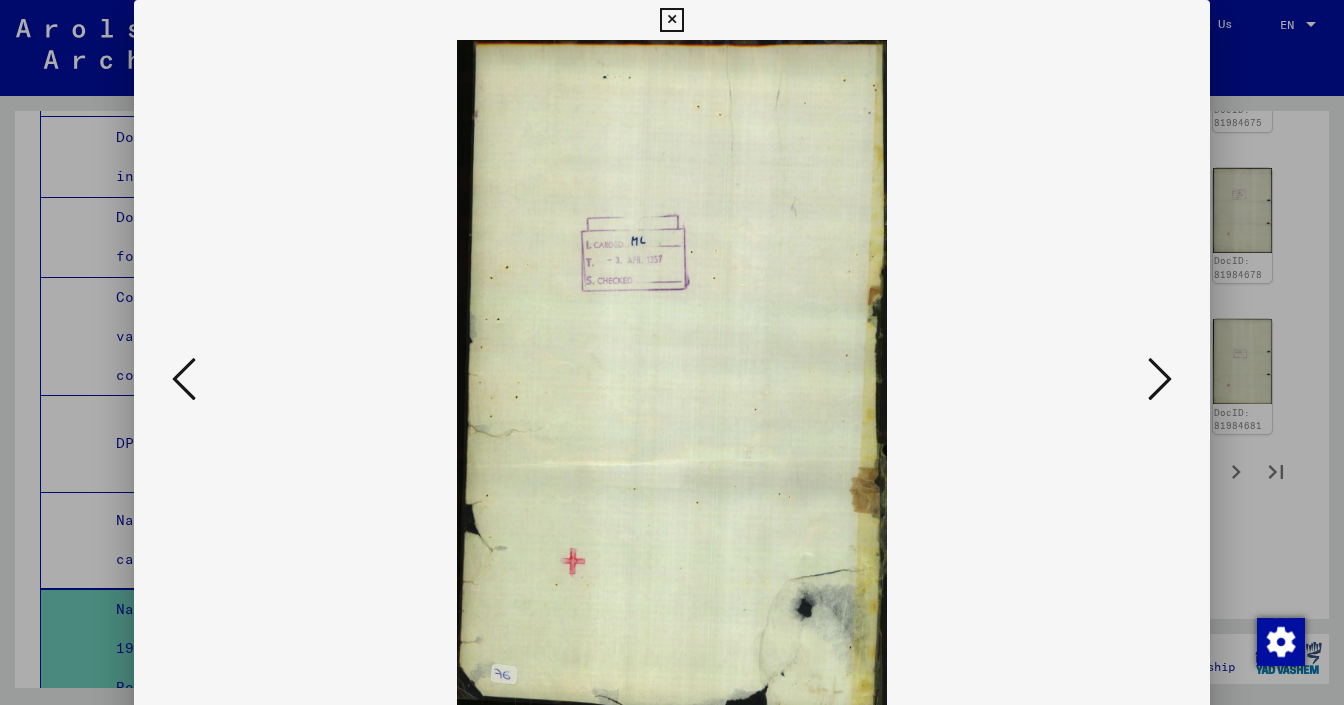 click at bounding box center (184, 379) 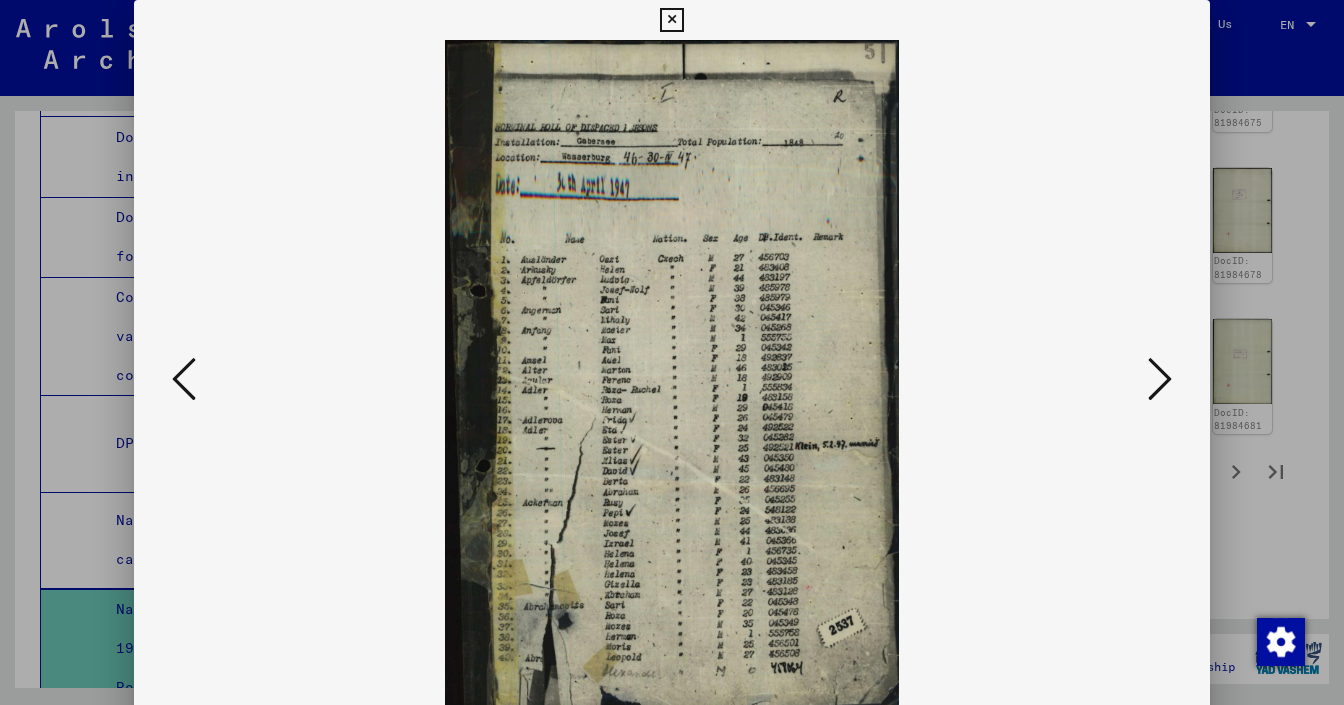 click at bounding box center (184, 379) 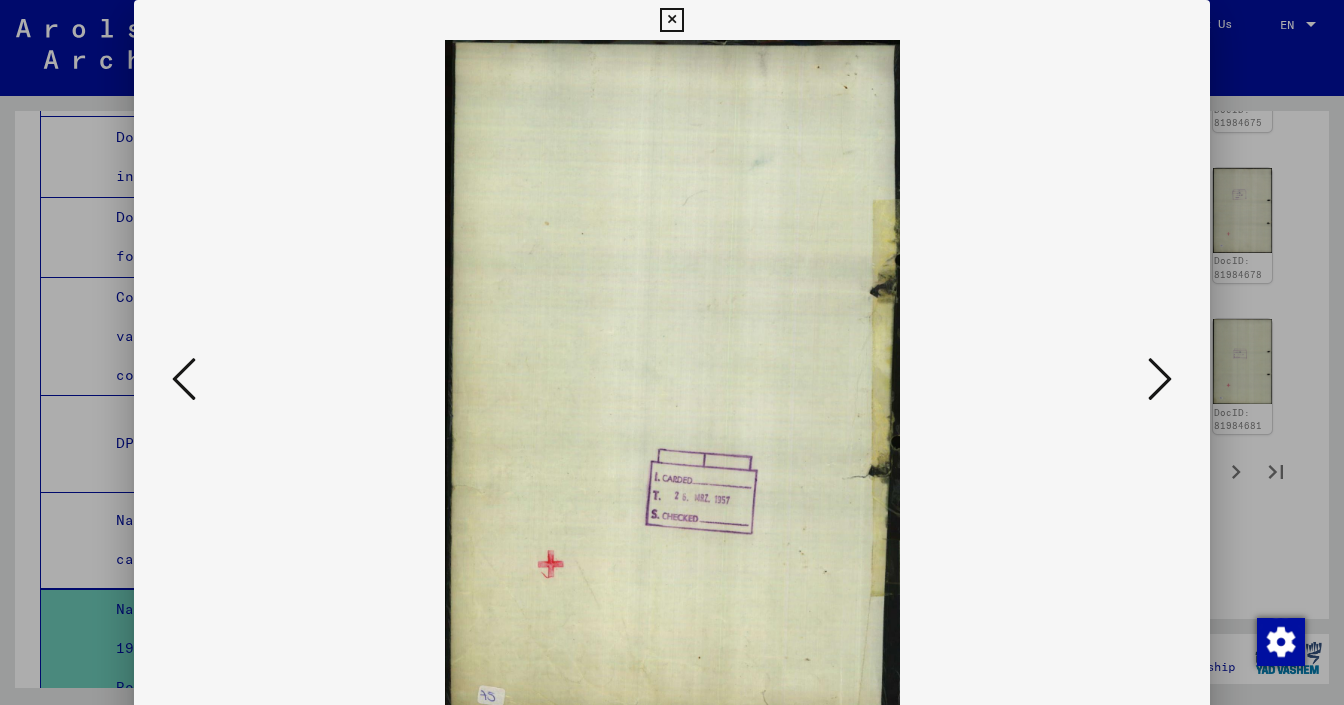 click at bounding box center [184, 379] 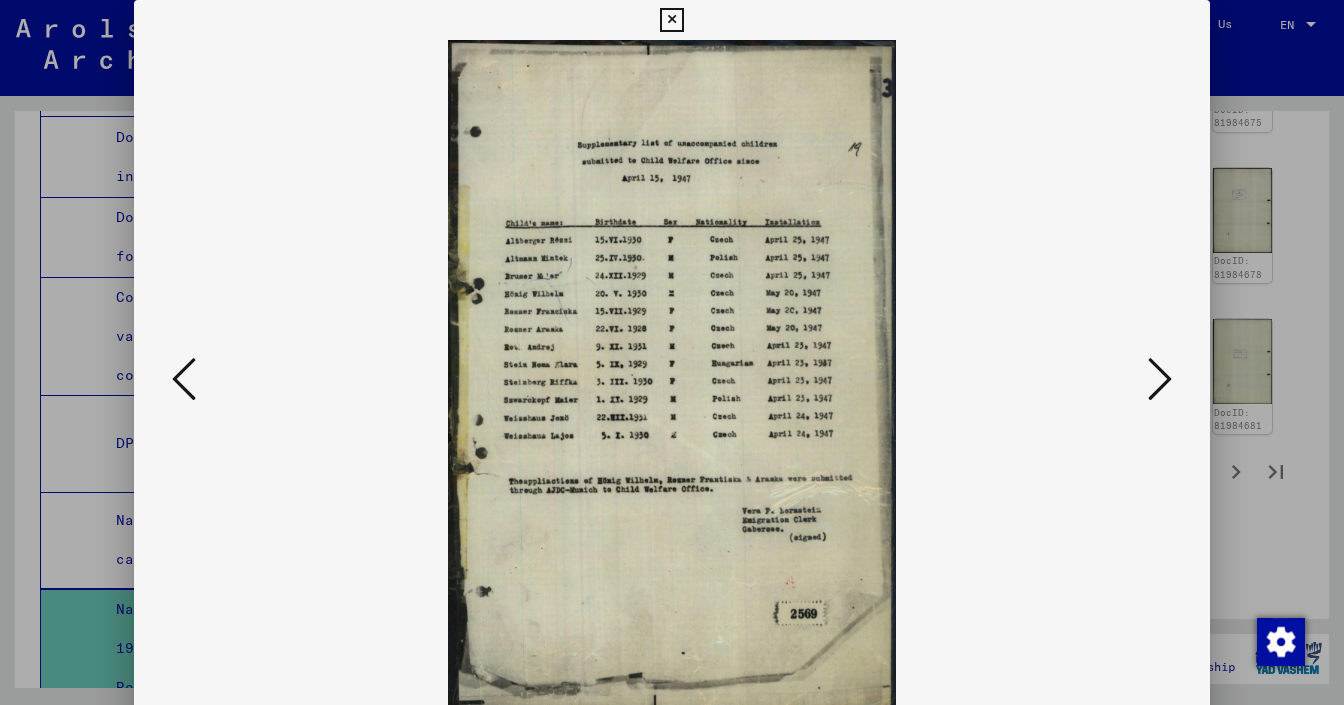 click at bounding box center (184, 379) 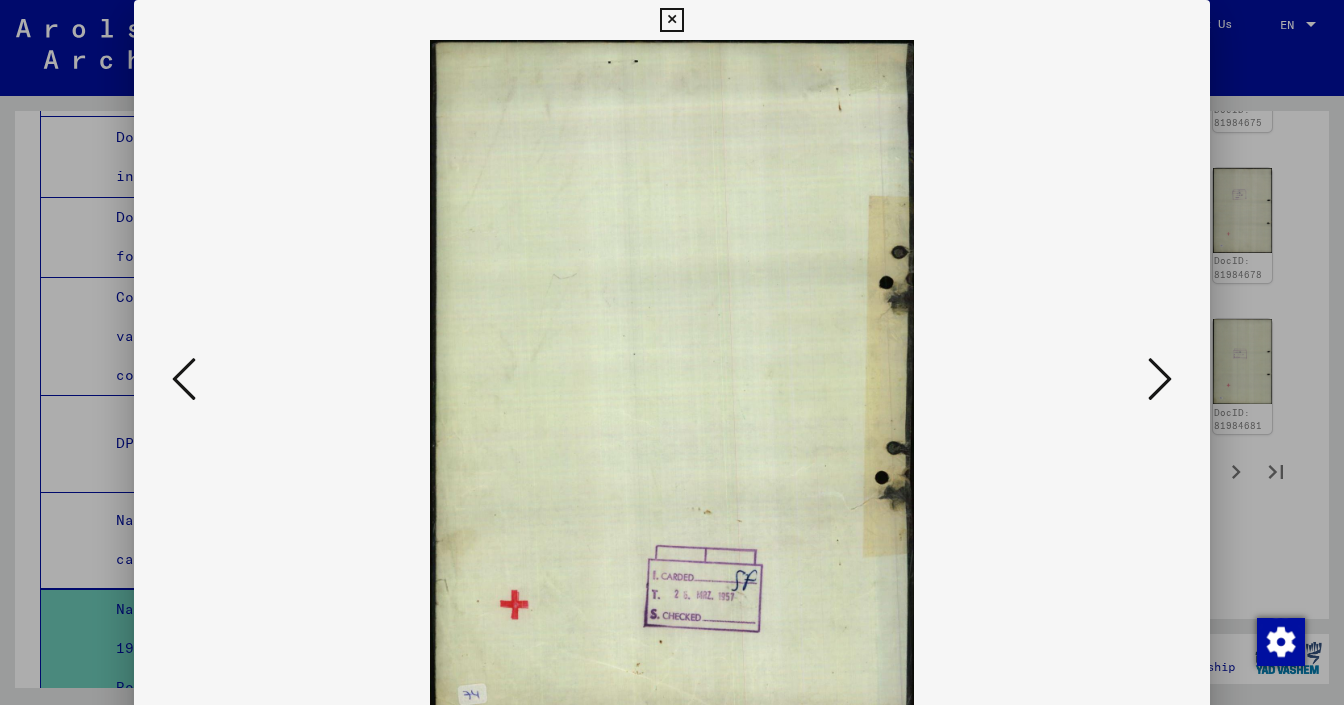 click at bounding box center [184, 379] 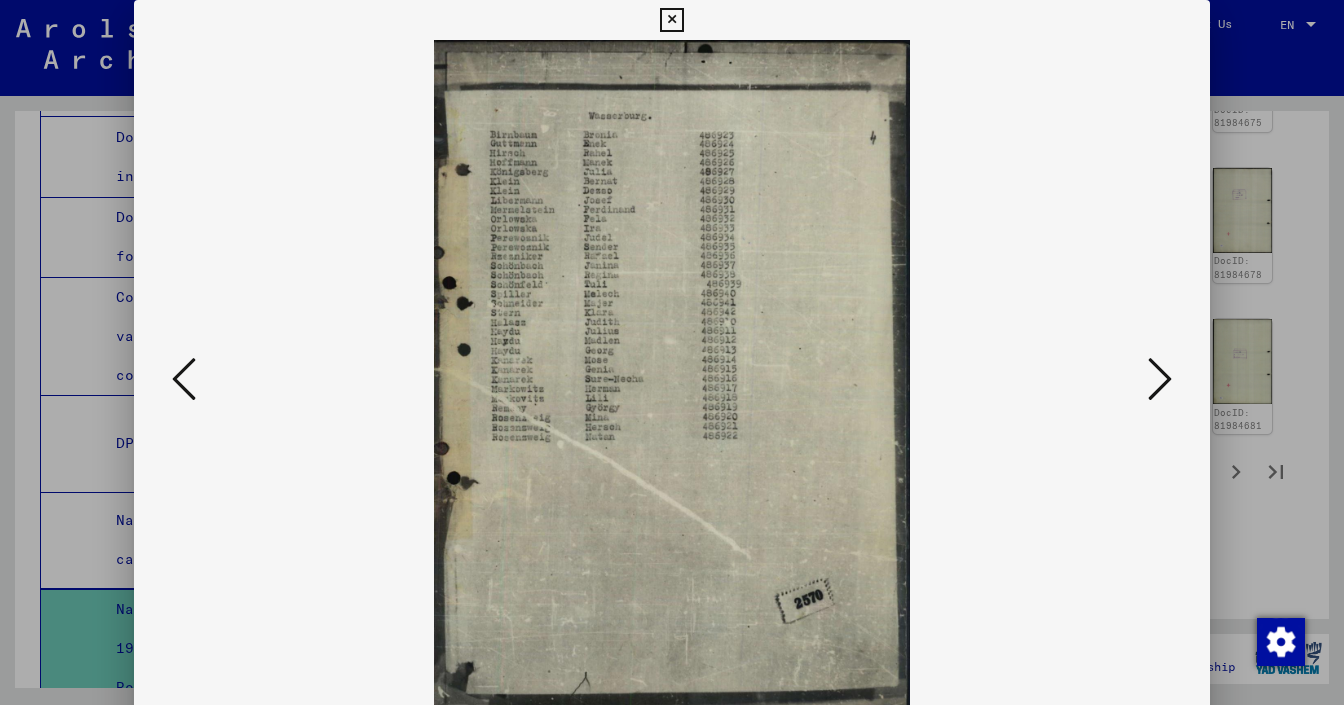 click at bounding box center [184, 379] 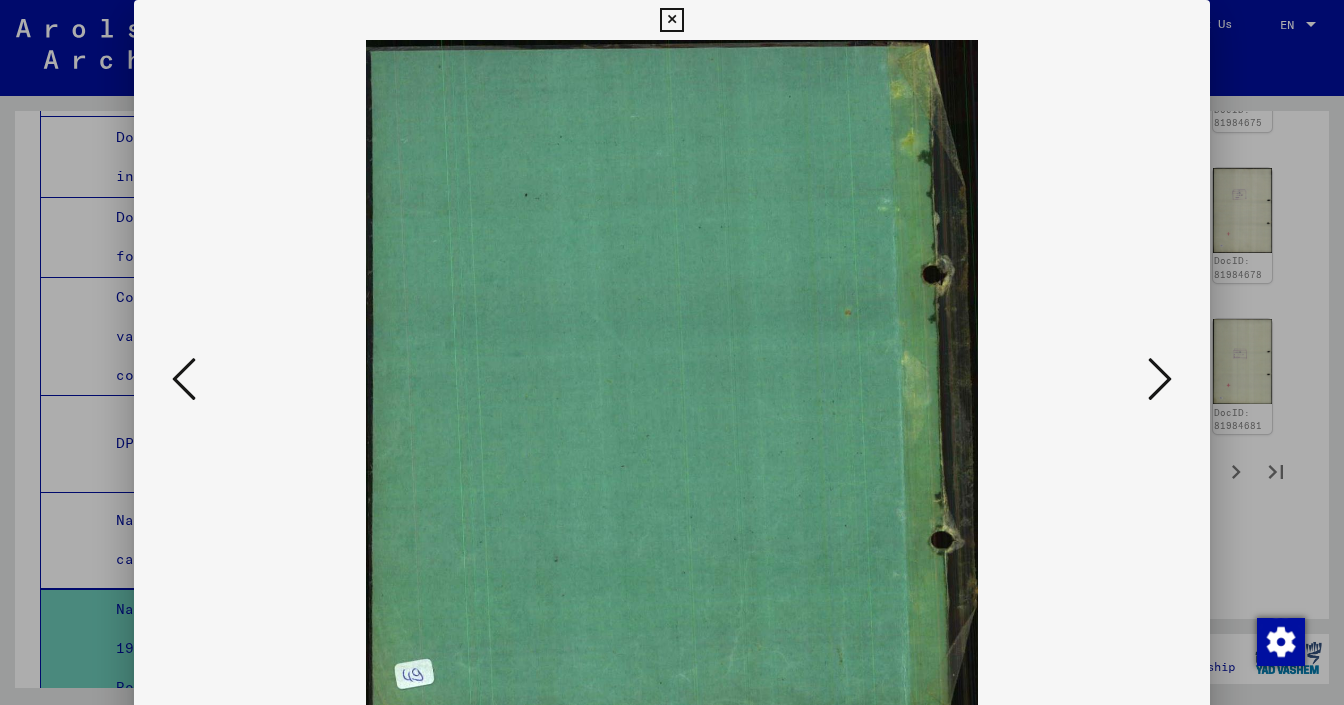 click at bounding box center [184, 379] 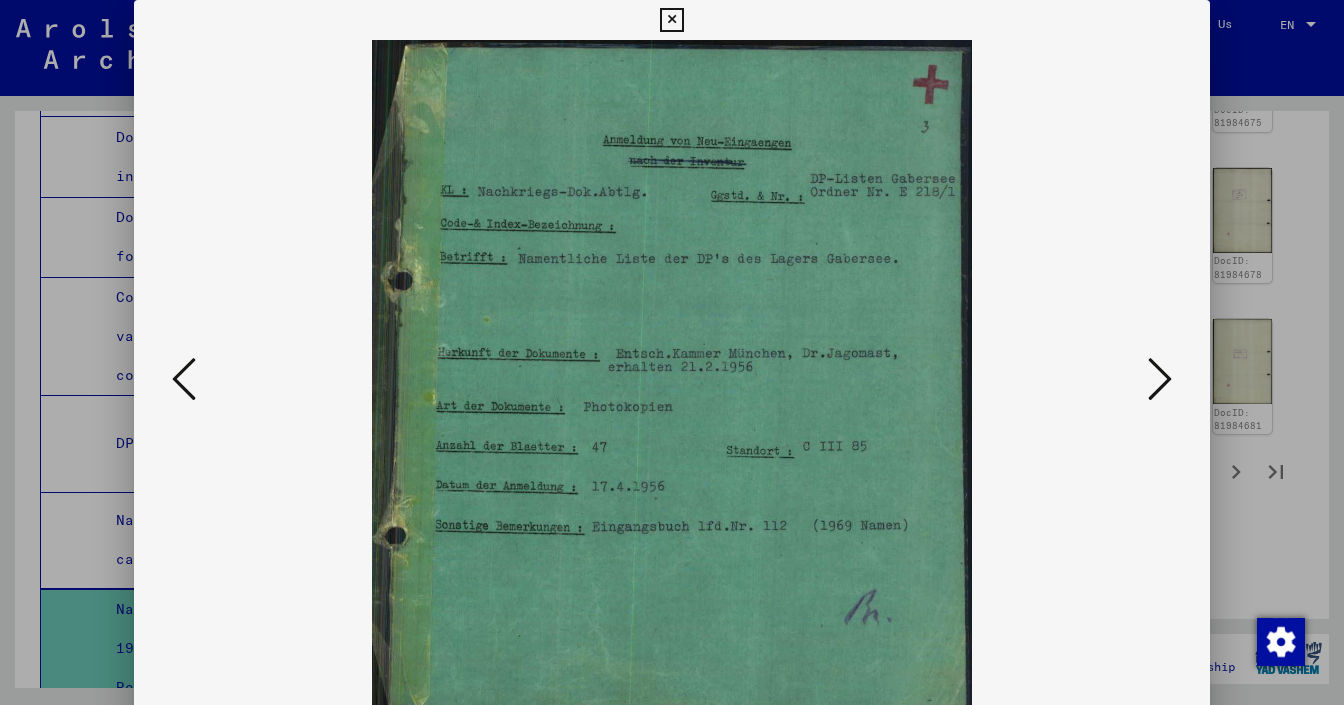 click at bounding box center [184, 379] 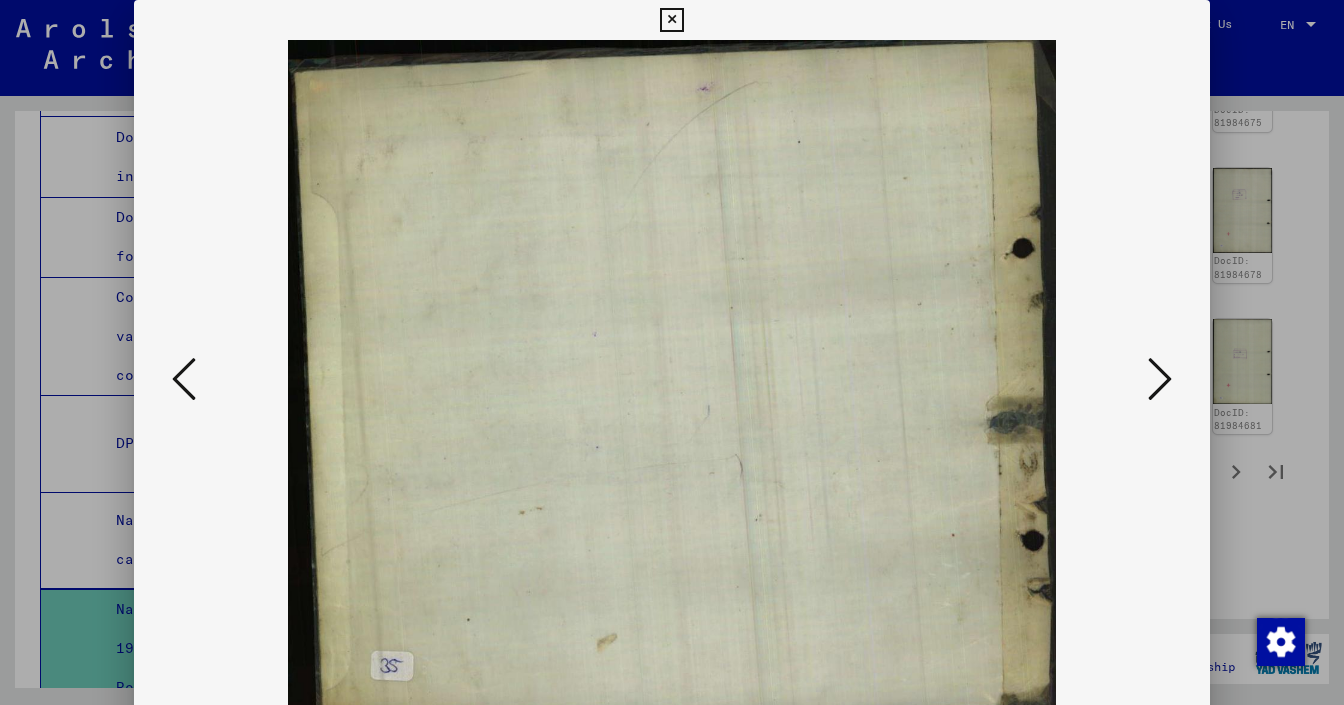 click at bounding box center (184, 379) 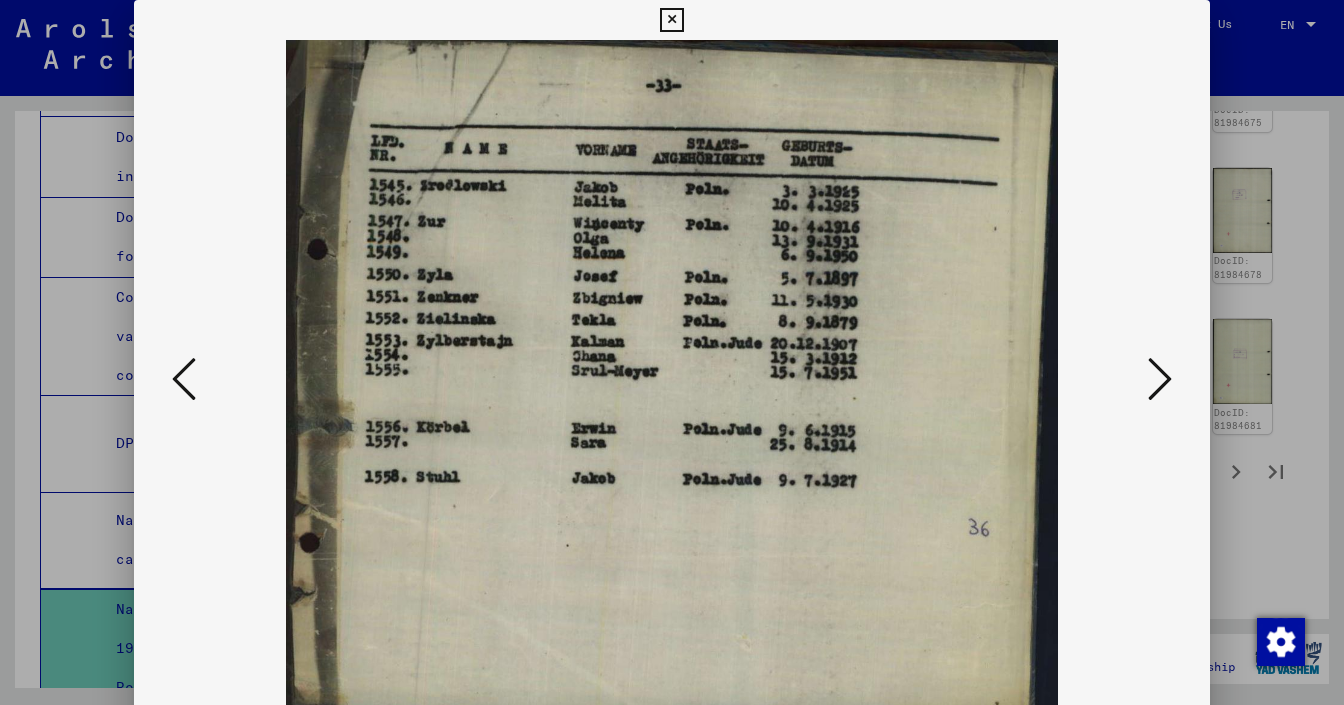 click at bounding box center [184, 379] 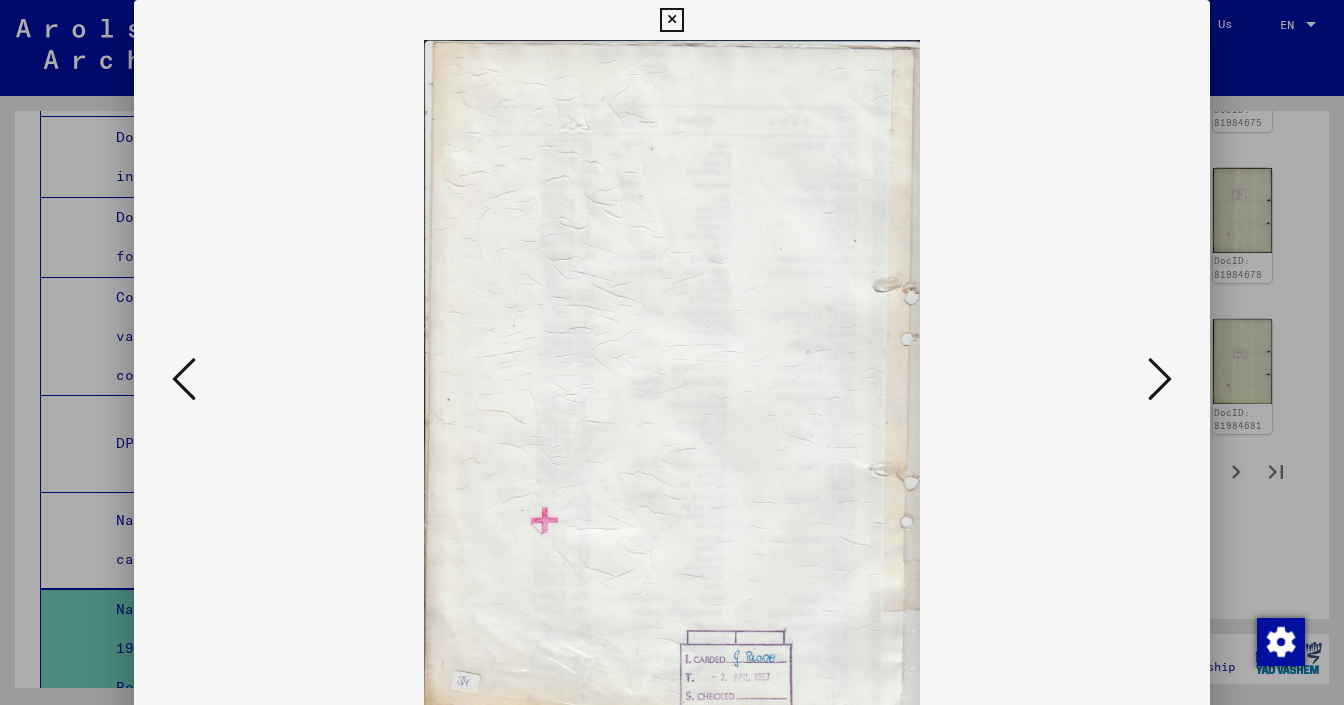 click at bounding box center [184, 379] 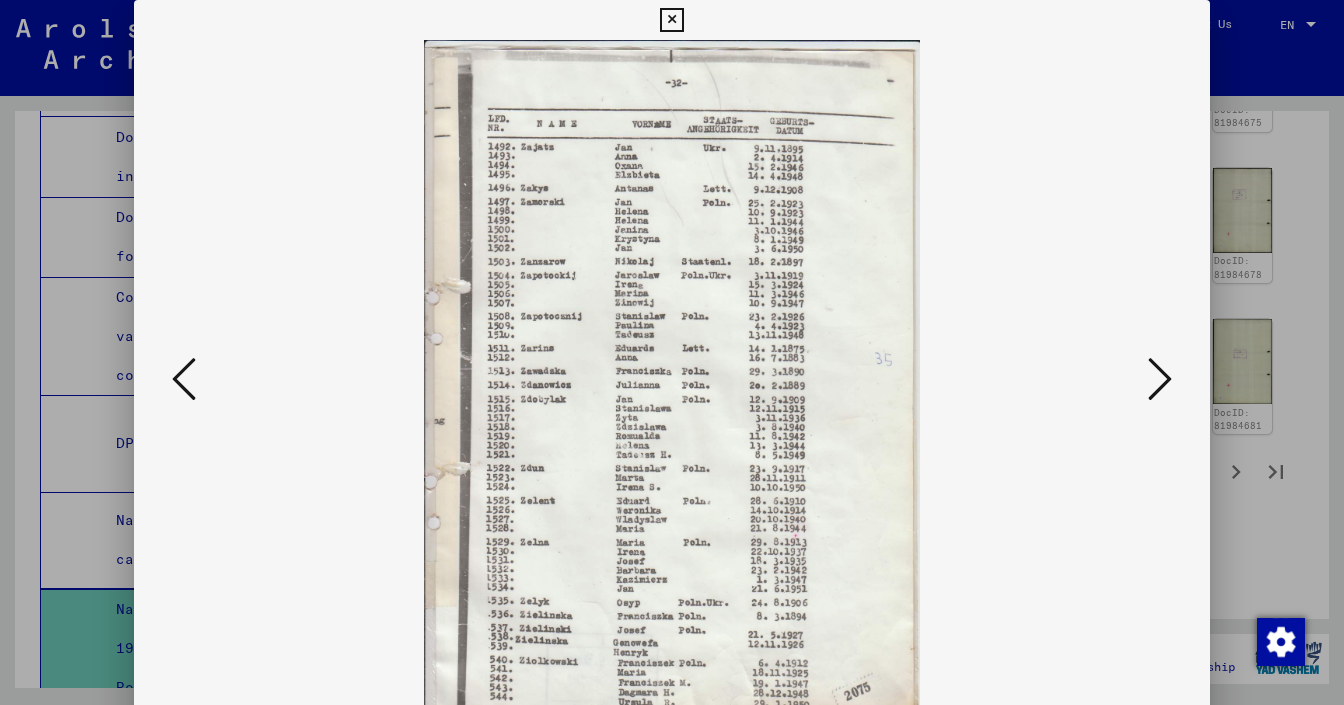 click at bounding box center (184, 379) 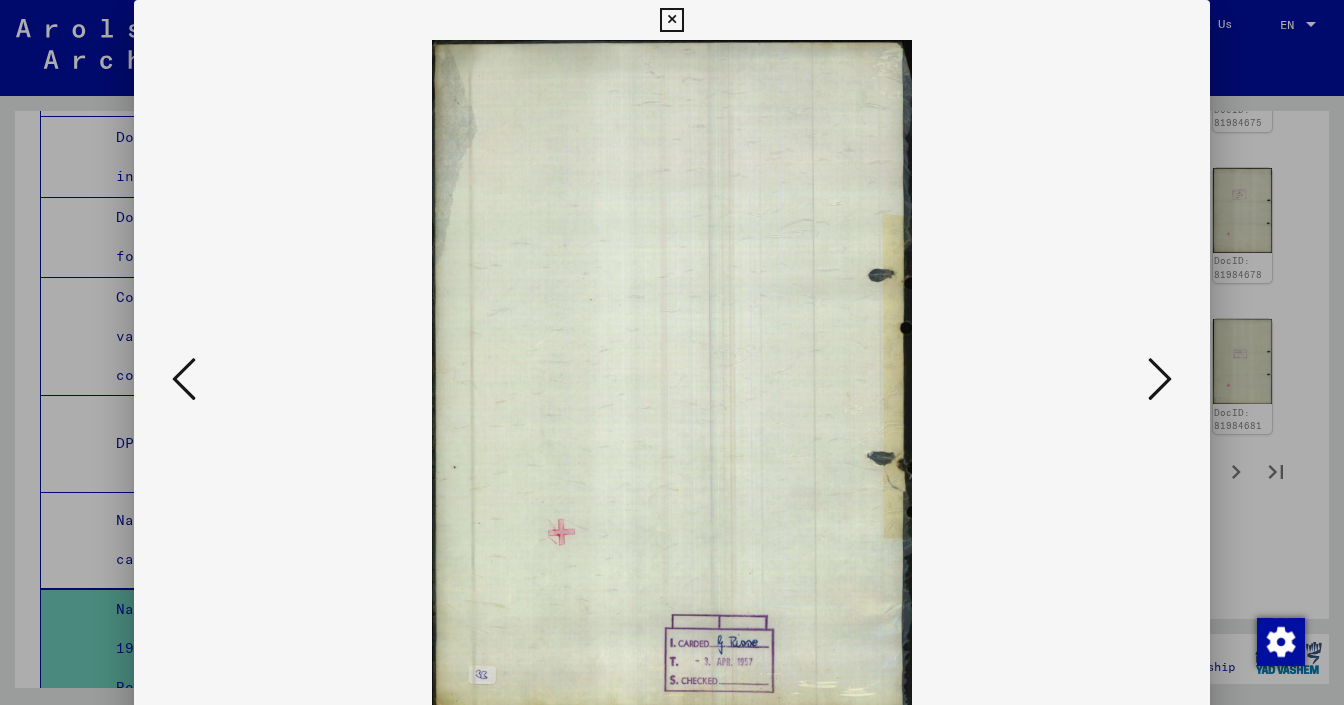 click at bounding box center (184, 379) 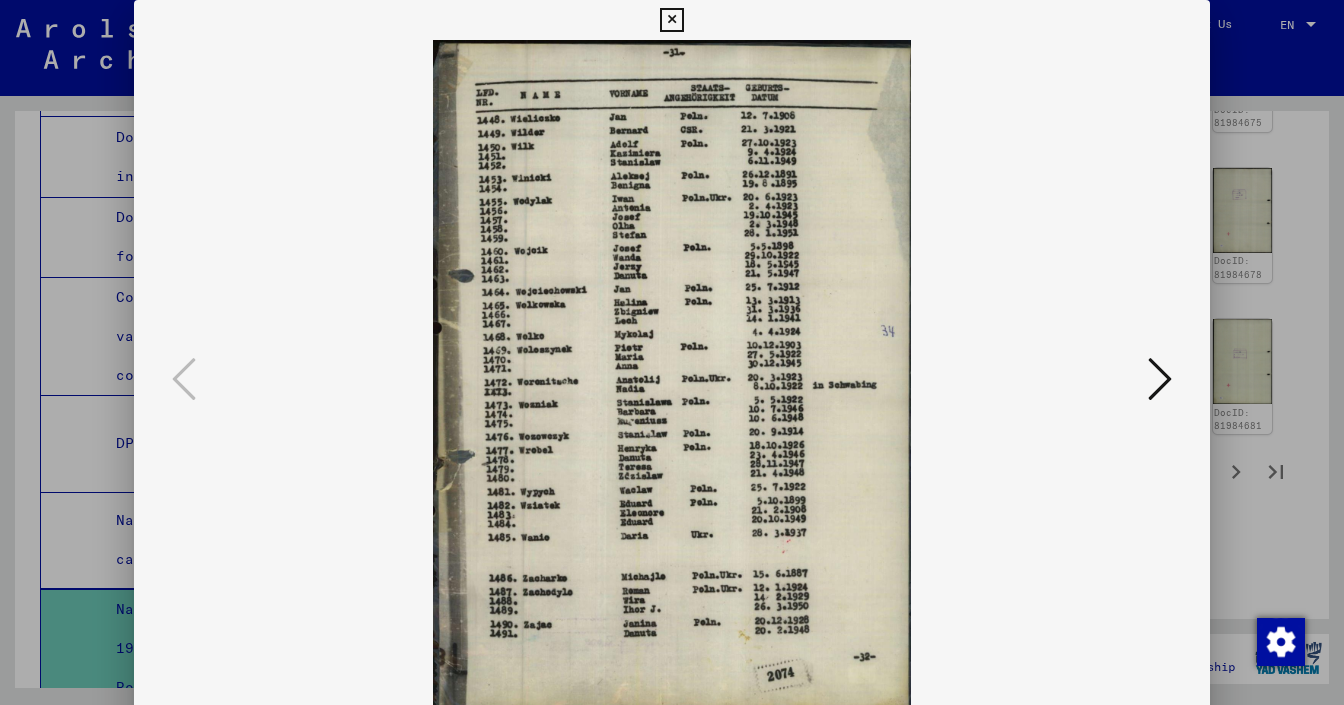 click at bounding box center [672, 352] 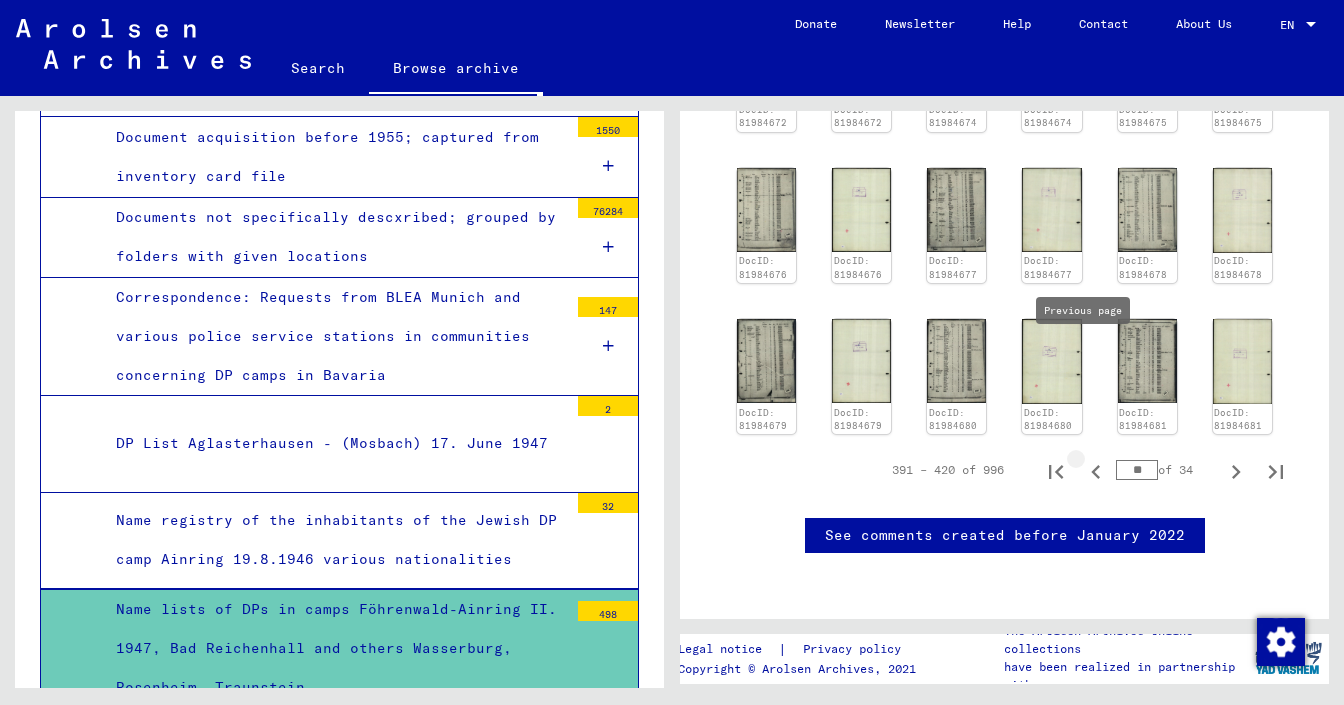 click 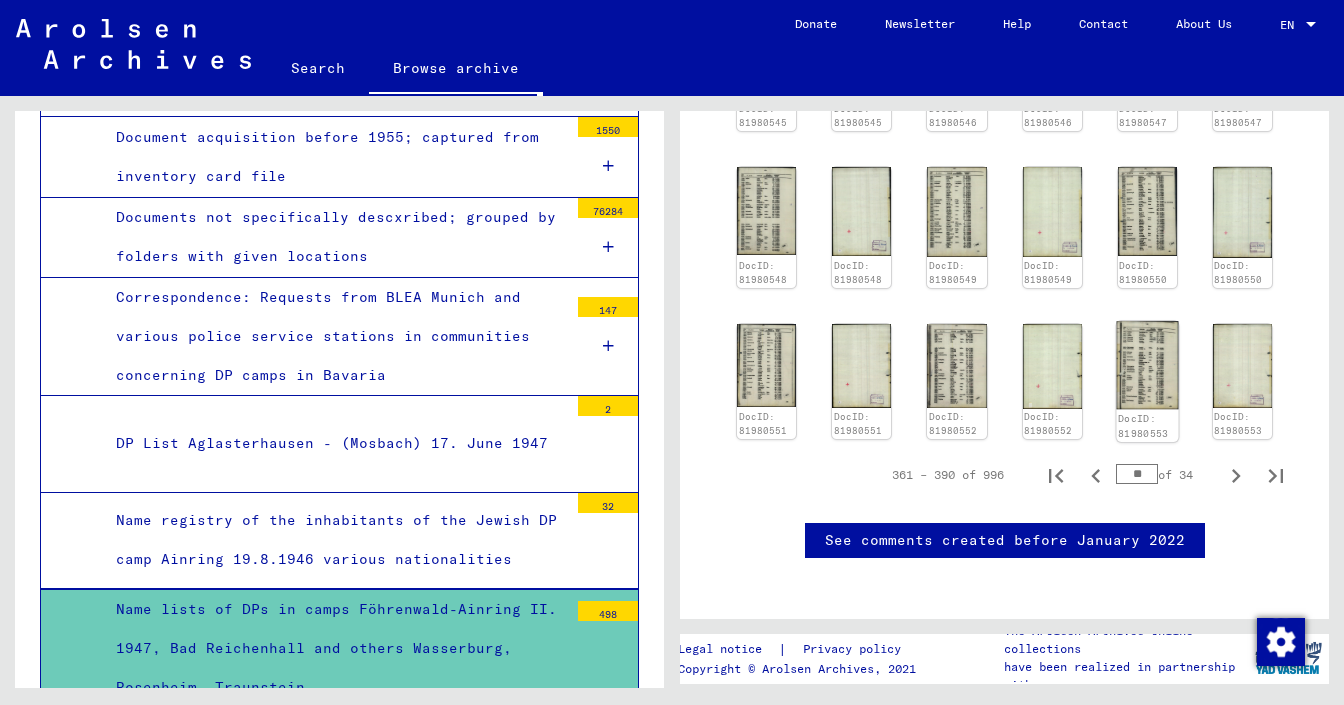 scroll, scrollTop: 983, scrollLeft: 0, axis: vertical 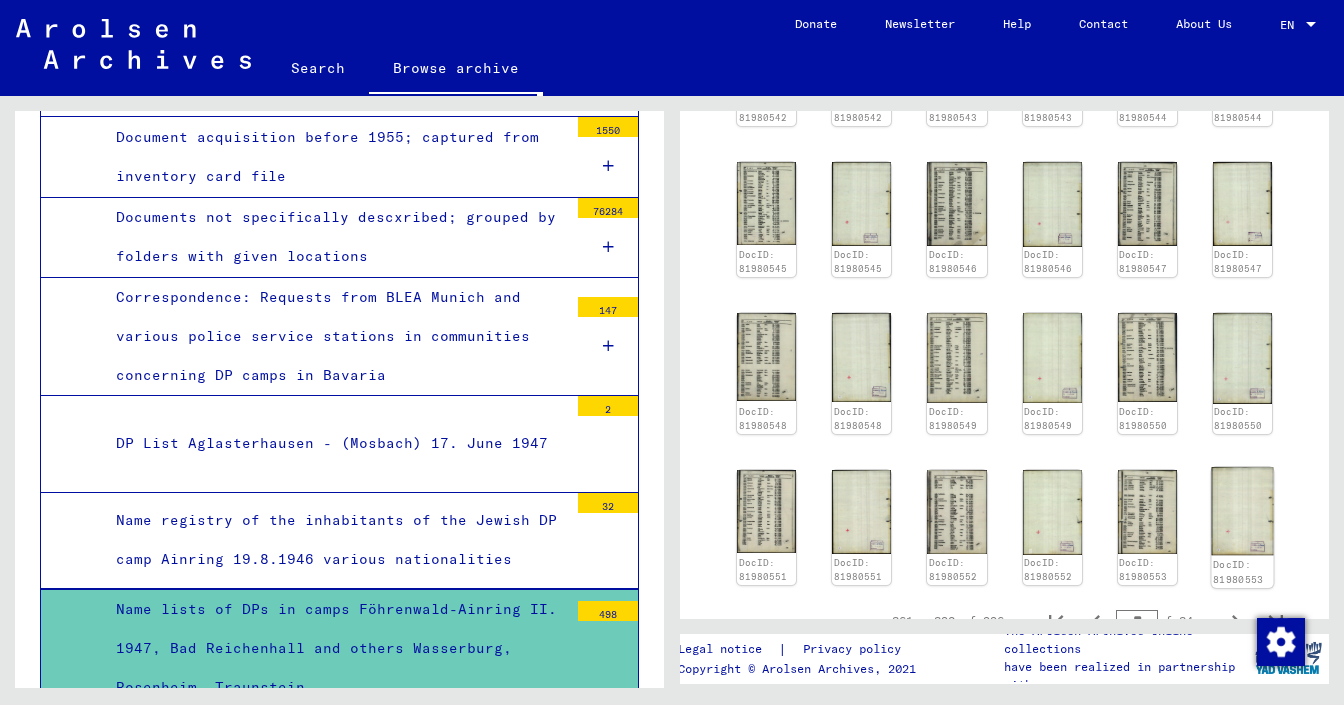 click on "DocID: 81980550" 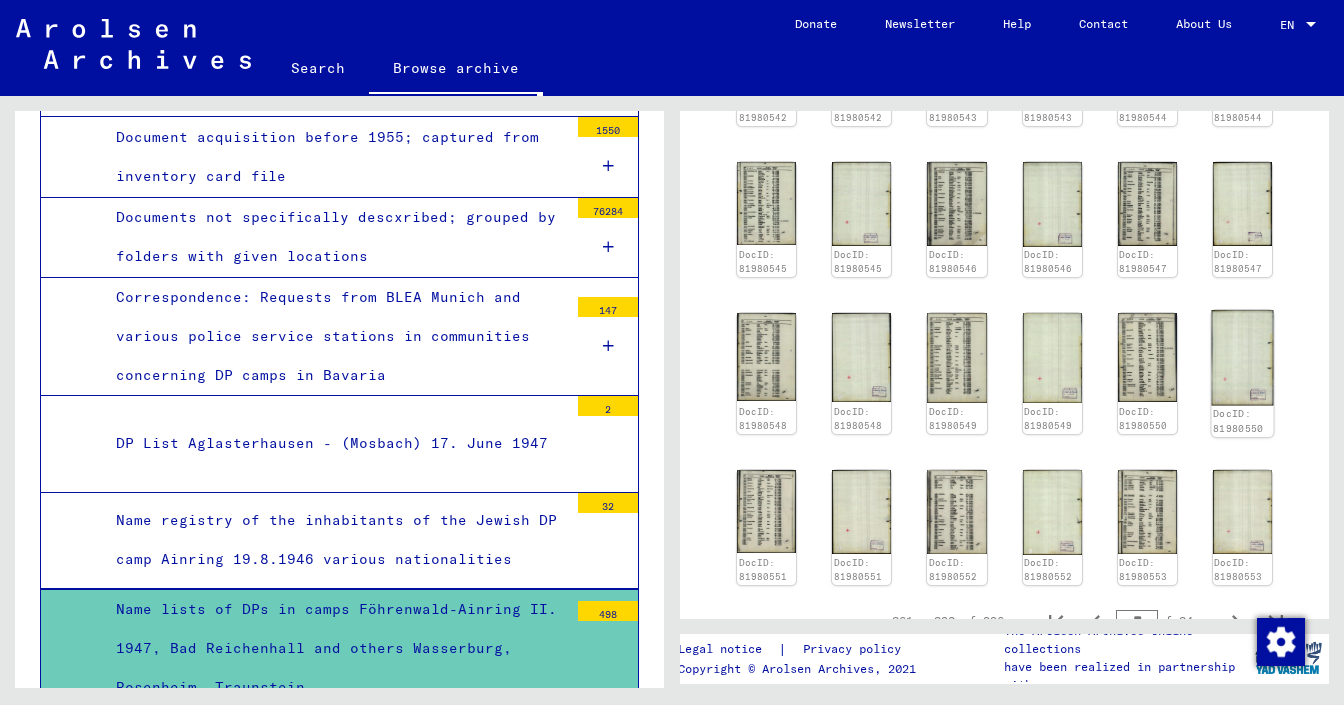 click on "DocID: 81980550" 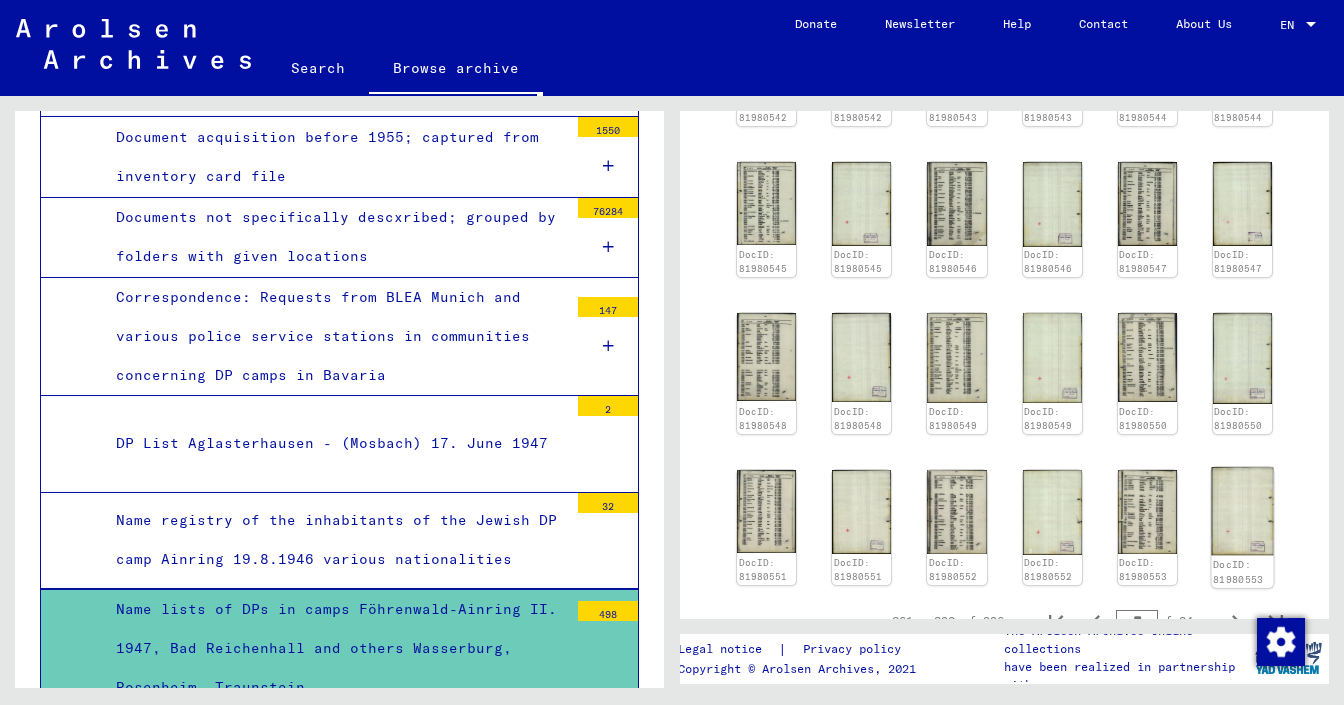 click 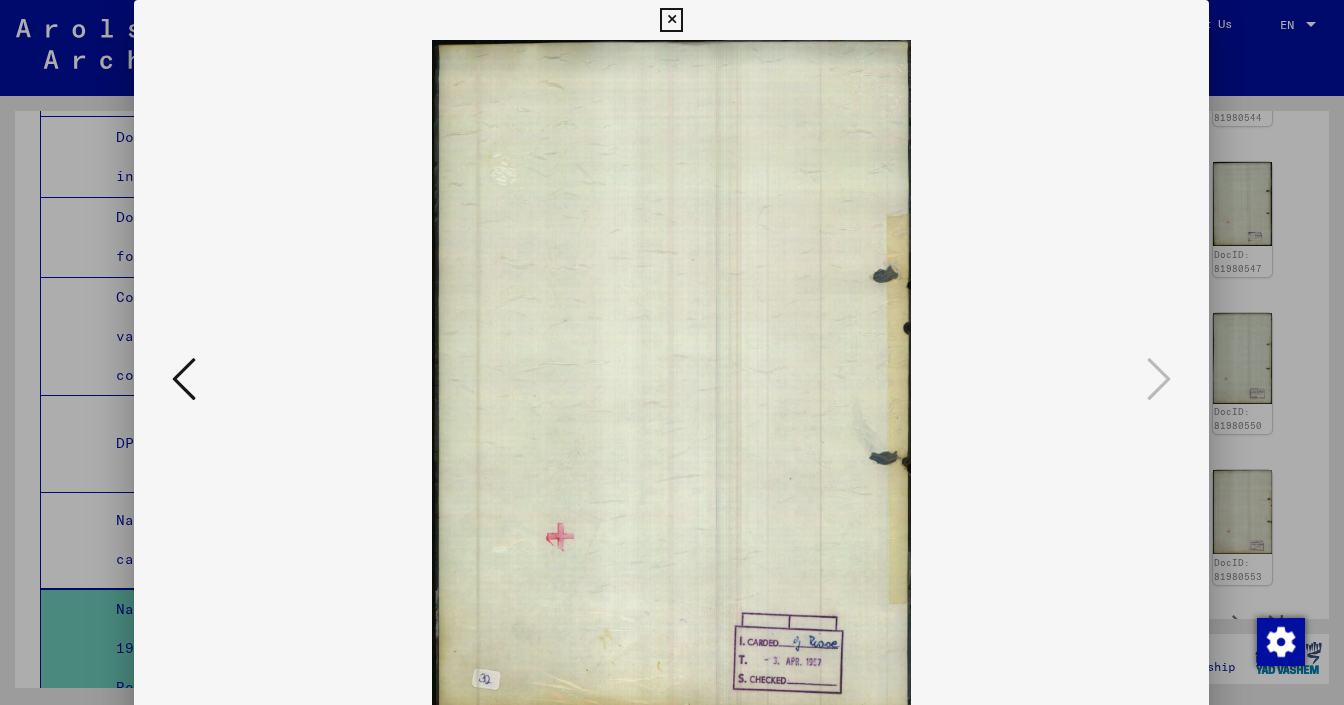 click at bounding box center [672, 352] 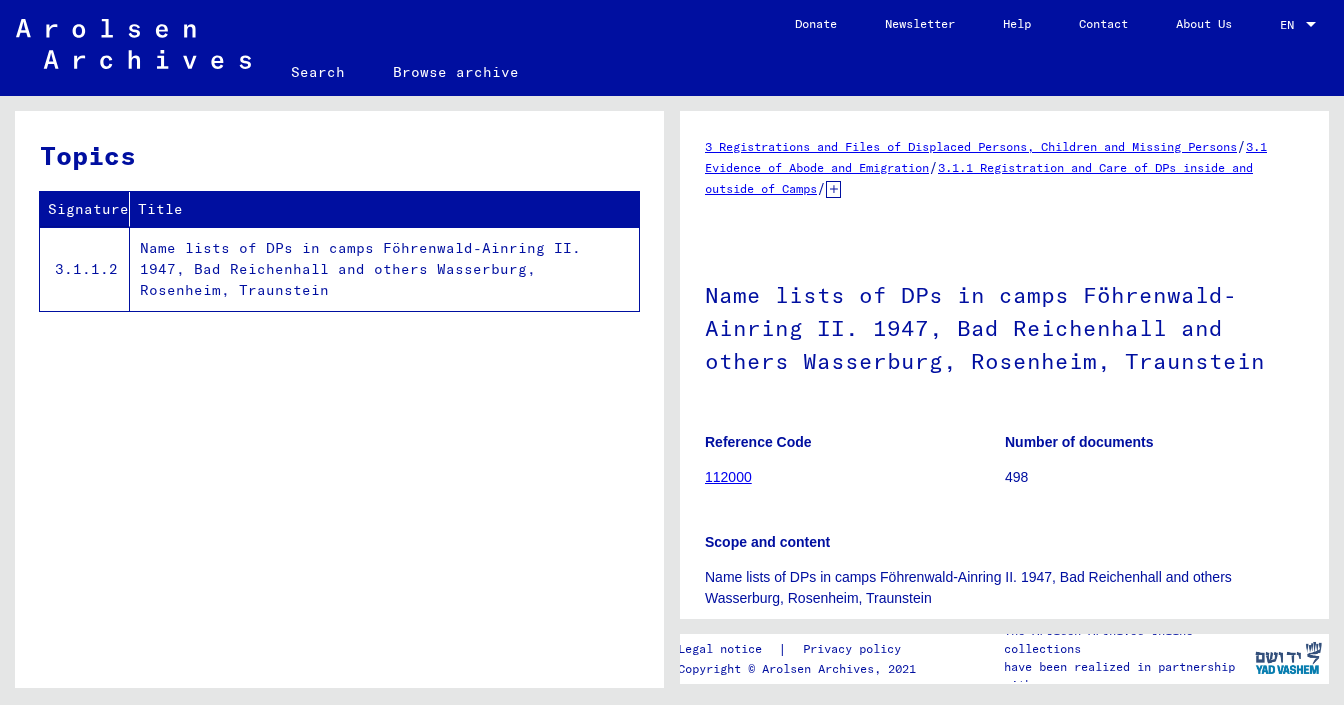 scroll, scrollTop: 0, scrollLeft: 0, axis: both 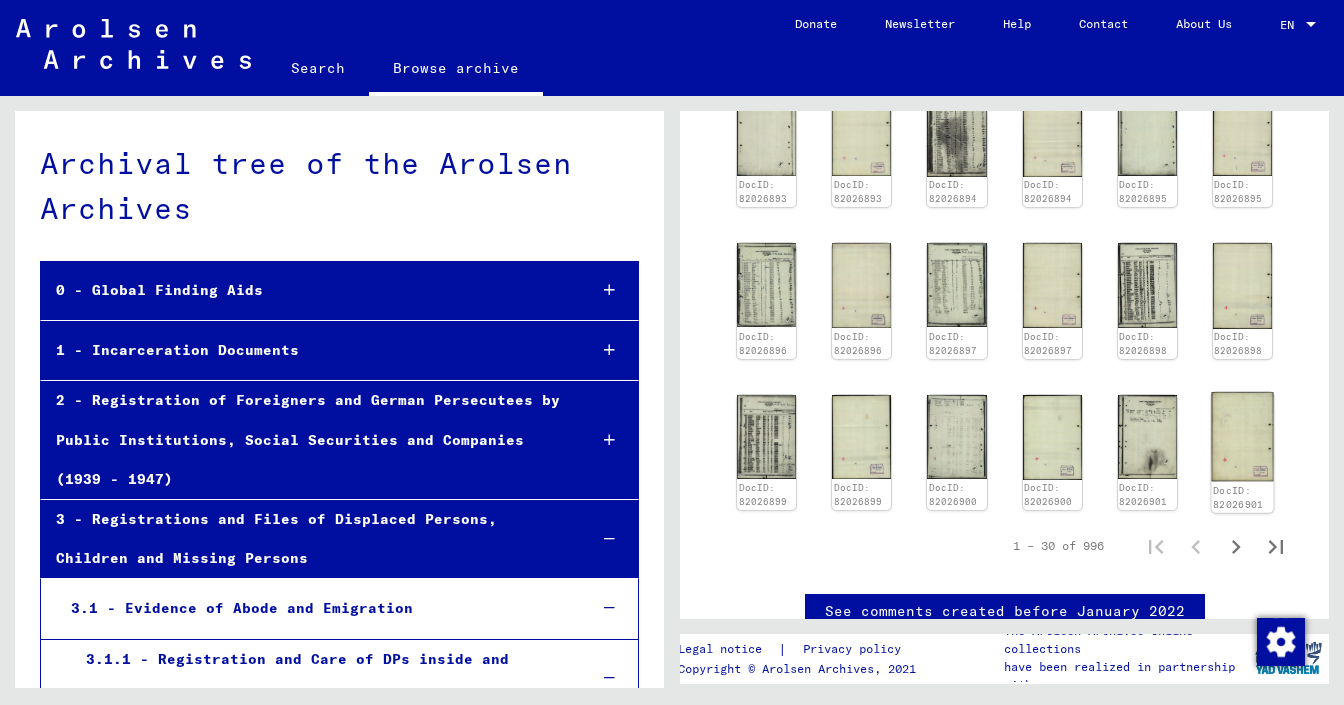 click 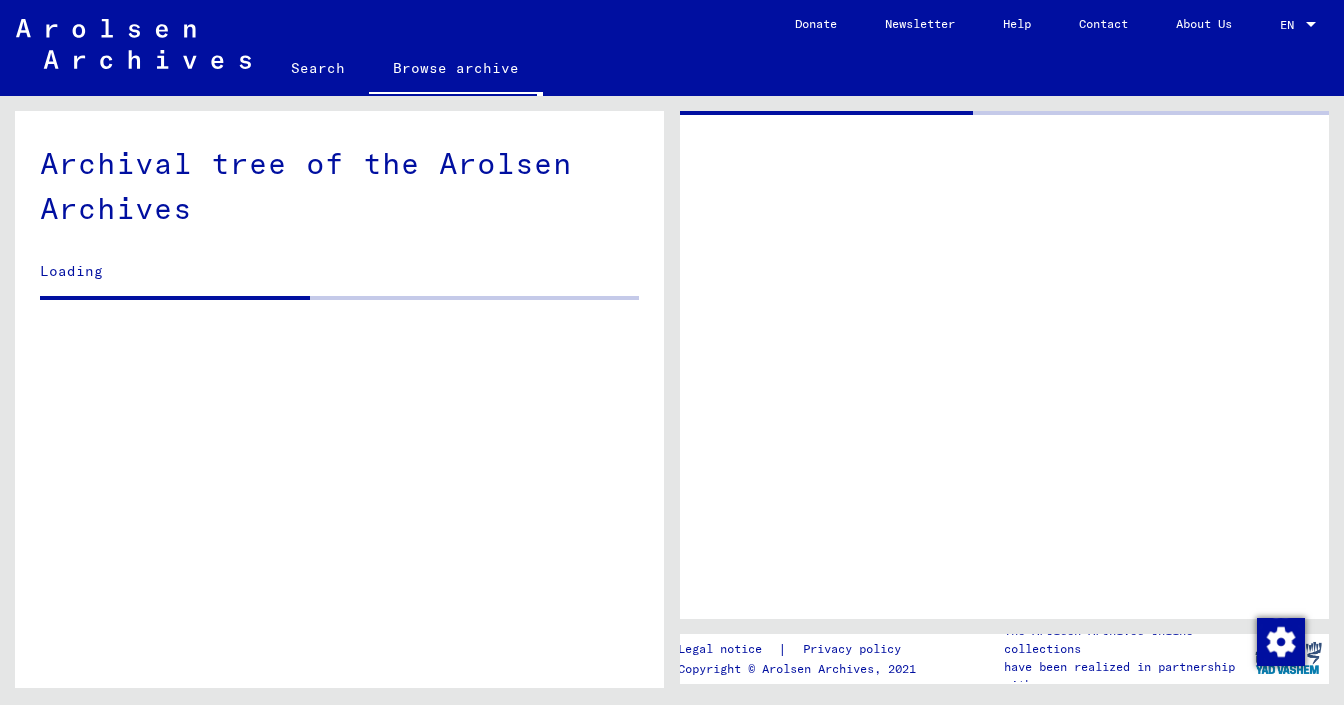 click 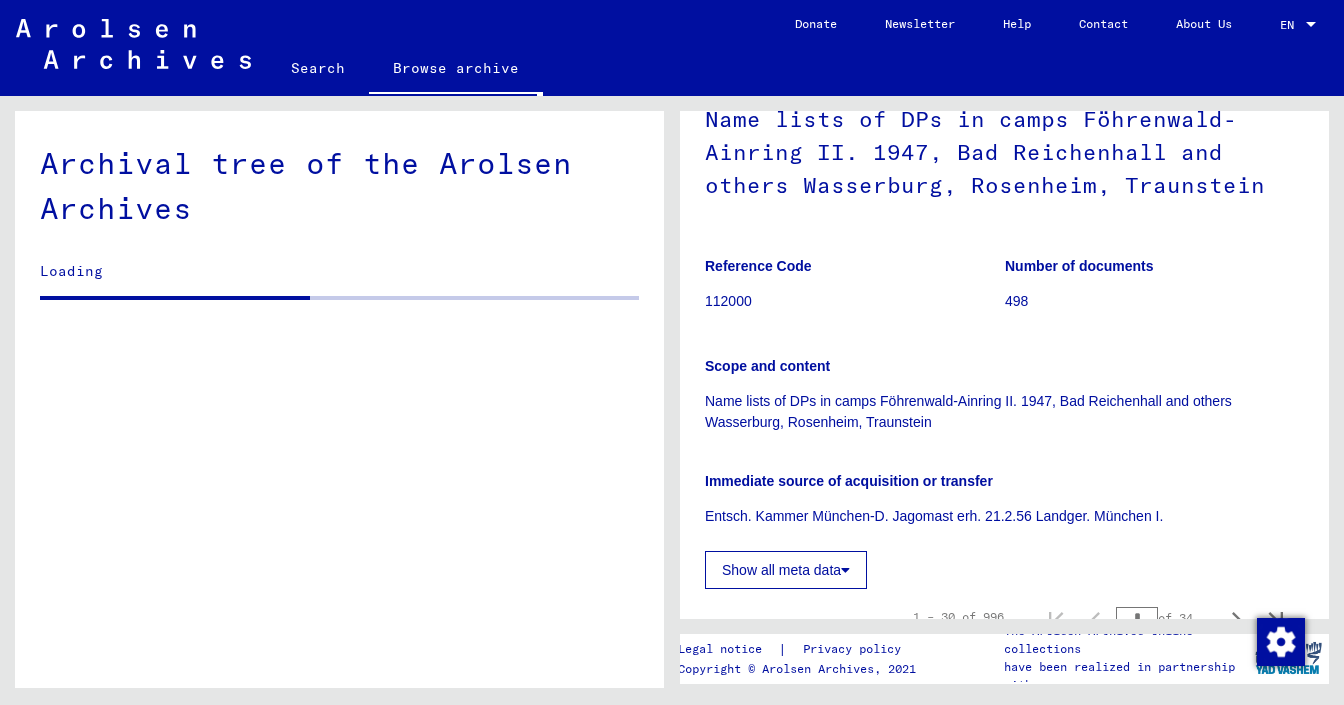 scroll, scrollTop: 480, scrollLeft: 0, axis: vertical 